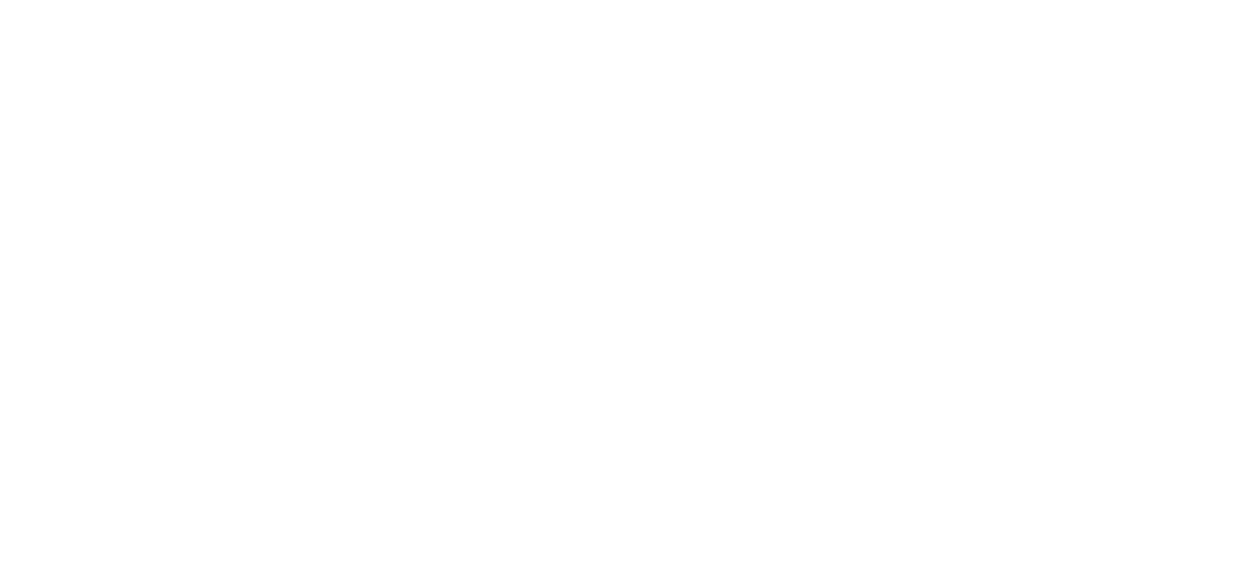 scroll, scrollTop: 0, scrollLeft: 0, axis: both 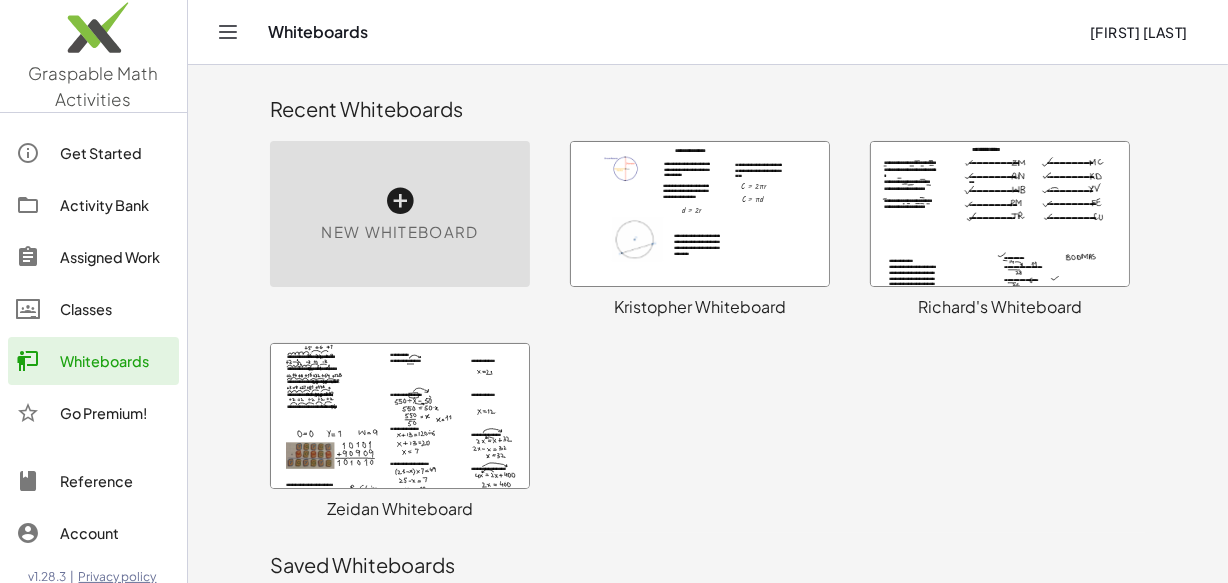 click at bounding box center [1000, 214] 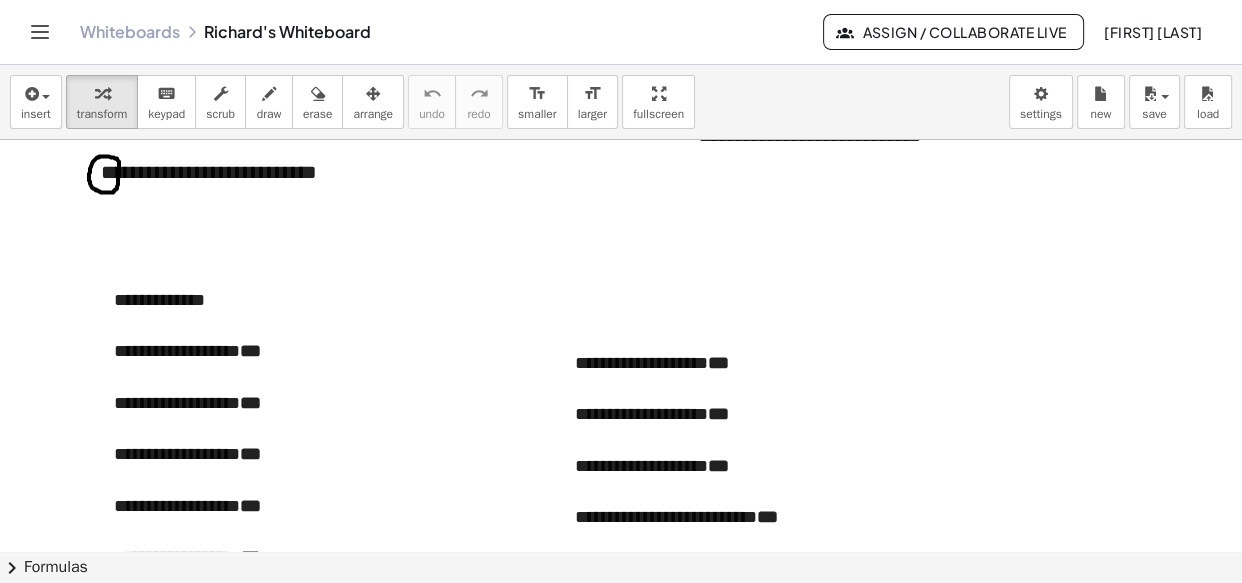 scroll, scrollTop: 3803, scrollLeft: 0, axis: vertical 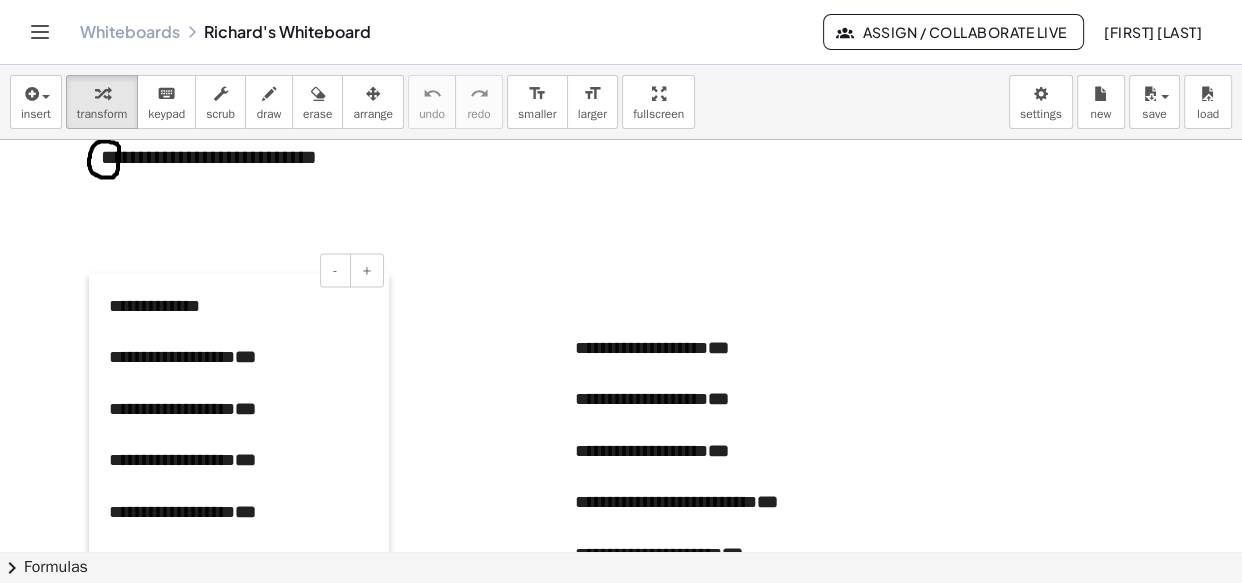 drag, startPoint x: 106, startPoint y: 311, endPoint x: 101, endPoint y: 332, distance: 21.587032 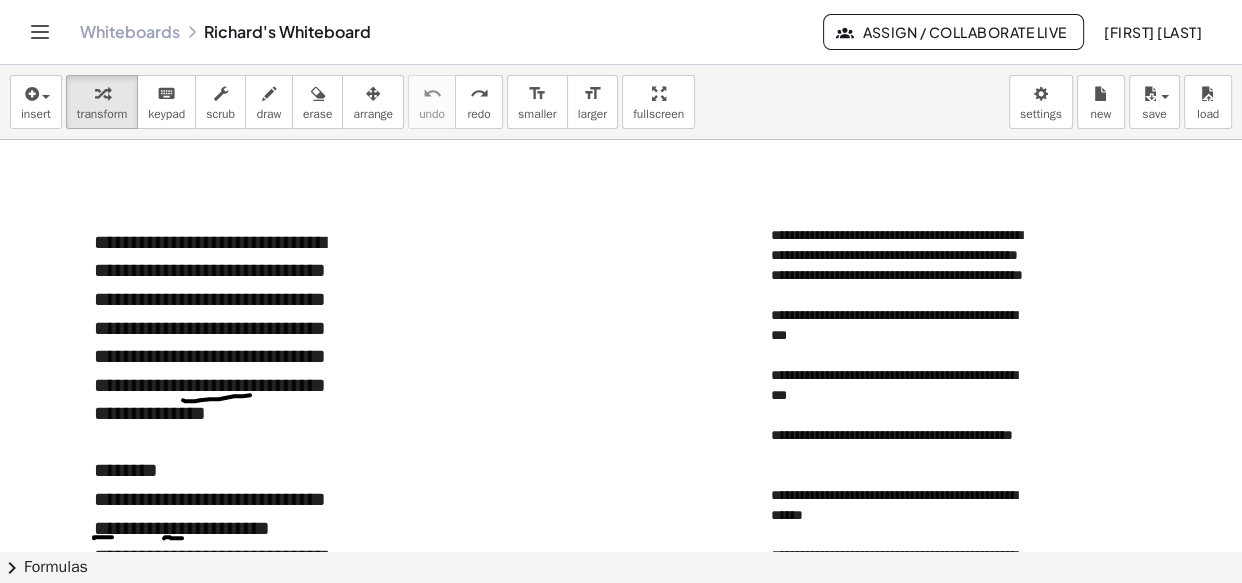 scroll, scrollTop: 1760, scrollLeft: 0, axis: vertical 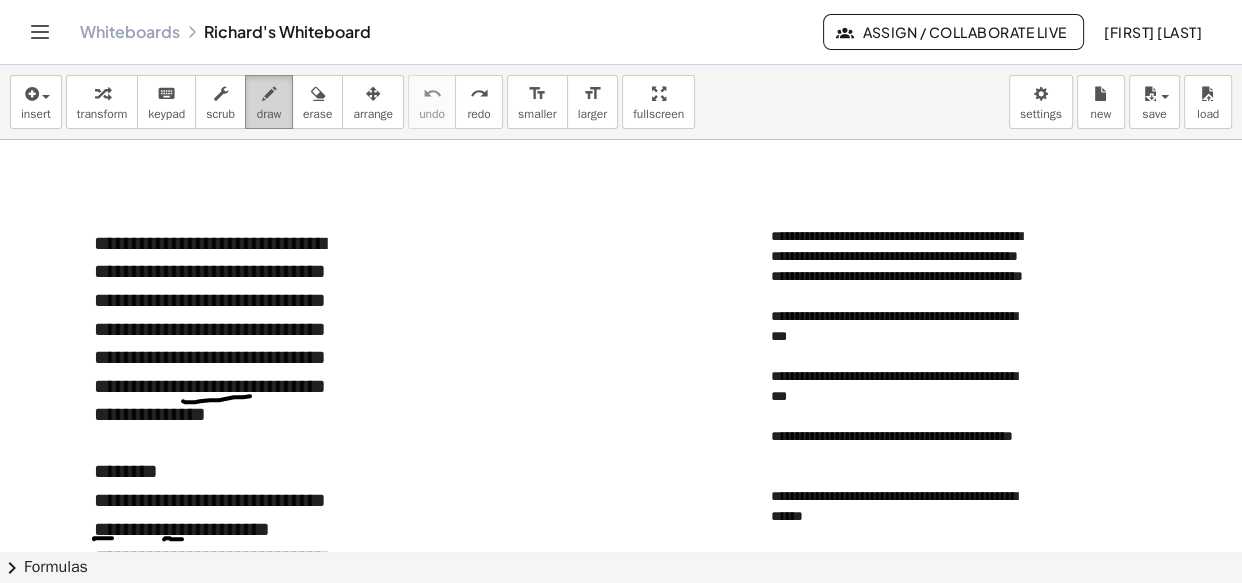 click on "draw" at bounding box center (269, 102) 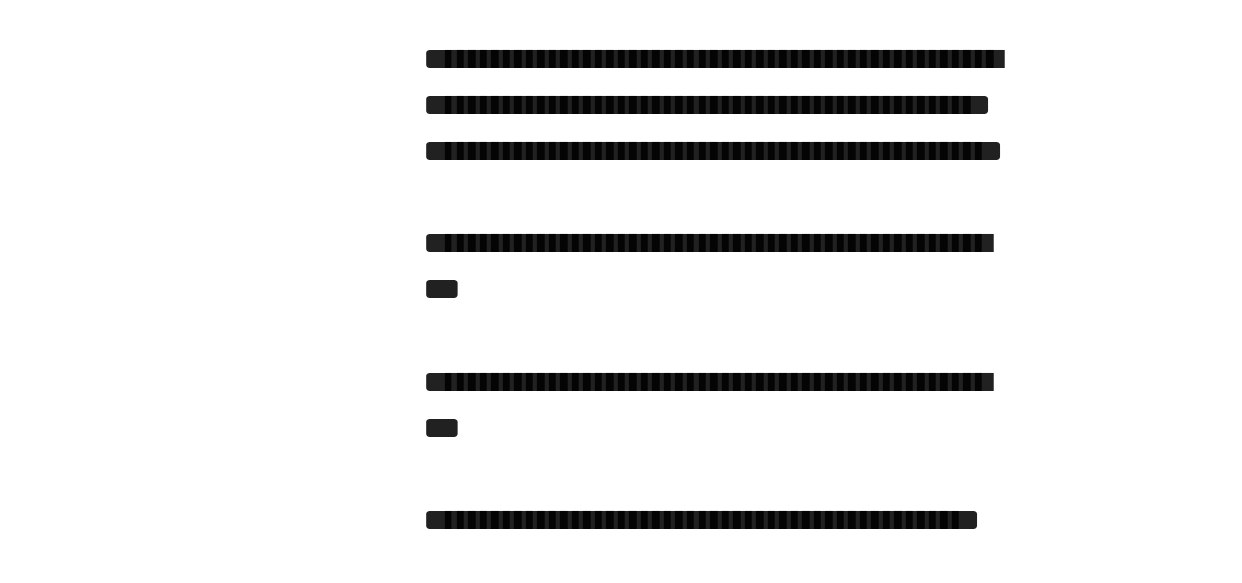 scroll, scrollTop: 1796, scrollLeft: 0, axis: vertical 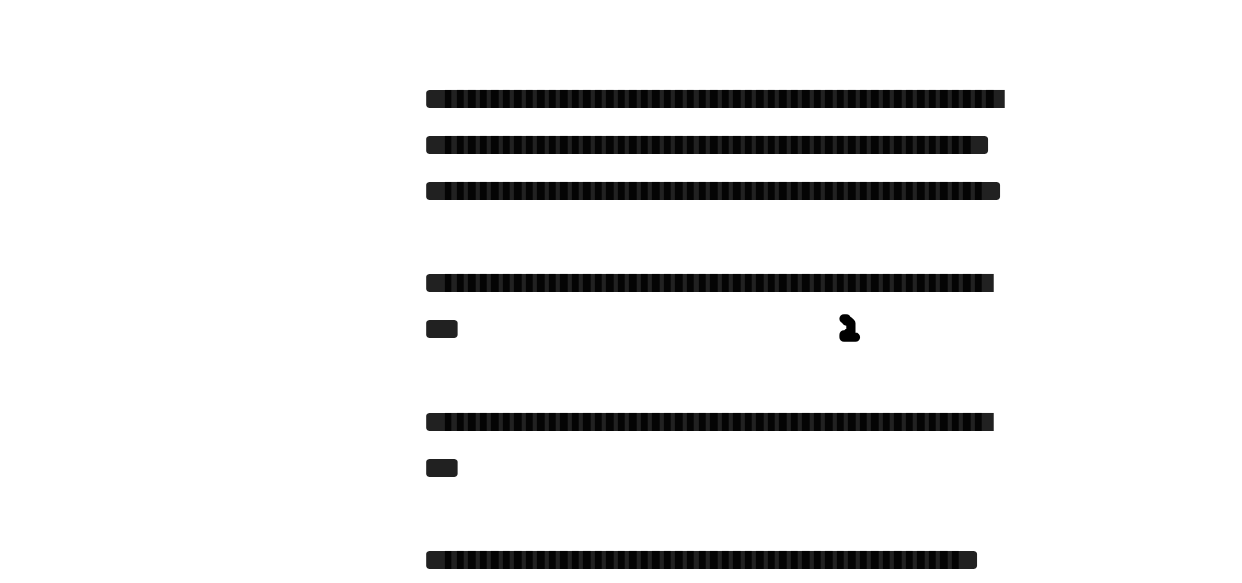 drag, startPoint x: 954, startPoint y: 295, endPoint x: 961, endPoint y: 303, distance: 10.630146 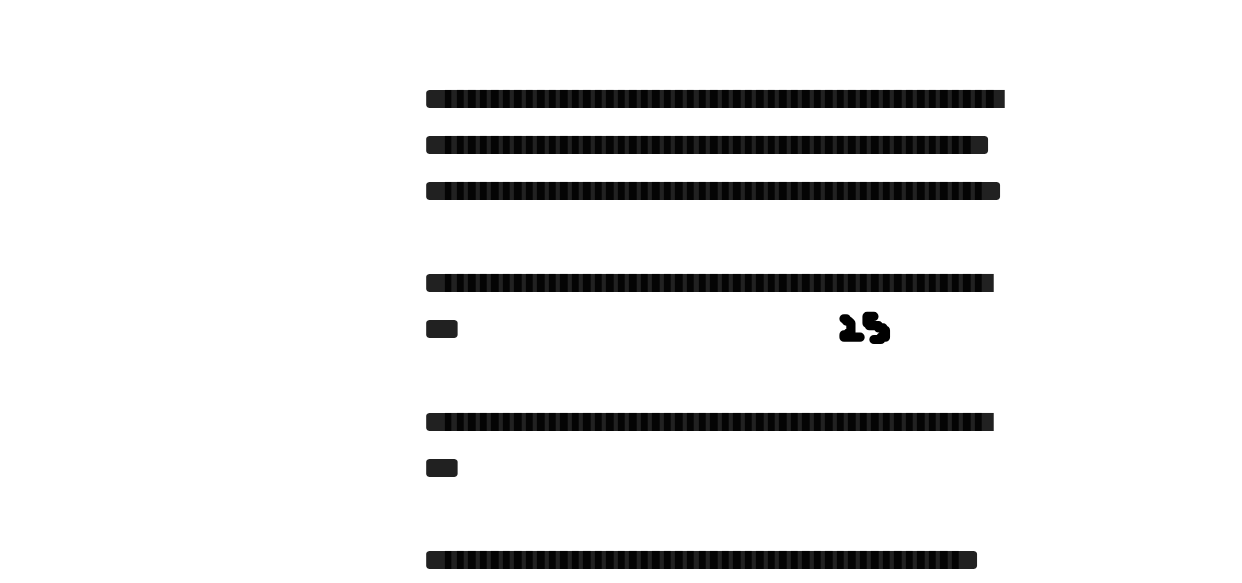 click at bounding box center (621, 1222) 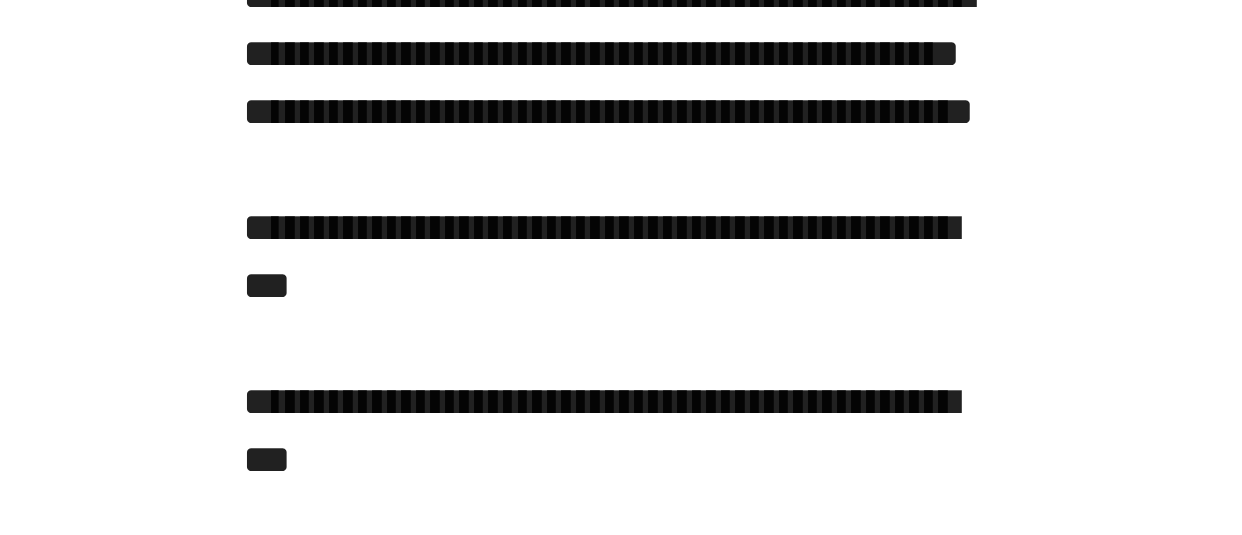 scroll, scrollTop: 1780, scrollLeft: 0, axis: vertical 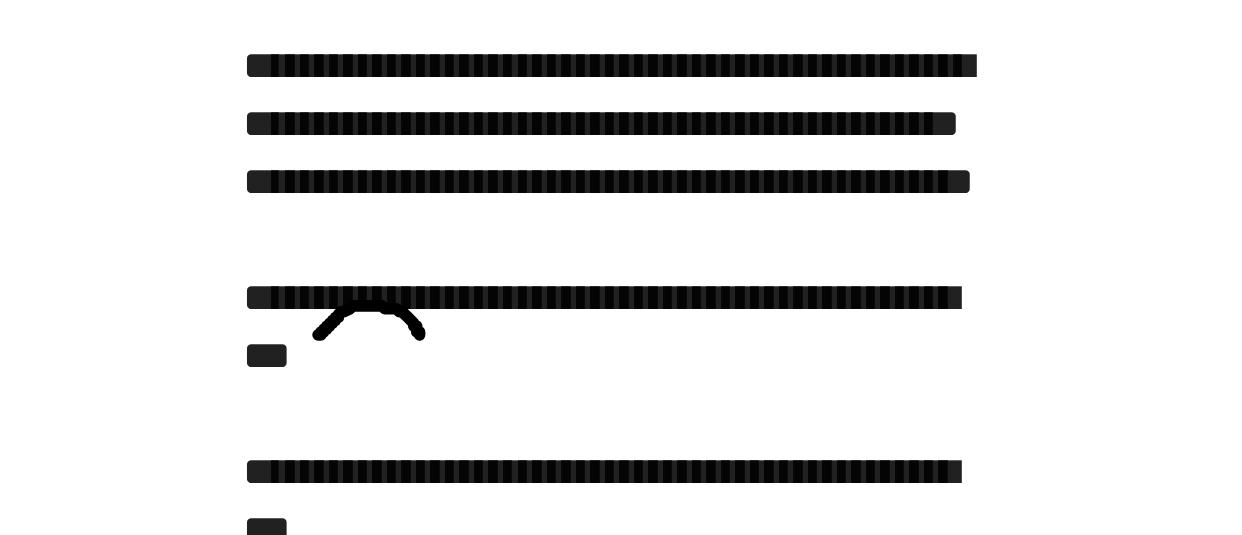 drag, startPoint x: 832, startPoint y: 308, endPoint x: 797, endPoint y: 308, distance: 35 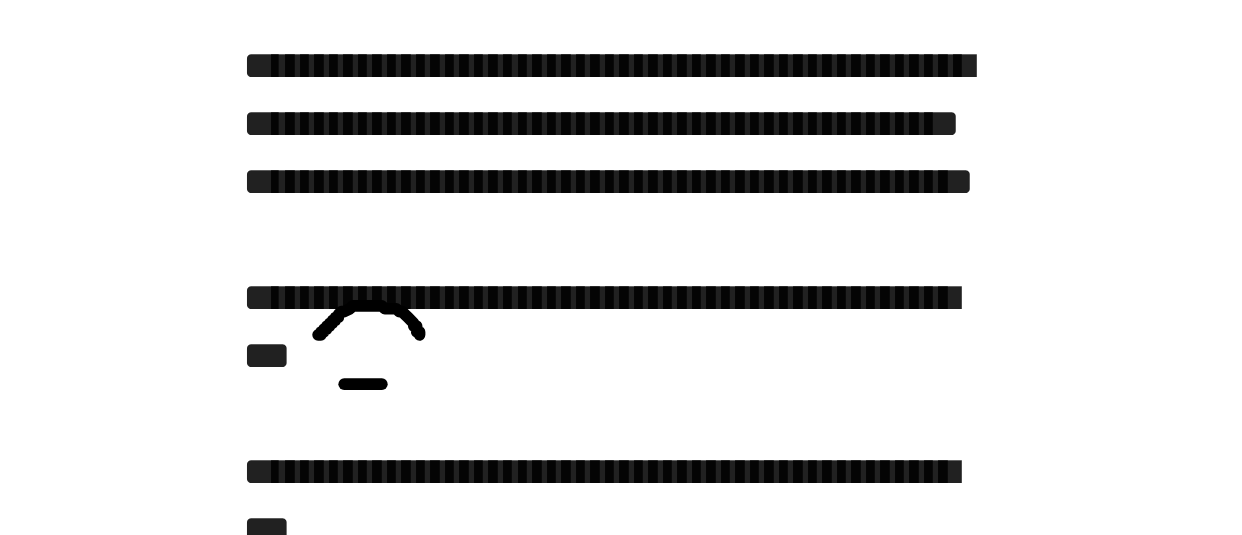drag, startPoint x: 806, startPoint y: 325, endPoint x: 819, endPoint y: 325, distance: 13 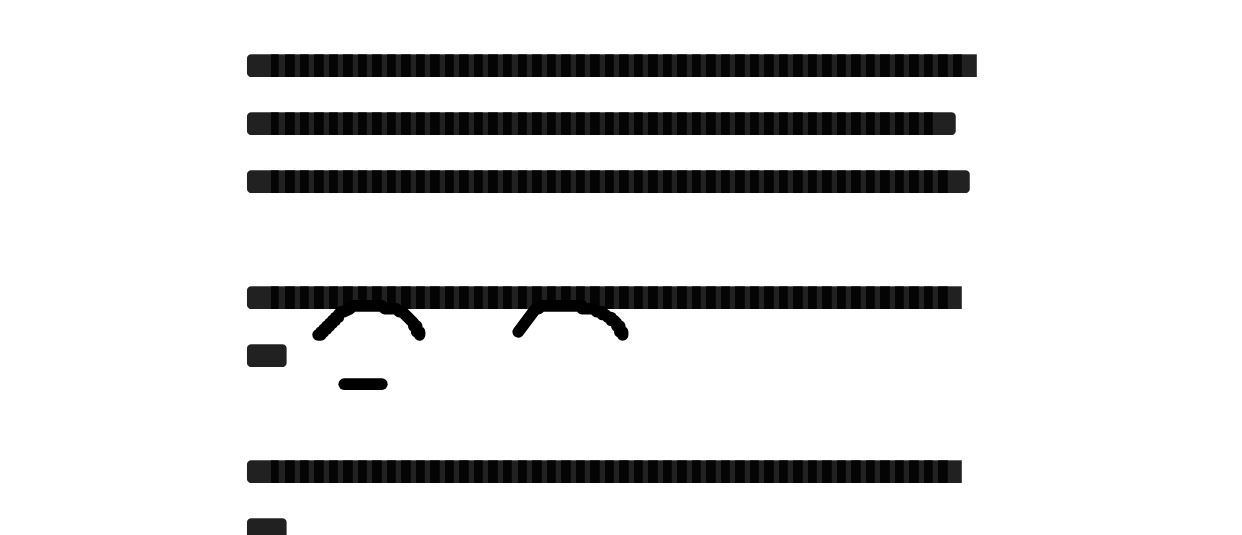 drag, startPoint x: 902, startPoint y: 308, endPoint x: 866, endPoint y: 307, distance: 36.013885 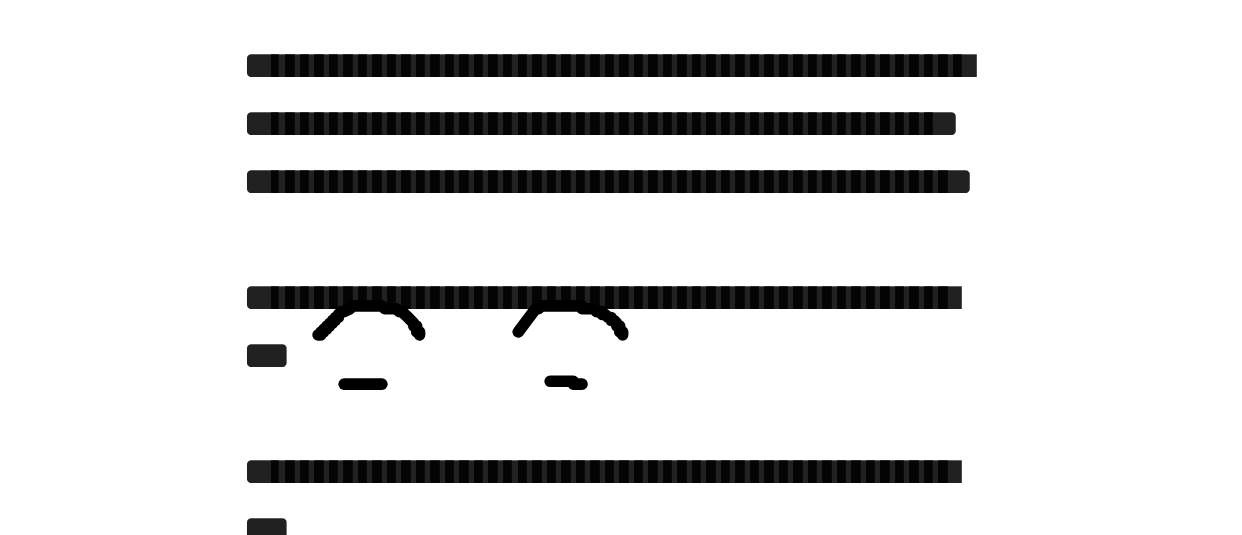 drag, startPoint x: 877, startPoint y: 324, endPoint x: 888, endPoint y: 325, distance: 11.045361 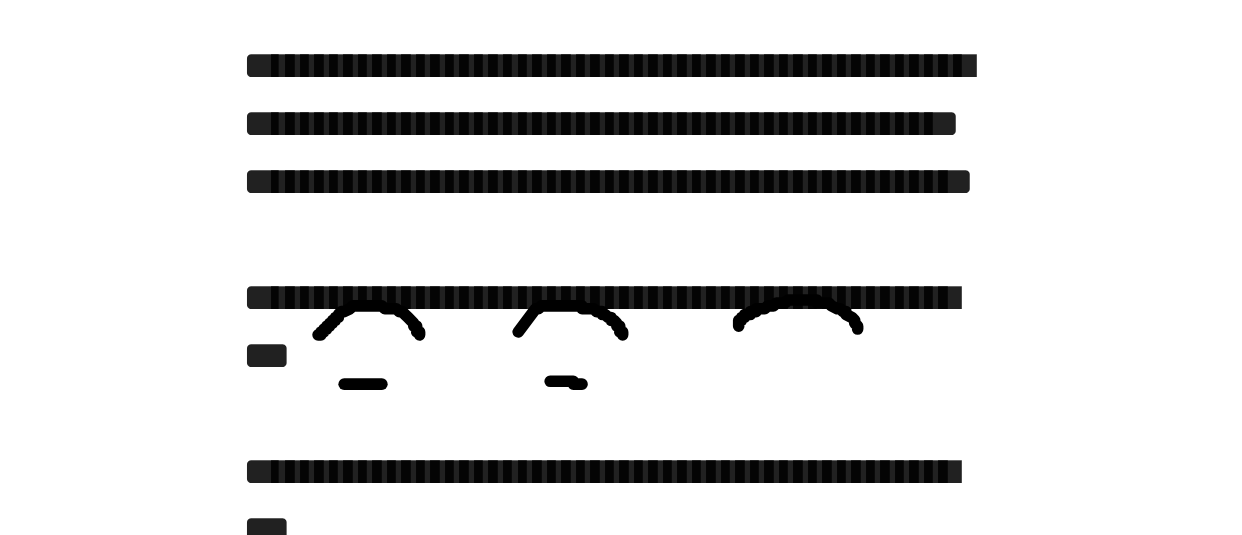 drag, startPoint x: 983, startPoint y: 306, endPoint x: 942, endPoint y: 305, distance: 41.01219 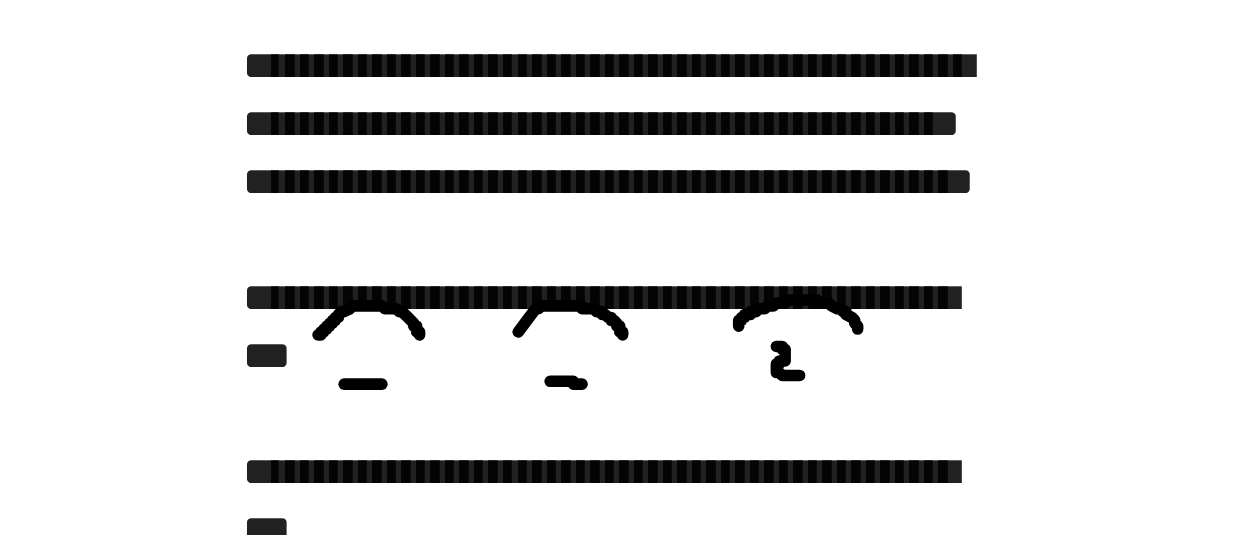 drag, startPoint x: 955, startPoint y: 312, endPoint x: 963, endPoint y: 322, distance: 12.806249 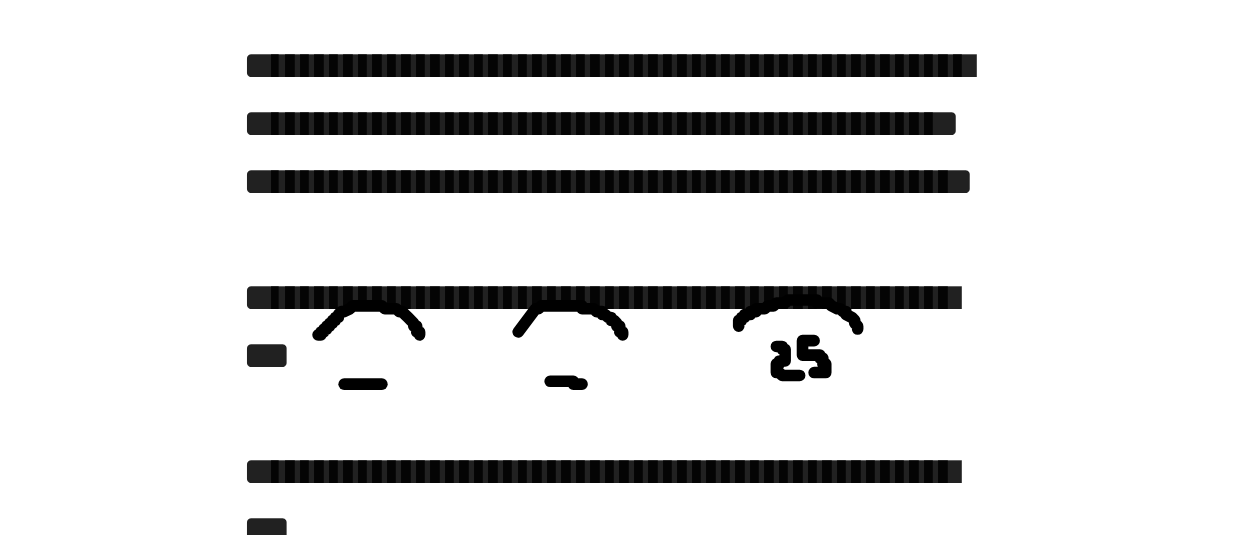 drag, startPoint x: 968, startPoint y: 310, endPoint x: 968, endPoint y: 321, distance: 11 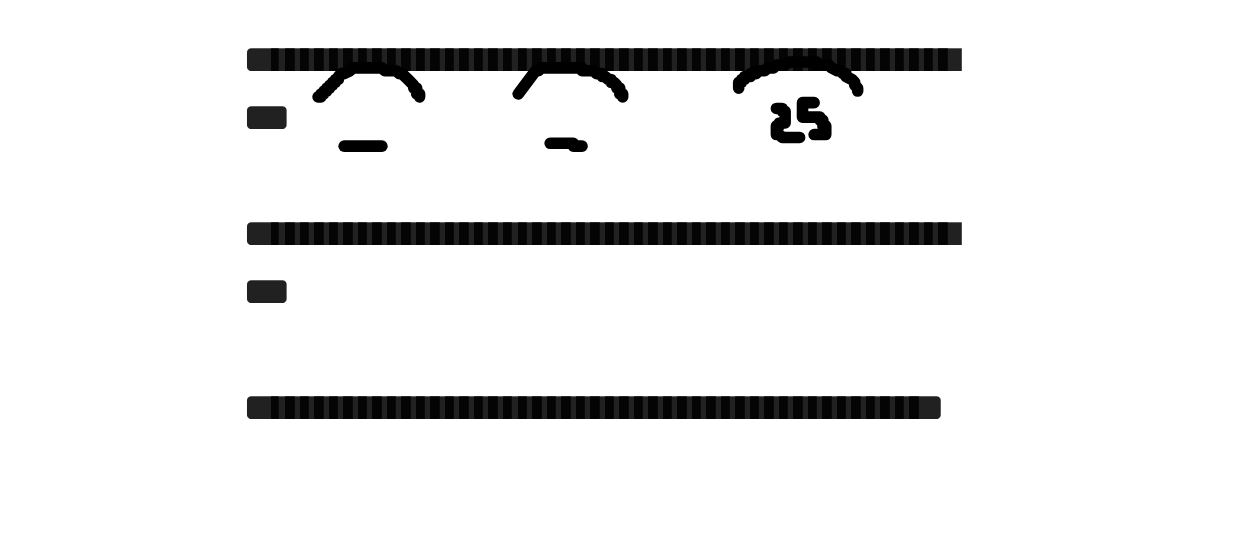 scroll, scrollTop: 1860, scrollLeft: 0, axis: vertical 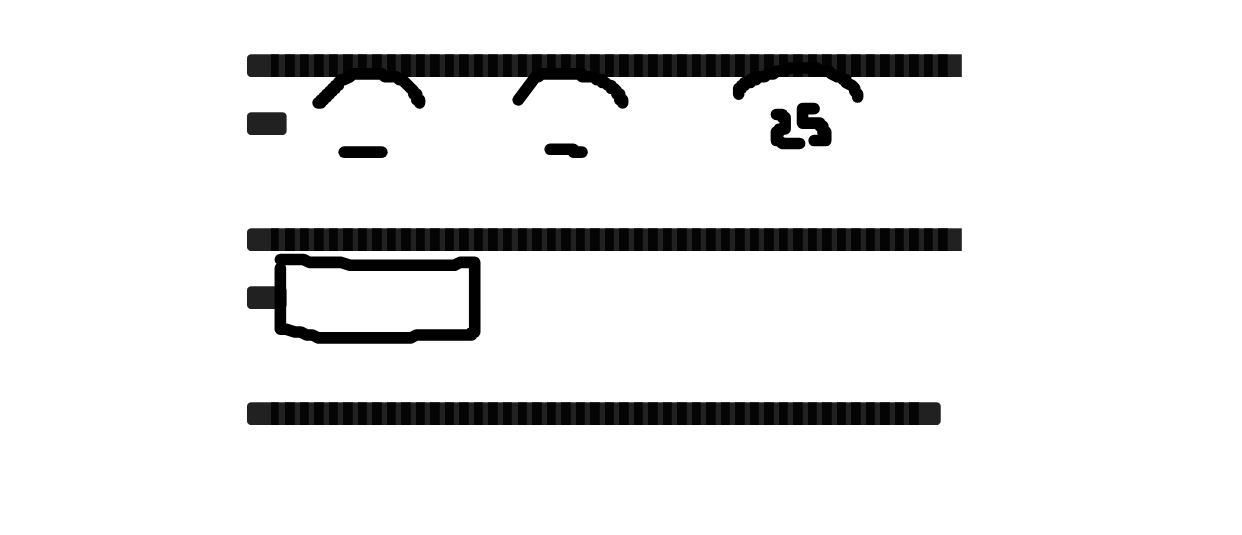 click at bounding box center [621, 1158] 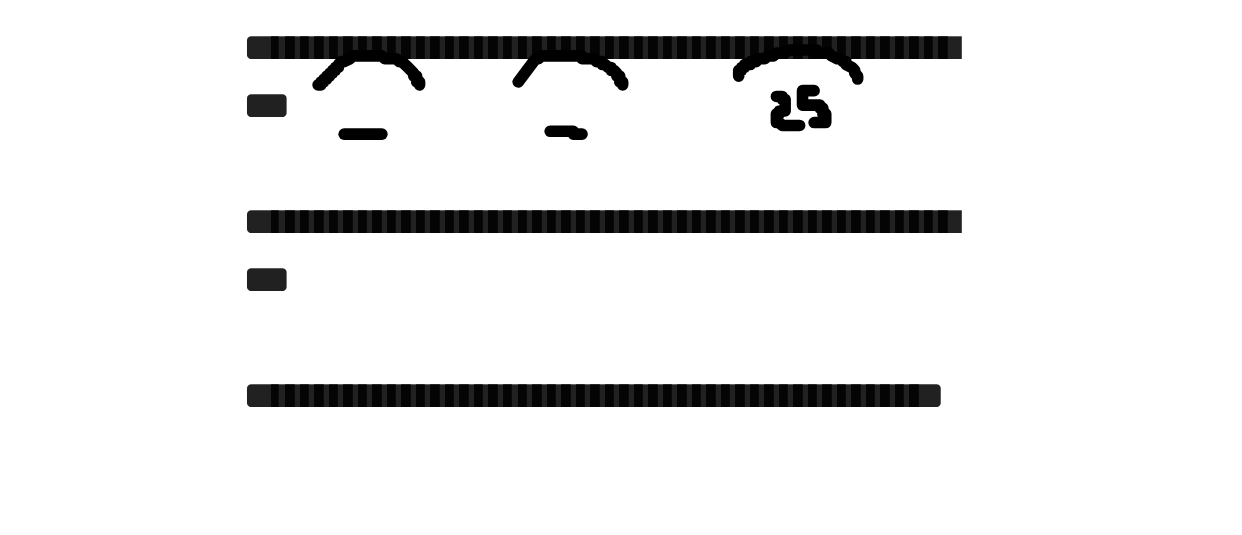 scroll, scrollTop: 1874, scrollLeft: 0, axis: vertical 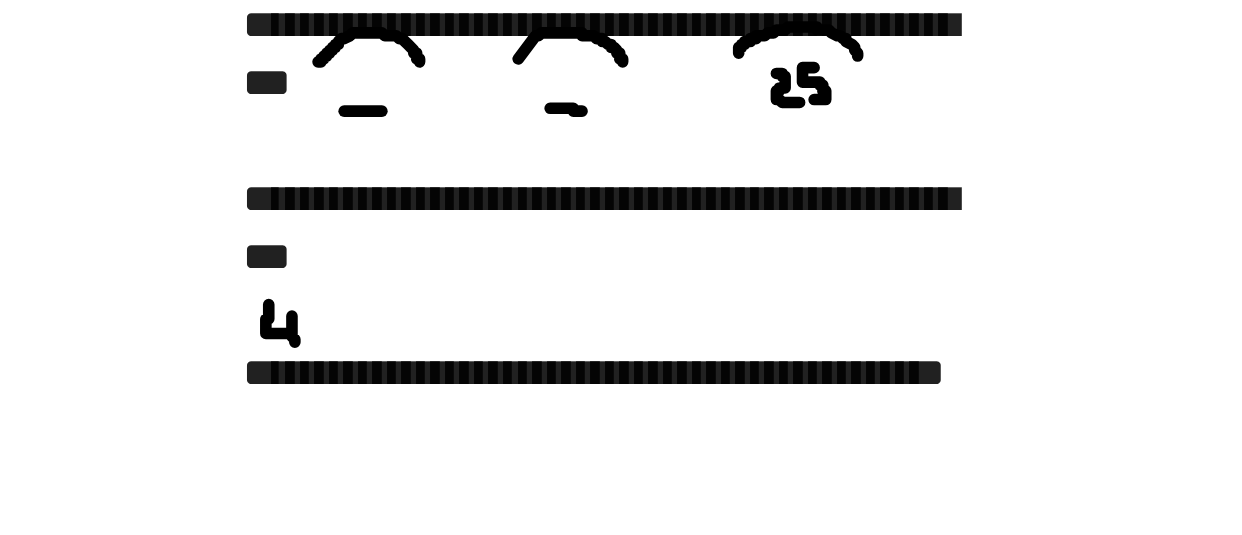 drag, startPoint x: 780, startPoint y: 298, endPoint x: 789, endPoint y: 312, distance: 16.643316 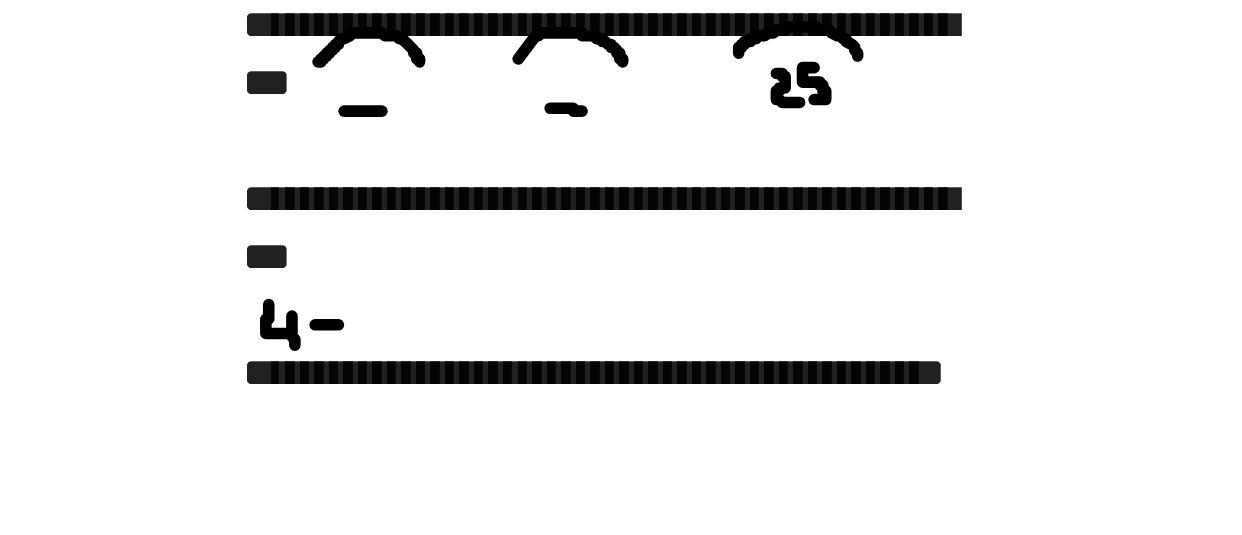 click at bounding box center (621, 1144) 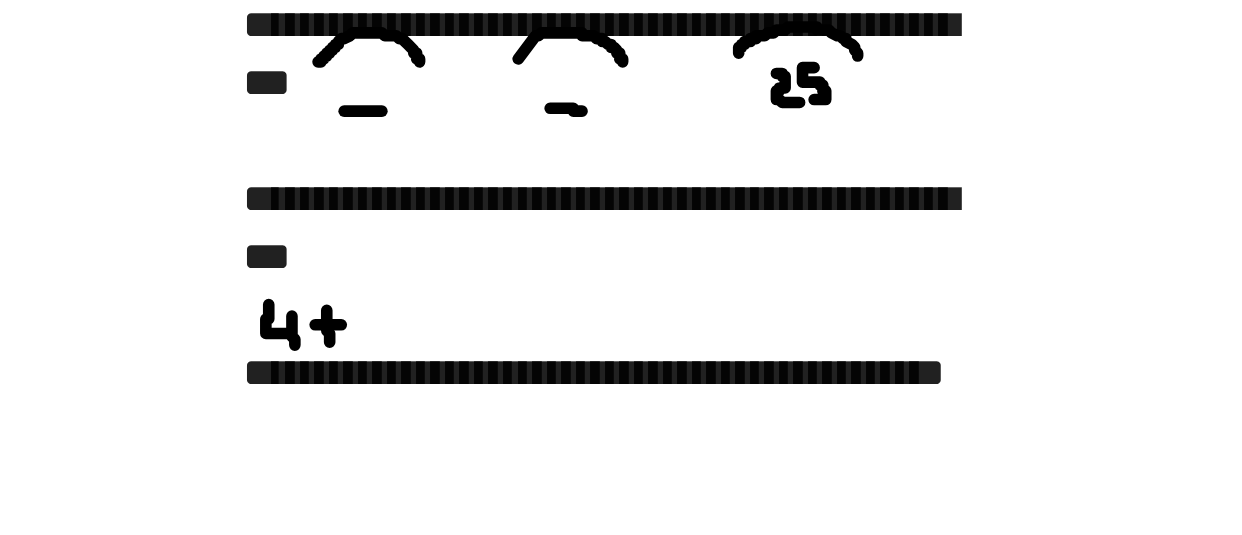 drag, startPoint x: 800, startPoint y: 300, endPoint x: 801, endPoint y: 311, distance: 11.045361 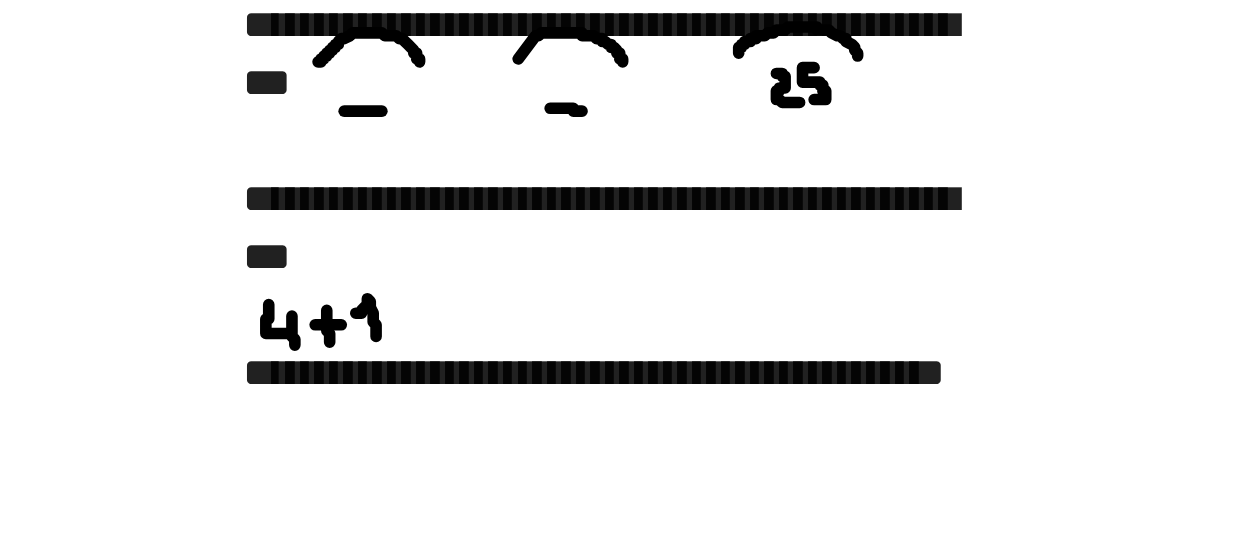 drag, startPoint x: 810, startPoint y: 301, endPoint x: 817, endPoint y: 311, distance: 12.206555 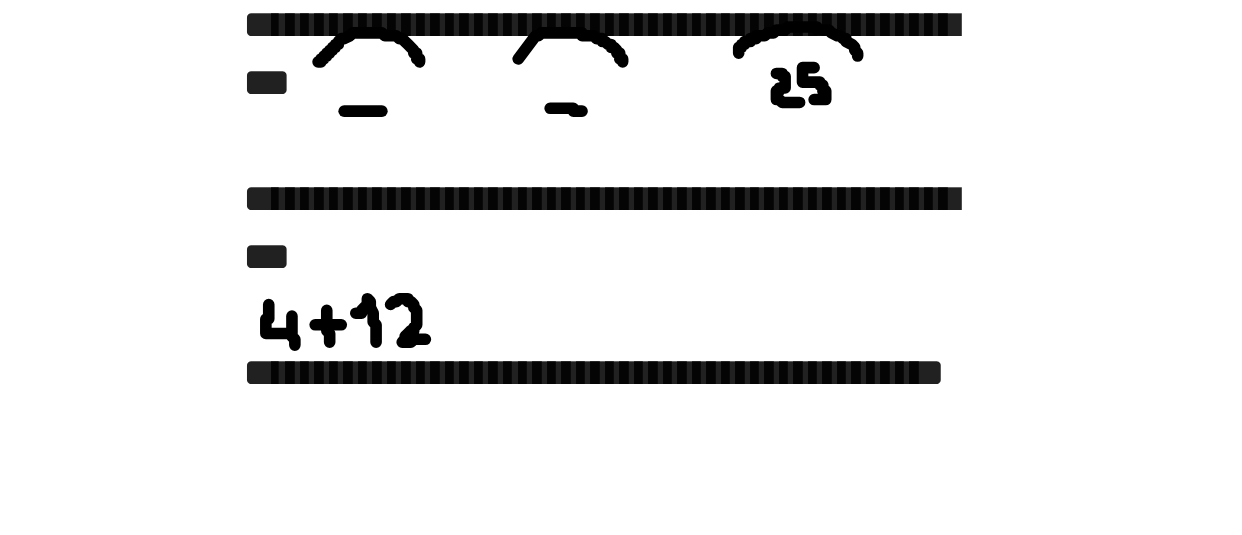 drag, startPoint x: 822, startPoint y: 298, endPoint x: 838, endPoint y: 310, distance: 20 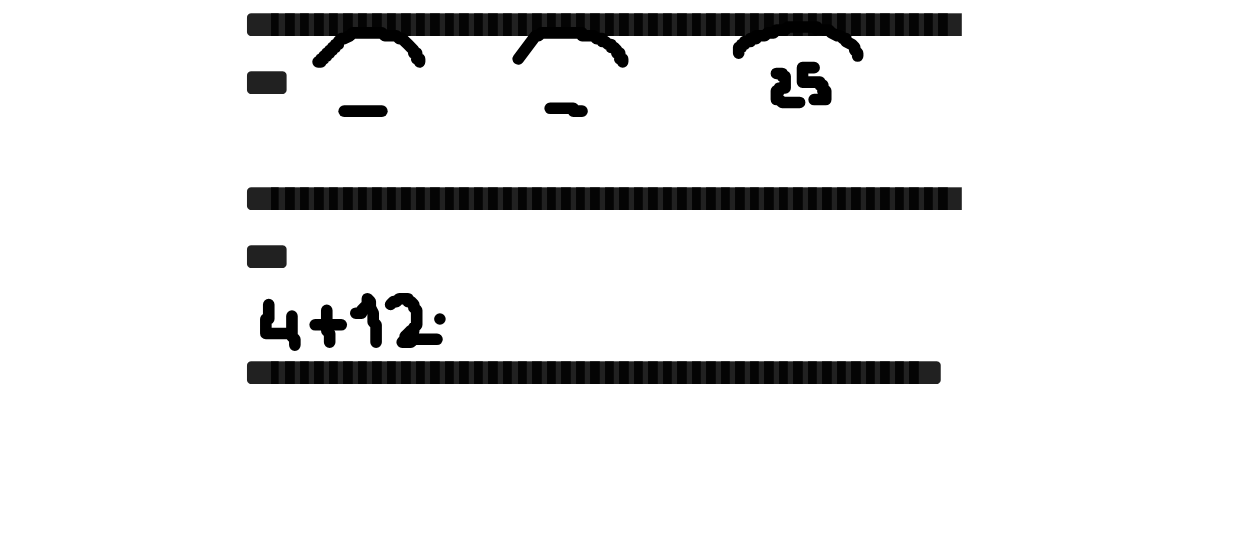 click at bounding box center (621, 1144) 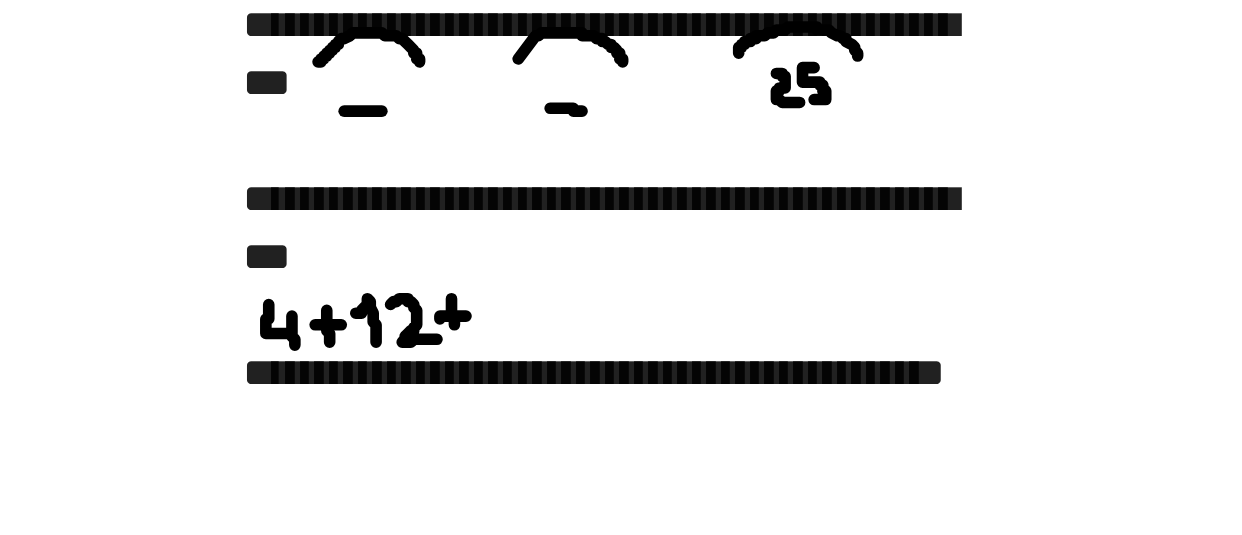 drag, startPoint x: 843, startPoint y: 296, endPoint x: 845, endPoint y: 310, distance: 14.142136 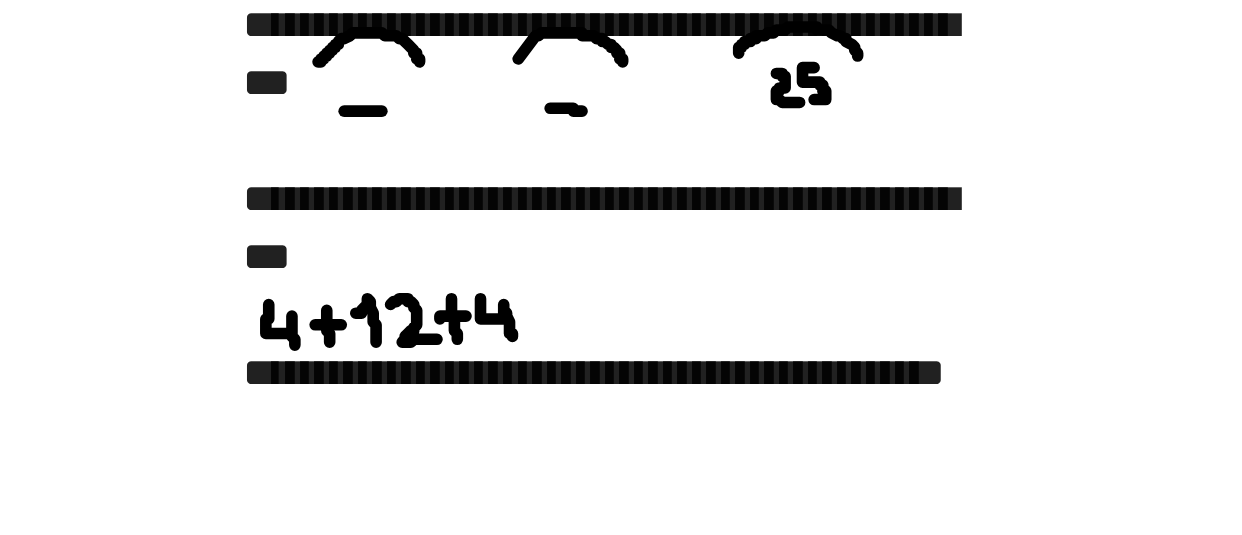 drag, startPoint x: 853, startPoint y: 296, endPoint x: 864, endPoint y: 309, distance: 17.029387 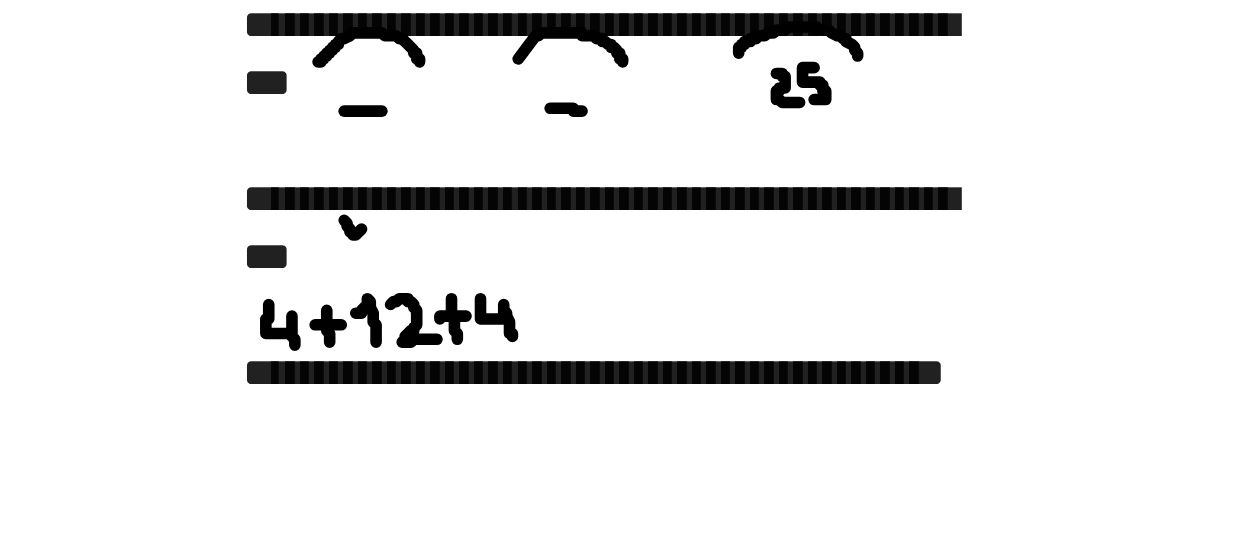 drag, startPoint x: 806, startPoint y: 269, endPoint x: 824, endPoint y: 258, distance: 21.095022 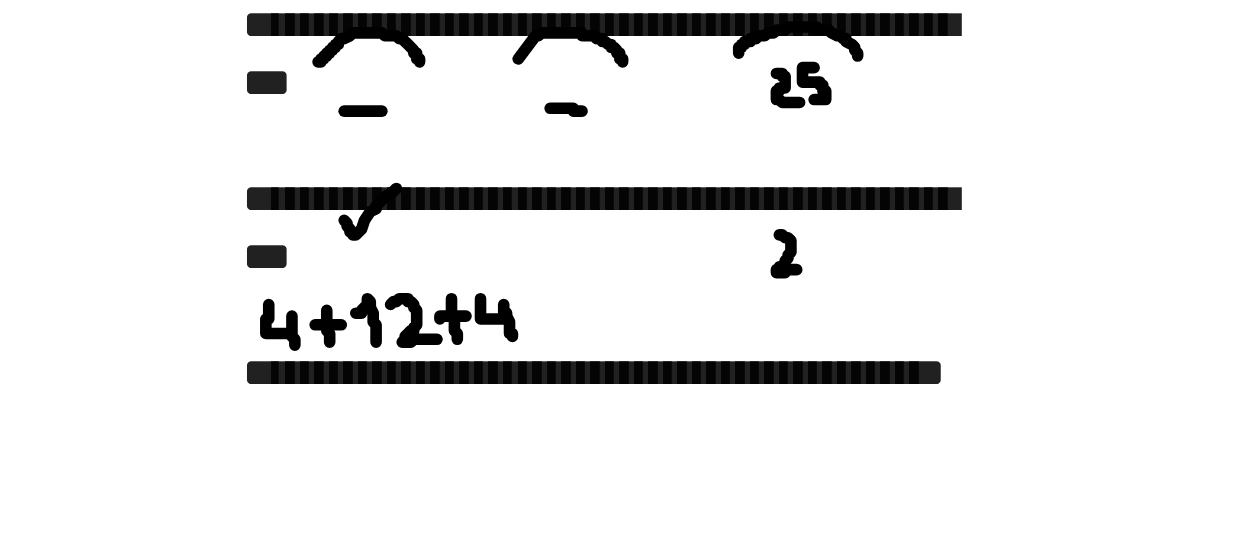 drag, startPoint x: 956, startPoint y: 274, endPoint x: 964, endPoint y: 286, distance: 14.422205 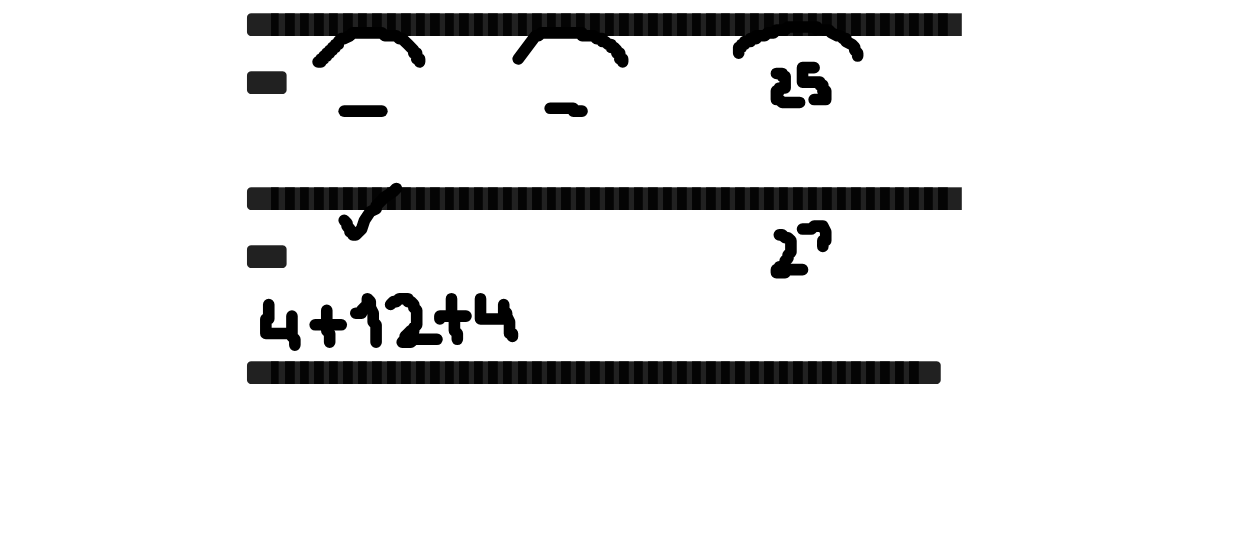 drag, startPoint x: 964, startPoint y: 272, endPoint x: 970, endPoint y: 285, distance: 14.3178215 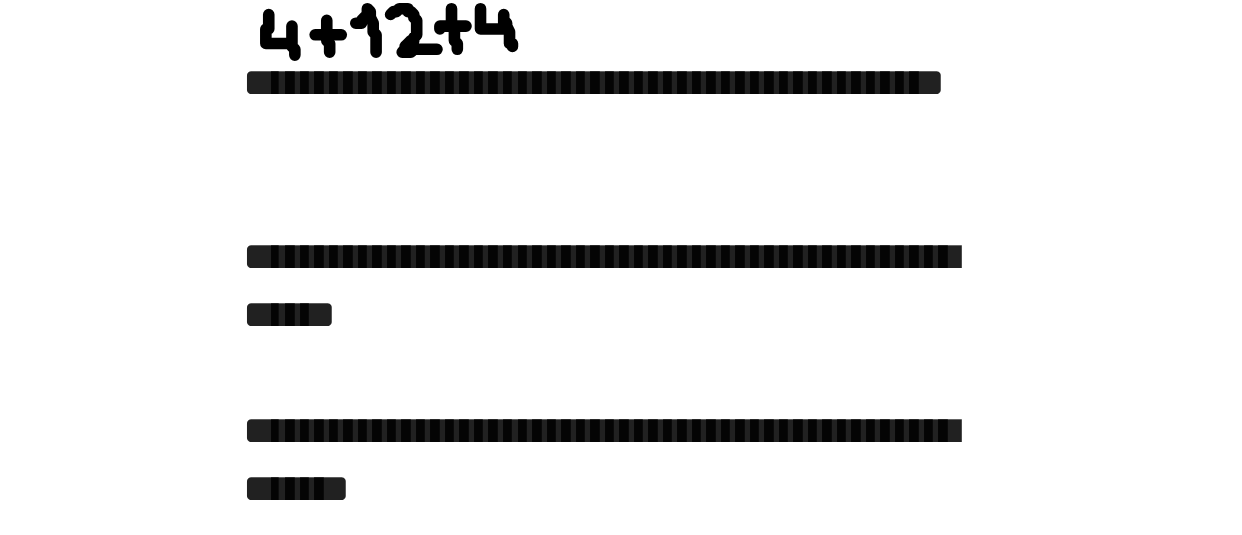 scroll, scrollTop: 1976, scrollLeft: 0, axis: vertical 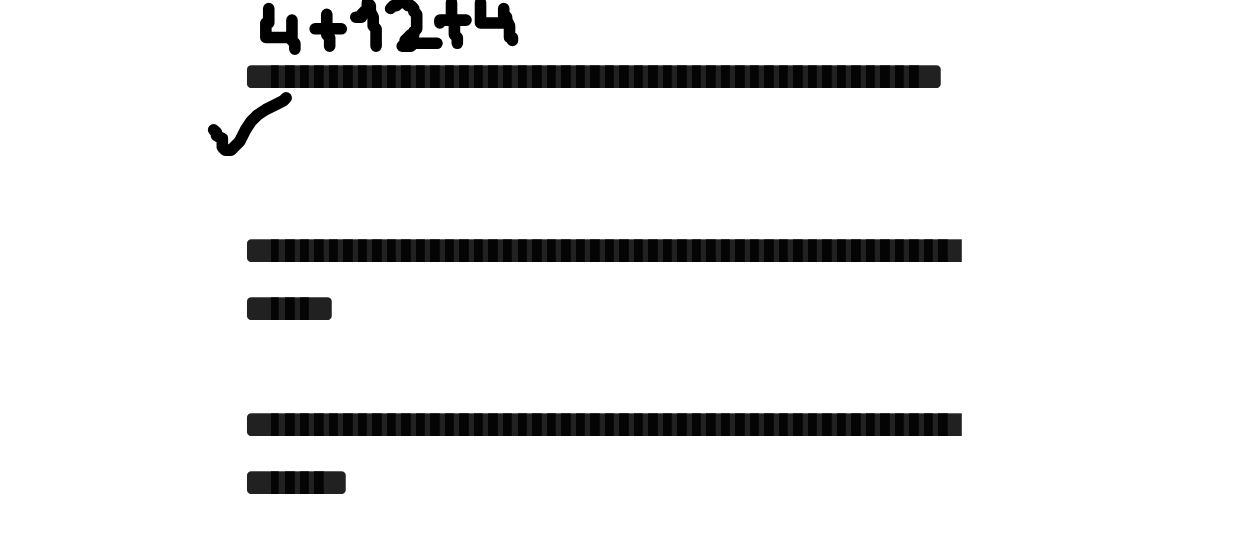 drag, startPoint x: 761, startPoint y: 238, endPoint x: 787, endPoint y: 226, distance: 28.635643 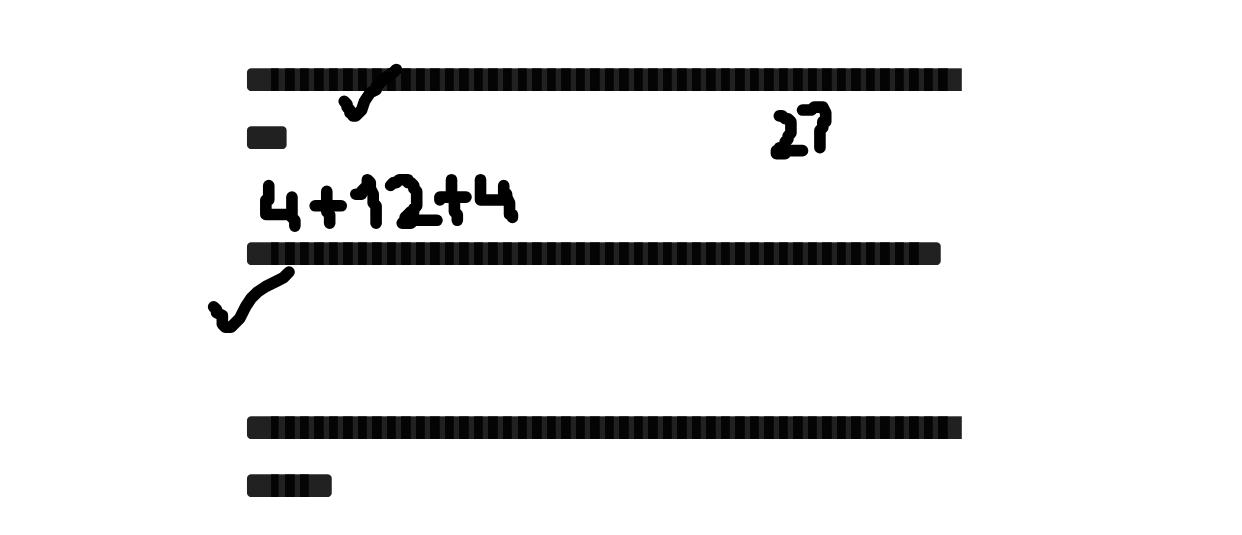 scroll, scrollTop: 1914, scrollLeft: 0, axis: vertical 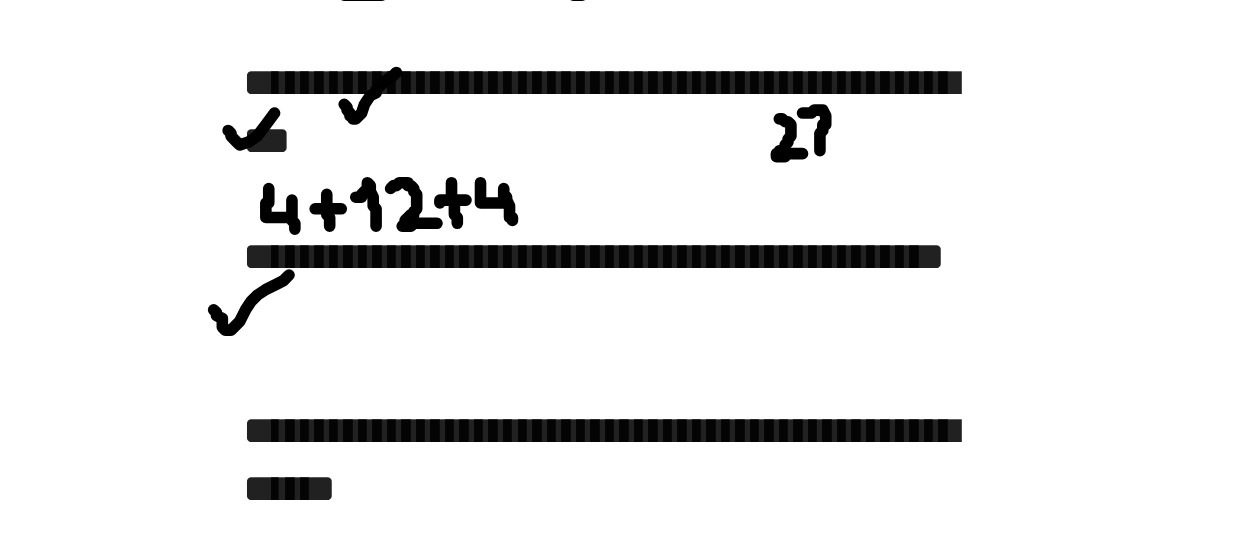 drag, startPoint x: 766, startPoint y: 238, endPoint x: 785, endPoint y: 230, distance: 20.615528 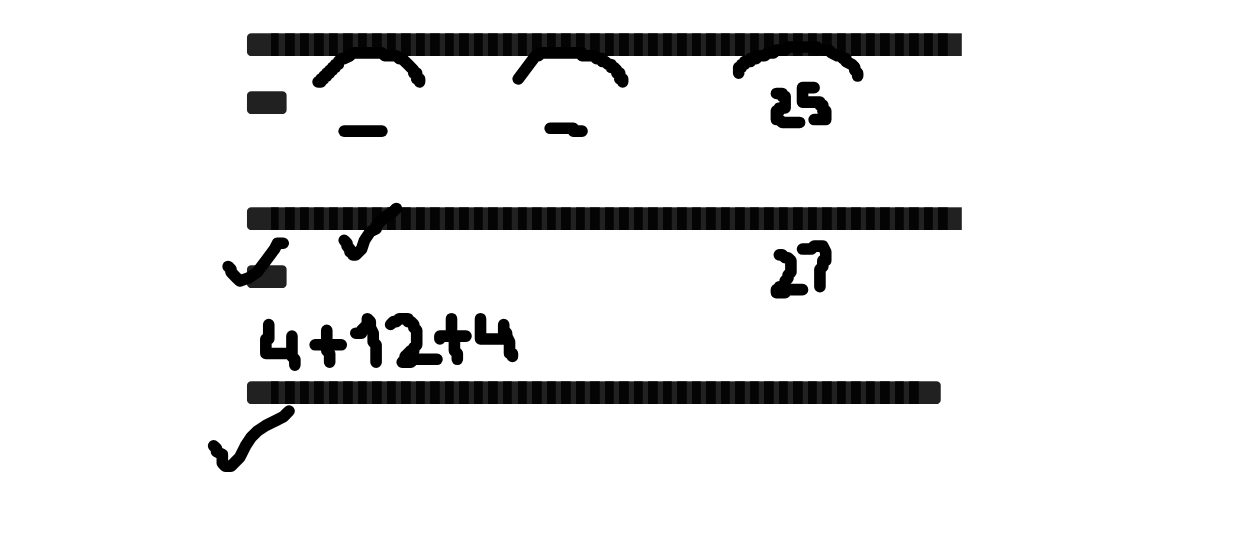 scroll, scrollTop: 1865, scrollLeft: 0, axis: vertical 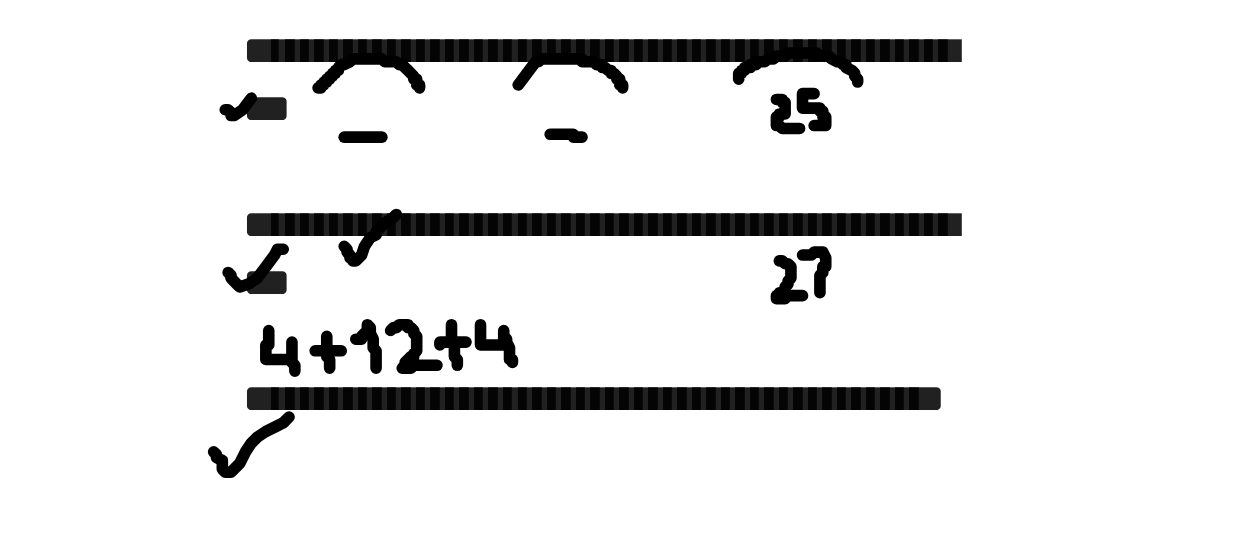 drag, startPoint x: 765, startPoint y: 231, endPoint x: 783, endPoint y: 217, distance: 22.803509 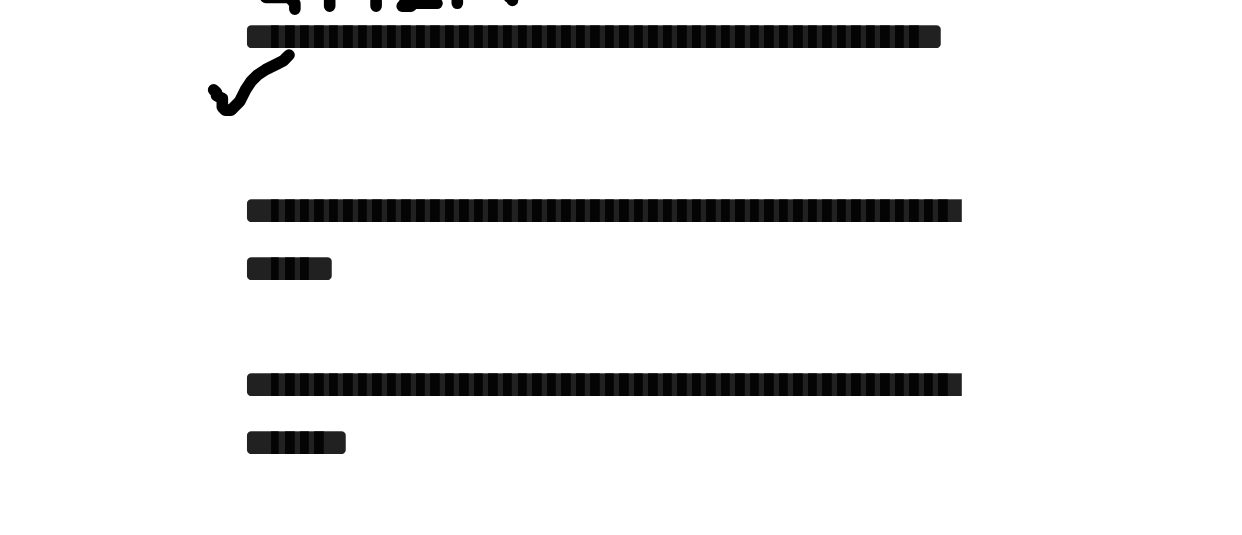 scroll, scrollTop: 1991, scrollLeft: 0, axis: vertical 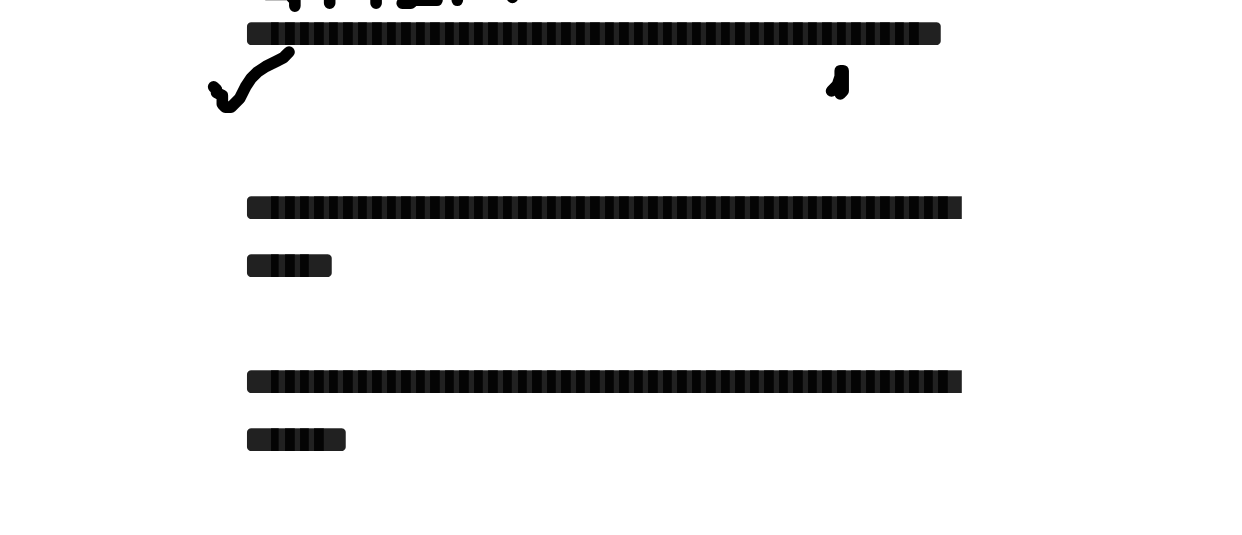 click at bounding box center (621, 1027) 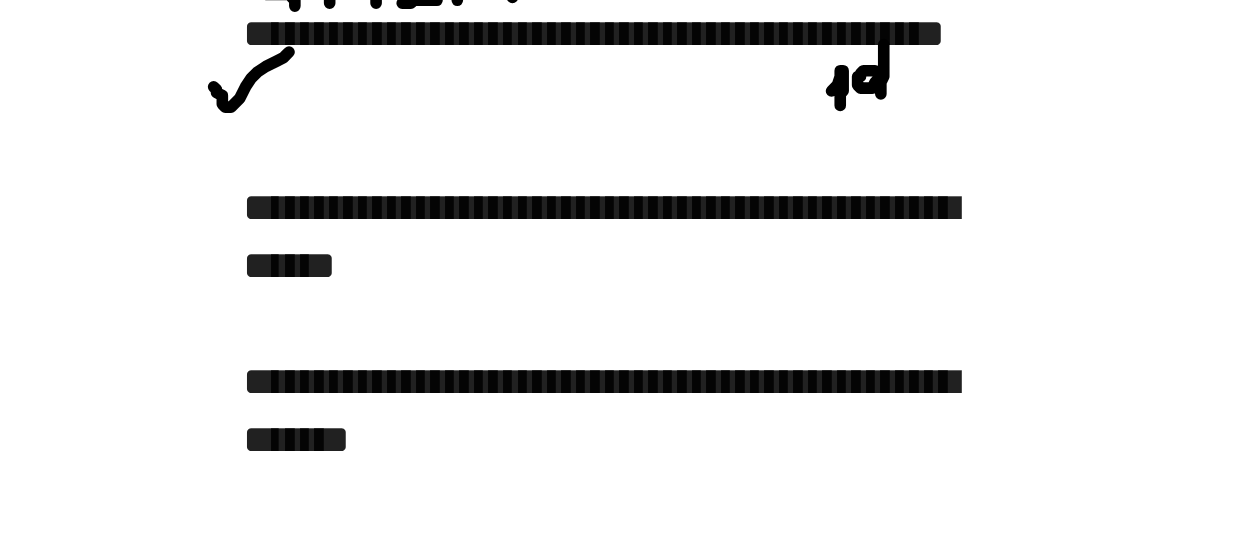 click at bounding box center (621, 1027) 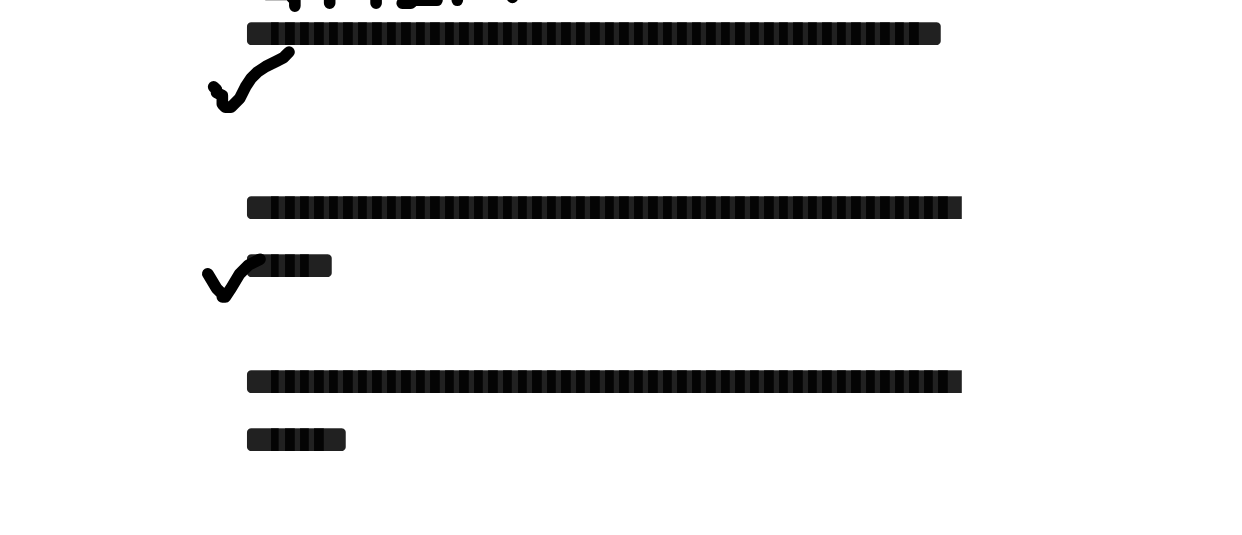 drag, startPoint x: 759, startPoint y: 287, endPoint x: 780, endPoint y: 280, distance: 22.135944 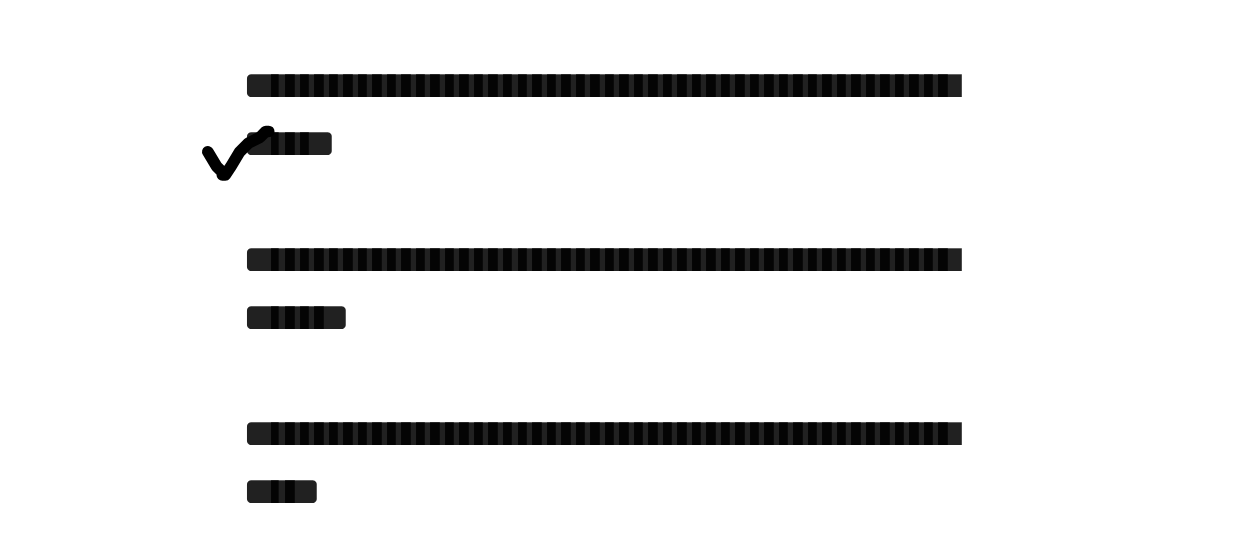 scroll, scrollTop: 2034, scrollLeft: 0, axis: vertical 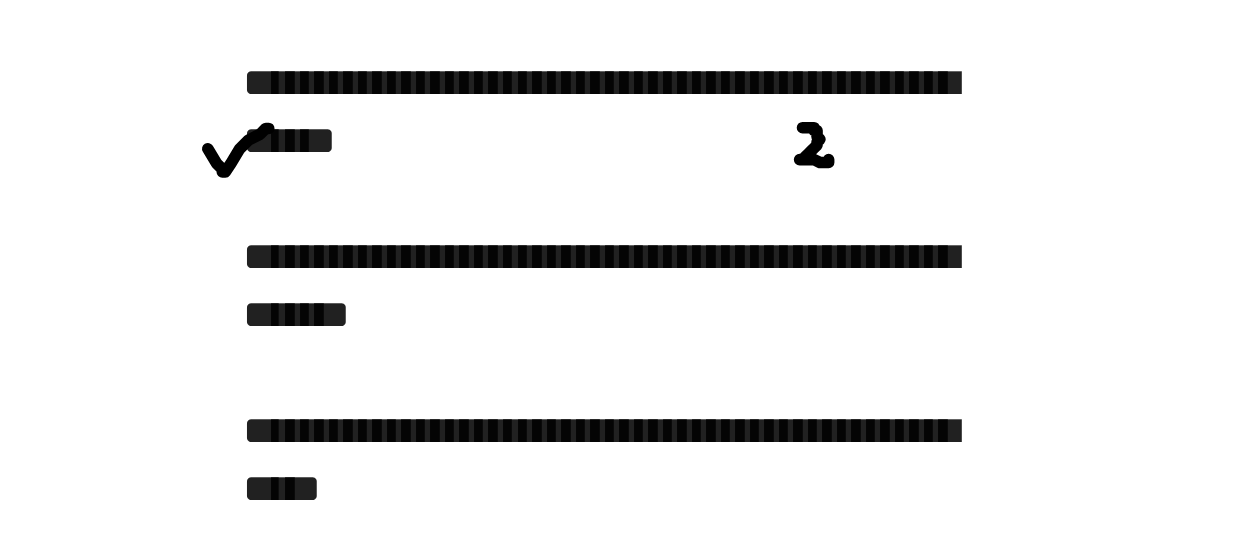 drag, startPoint x: 964, startPoint y: 237, endPoint x: 973, endPoint y: 248, distance: 14.21267 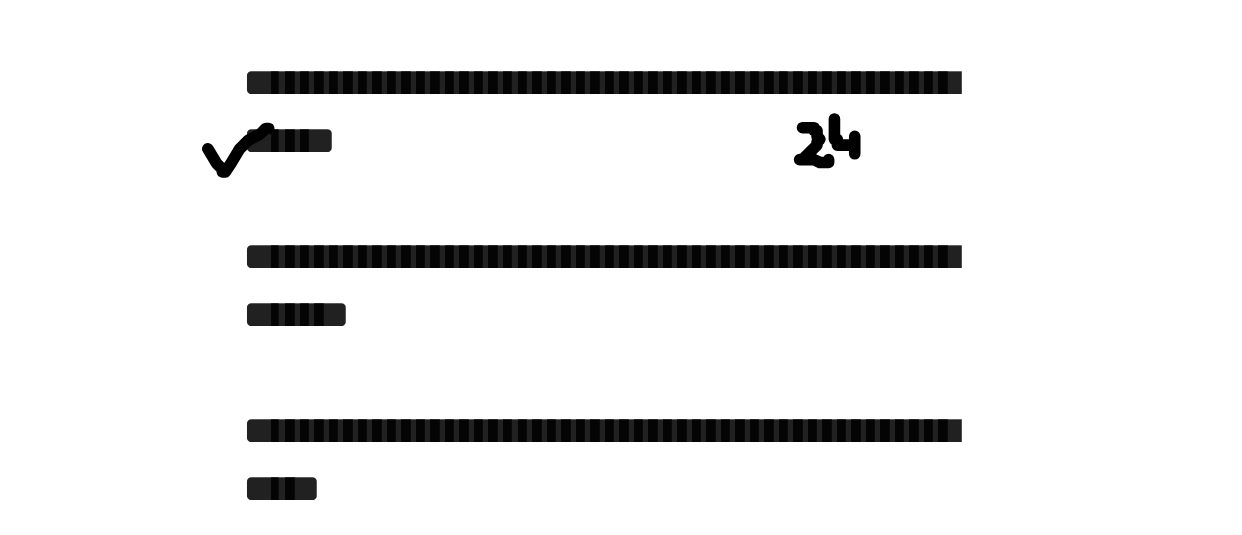 drag, startPoint x: 975, startPoint y: 234, endPoint x: 983, endPoint y: 248, distance: 16.124516 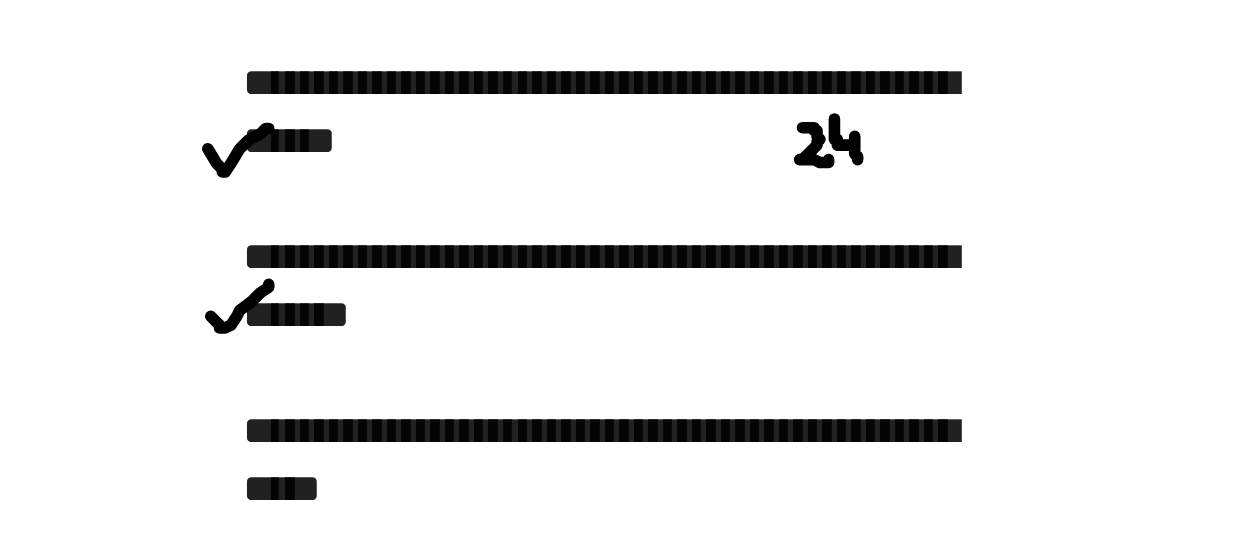drag, startPoint x: 760, startPoint y: 302, endPoint x: 780, endPoint y: 291, distance: 22.825424 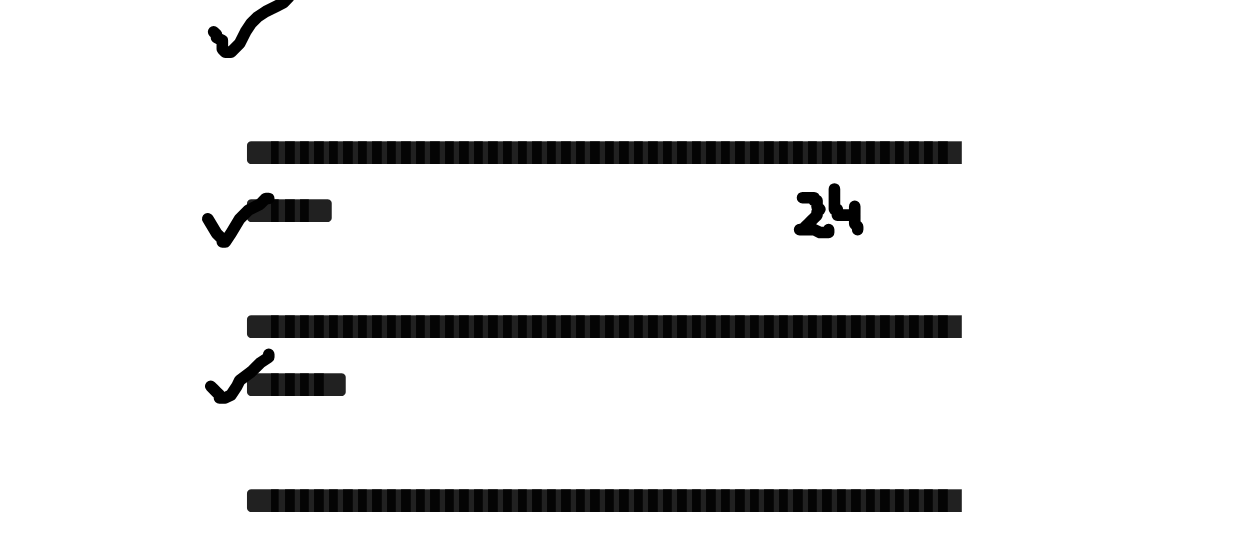 scroll, scrollTop: 2007, scrollLeft: 0, axis: vertical 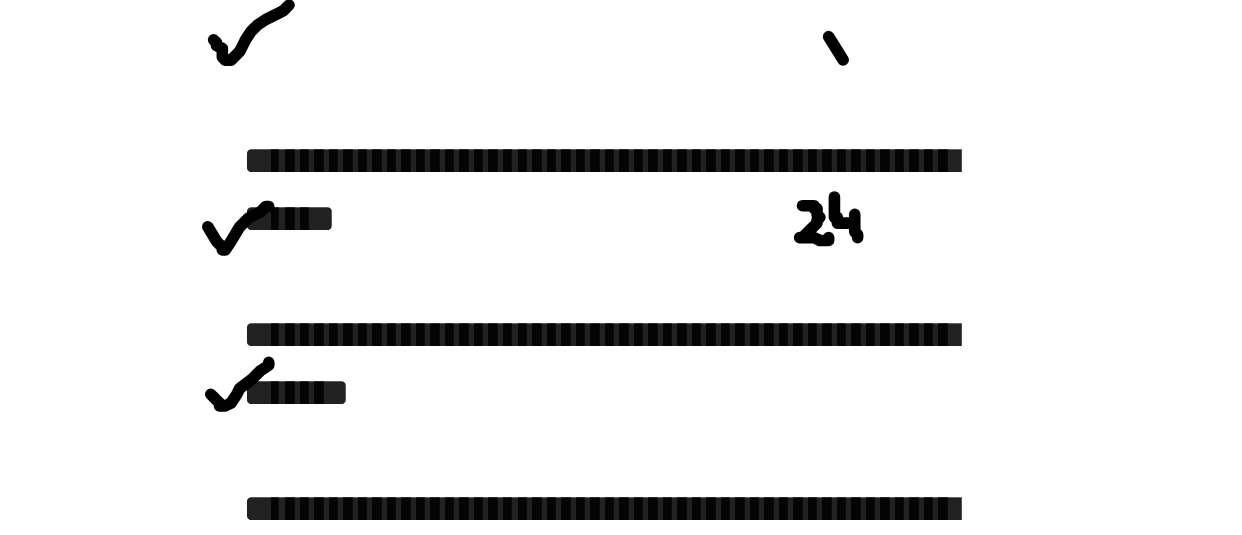 click at bounding box center [621, 1011] 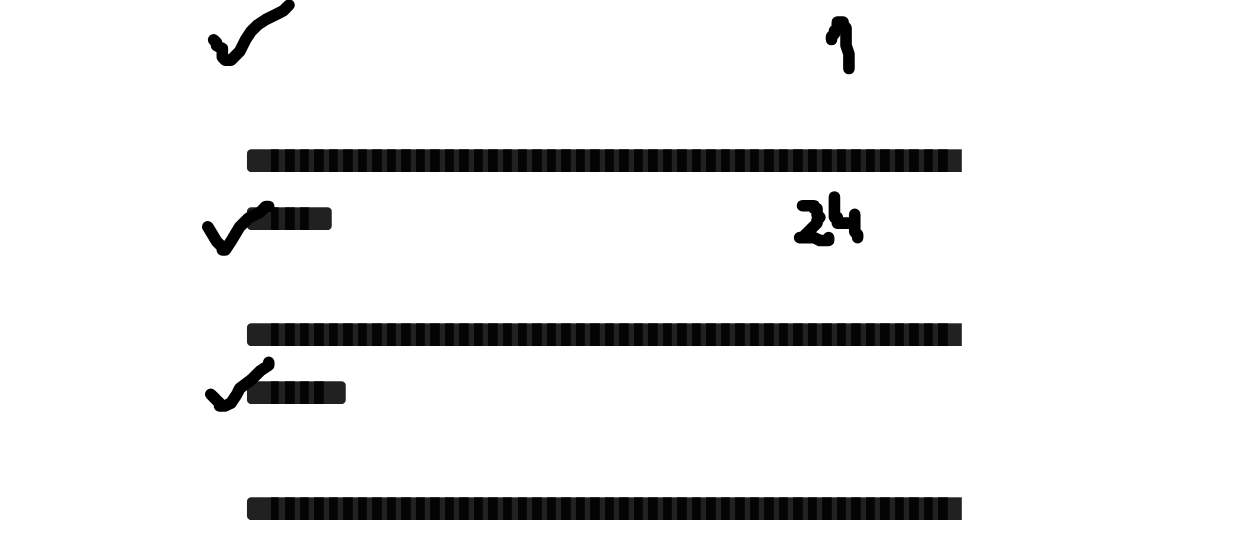 drag, startPoint x: 974, startPoint y: 207, endPoint x: 980, endPoint y: 217, distance: 11.661903 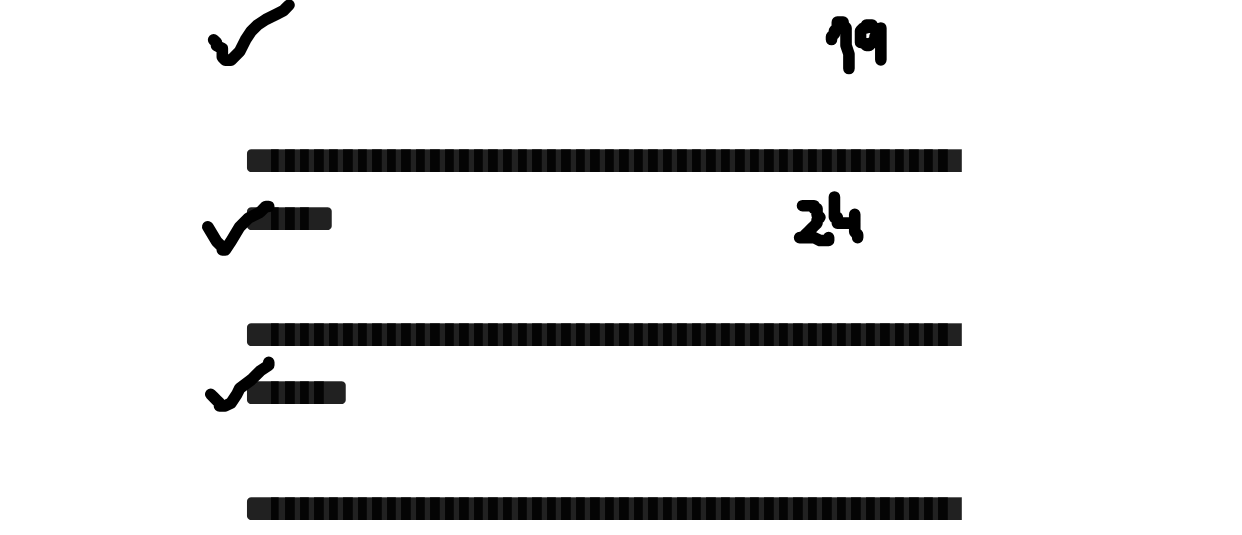 drag, startPoint x: 988, startPoint y: 203, endPoint x: 992, endPoint y: 216, distance: 13.601471 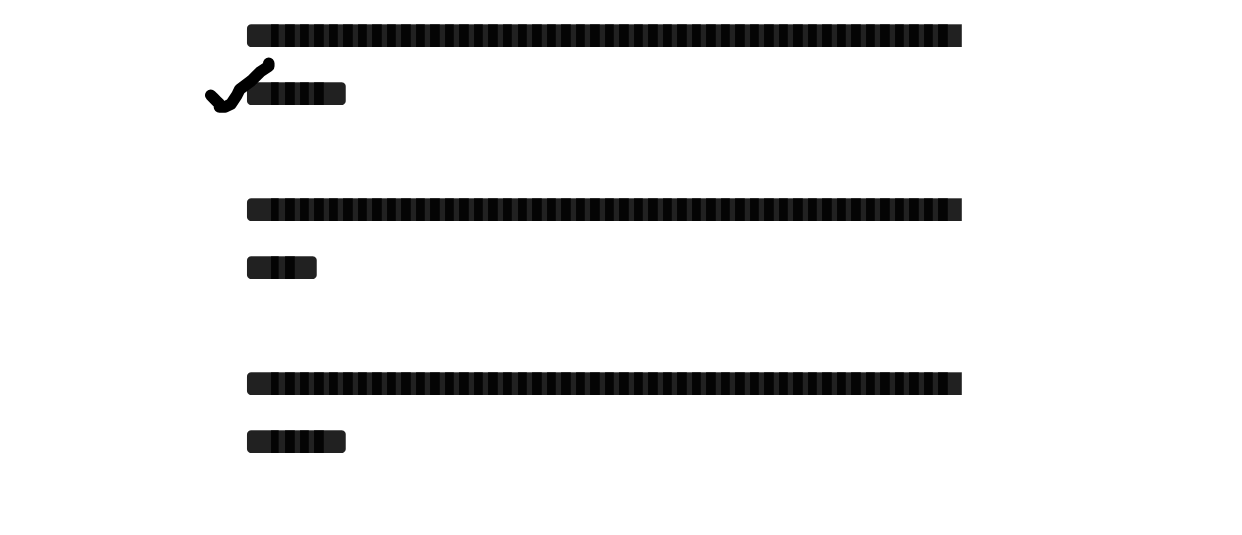 scroll, scrollTop: 2110, scrollLeft: 0, axis: vertical 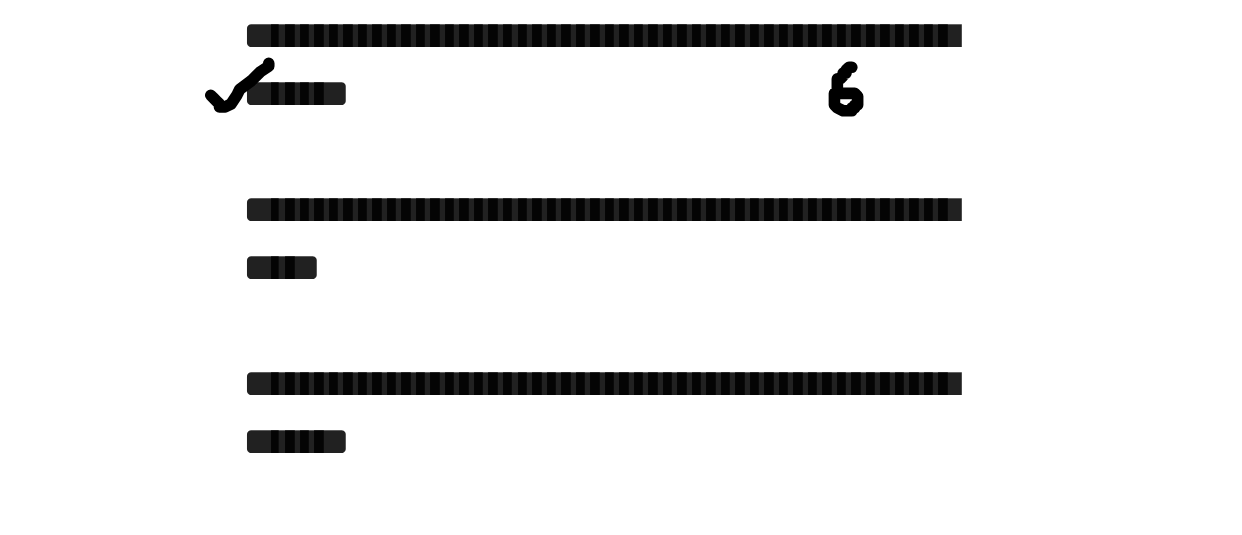 drag, startPoint x: 981, startPoint y: 216, endPoint x: 974, endPoint y: 226, distance: 12.206555 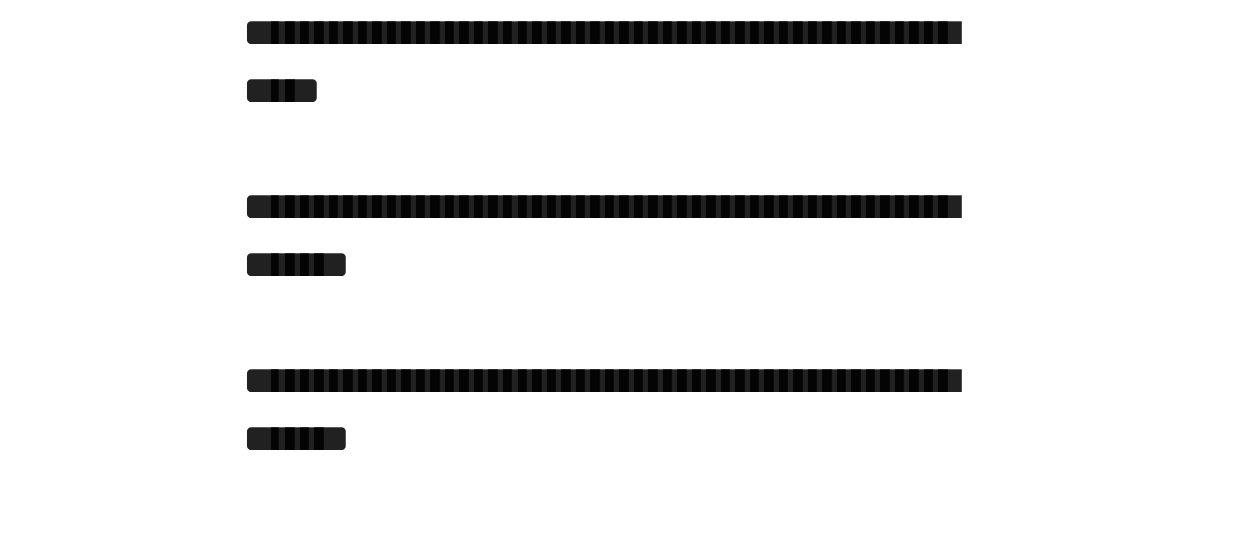 scroll, scrollTop: 2172, scrollLeft: 0, axis: vertical 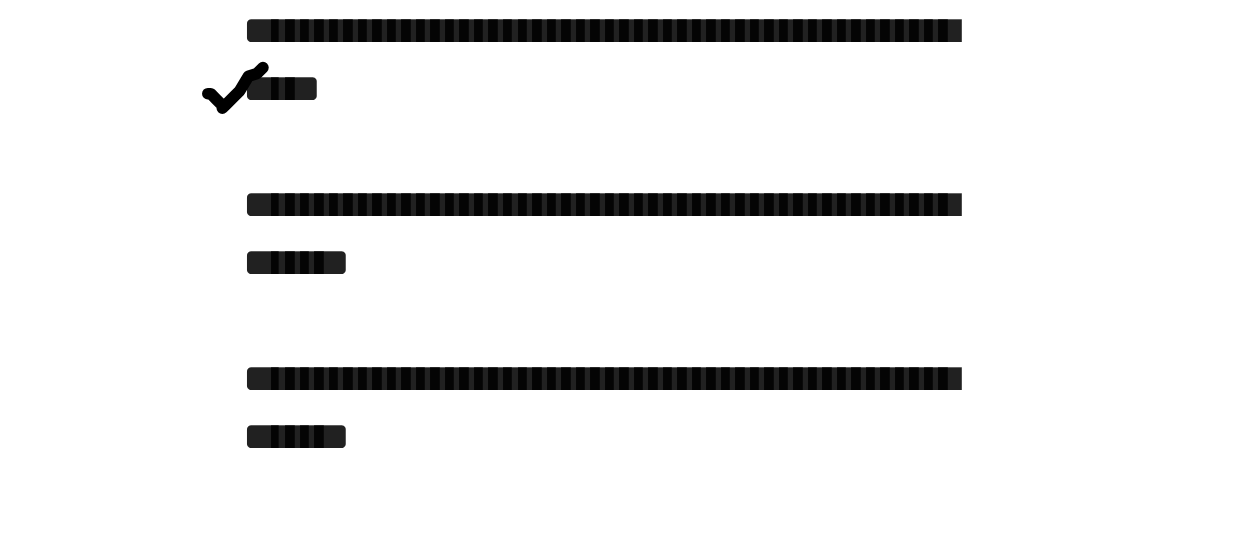 drag, startPoint x: 759, startPoint y: 225, endPoint x: 778, endPoint y: 216, distance: 21.023796 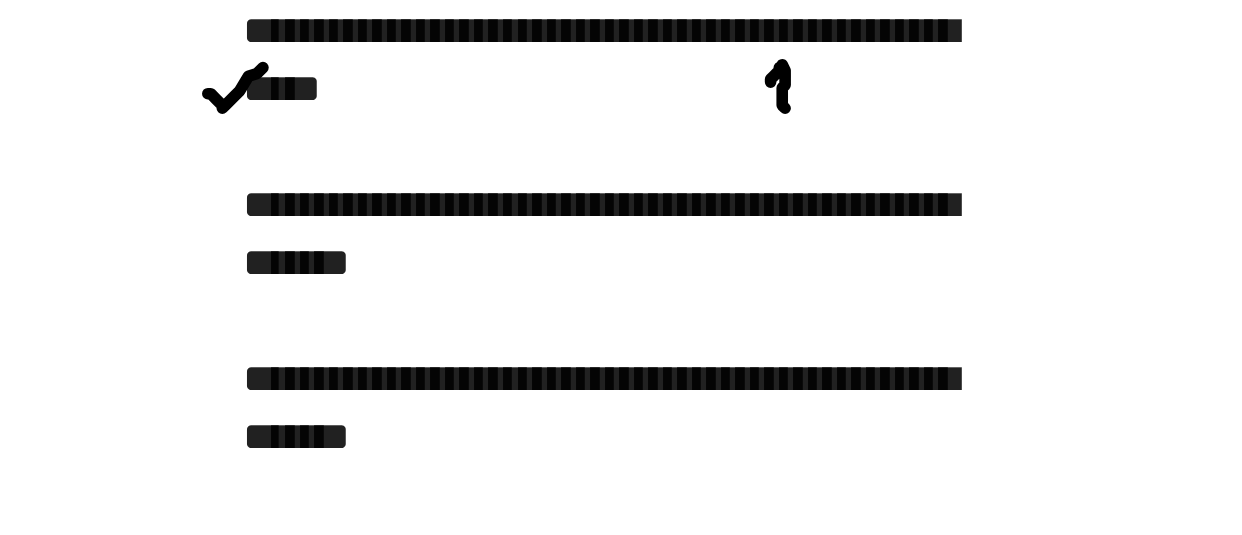 drag, startPoint x: 953, startPoint y: 221, endPoint x: 958, endPoint y: 230, distance: 10.29563 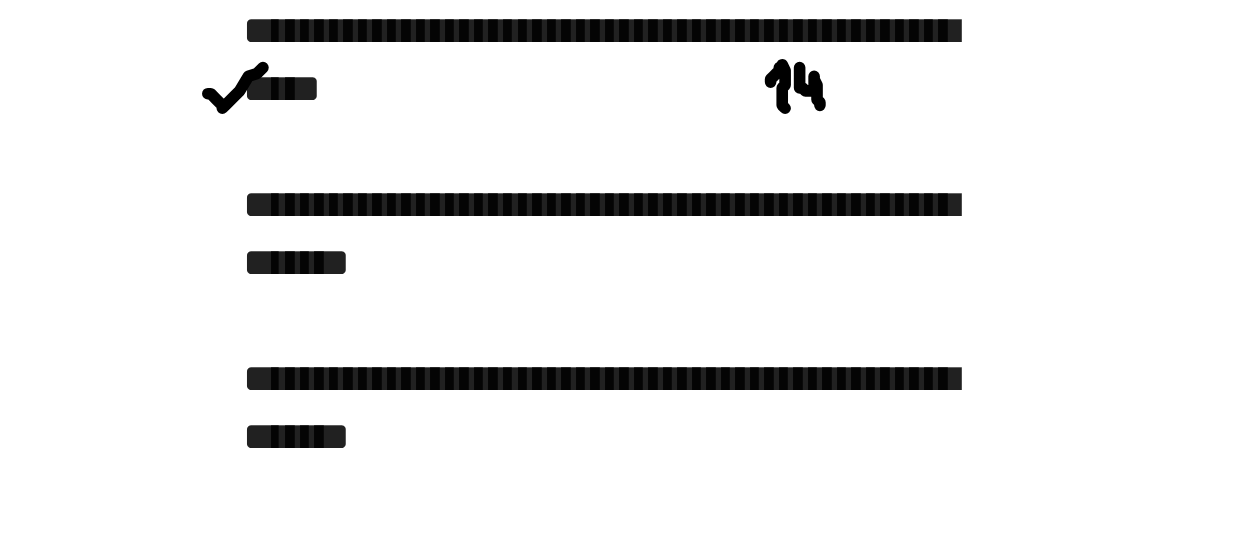 drag, startPoint x: 963, startPoint y: 216, endPoint x: 970, endPoint y: 229, distance: 14.764823 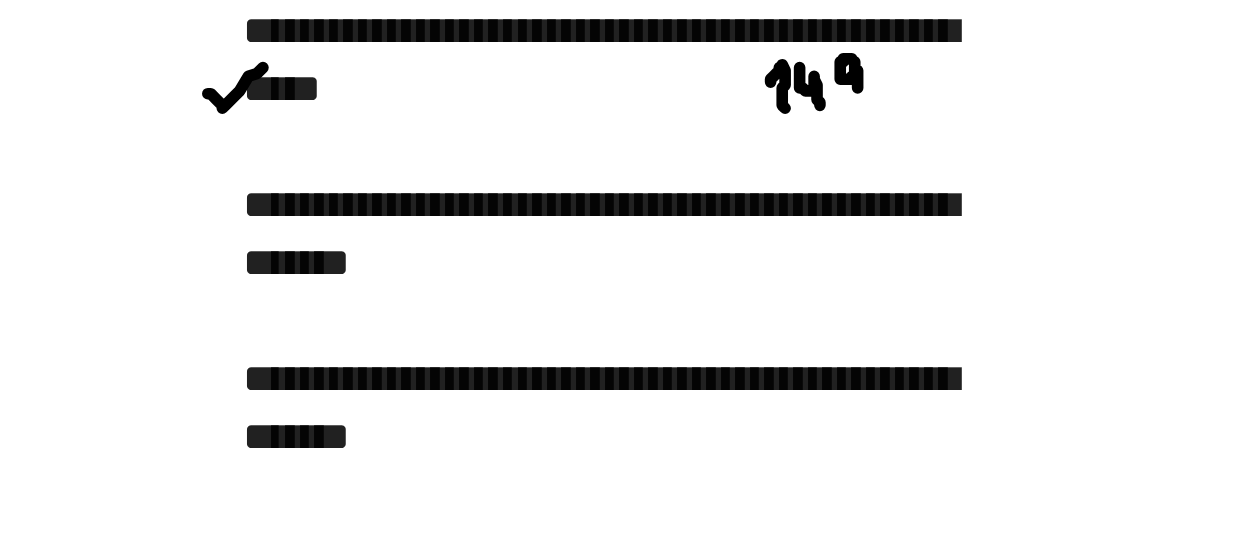 drag, startPoint x: 981, startPoint y: 213, endPoint x: 984, endPoint y: 229, distance: 16.27882 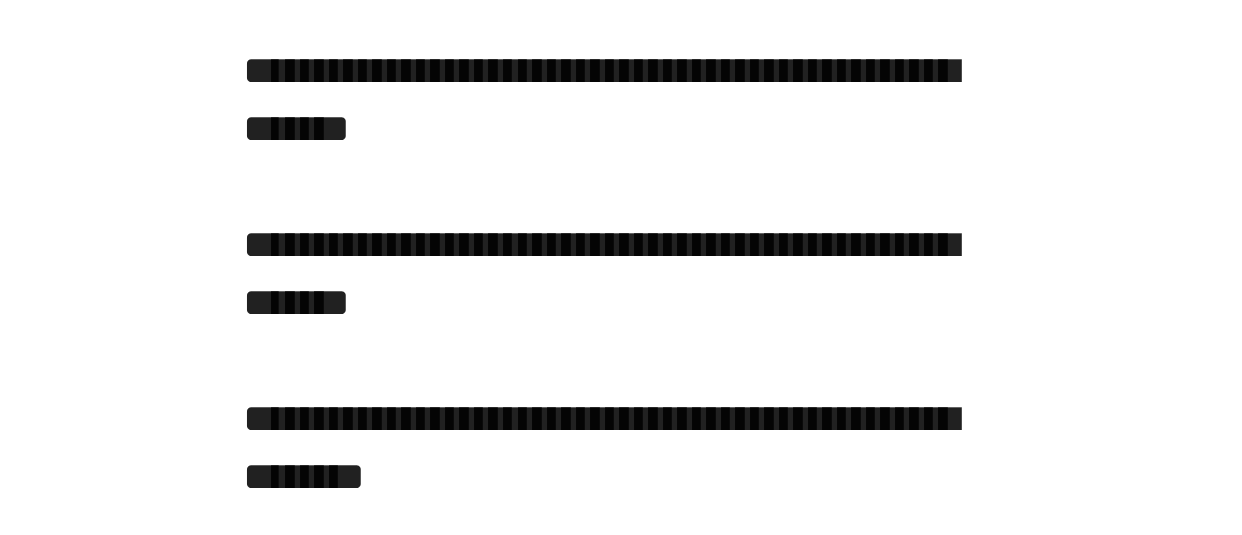 scroll, scrollTop: 2229, scrollLeft: 0, axis: vertical 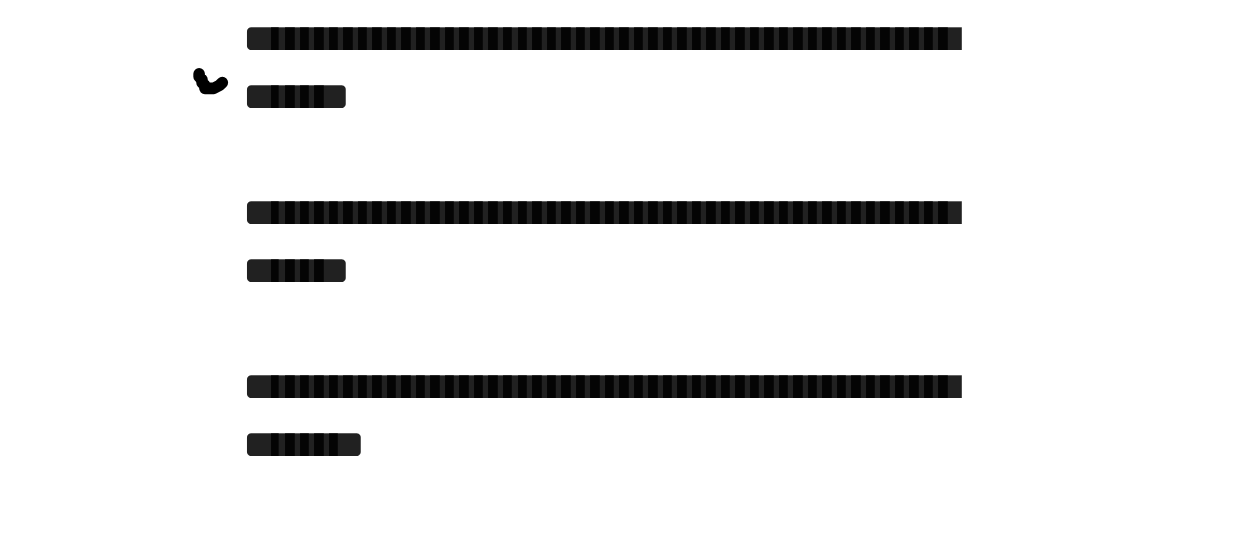 drag, startPoint x: 756, startPoint y: 219, endPoint x: 775, endPoint y: 210, distance: 21.023796 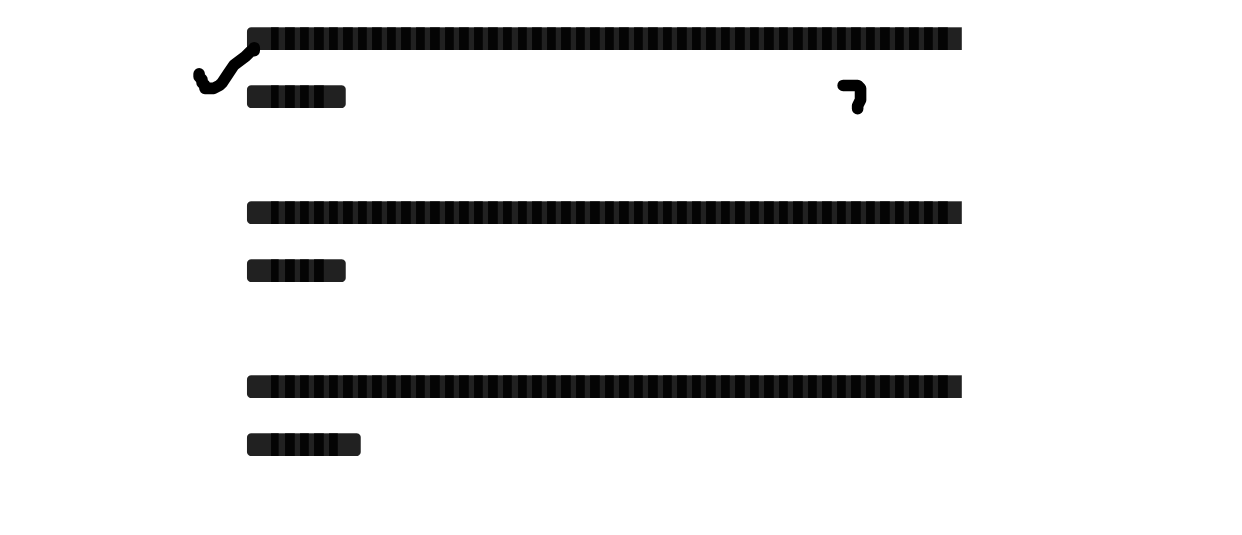 drag, startPoint x: 978, startPoint y: 223, endPoint x: 983, endPoint y: 233, distance: 11.18034 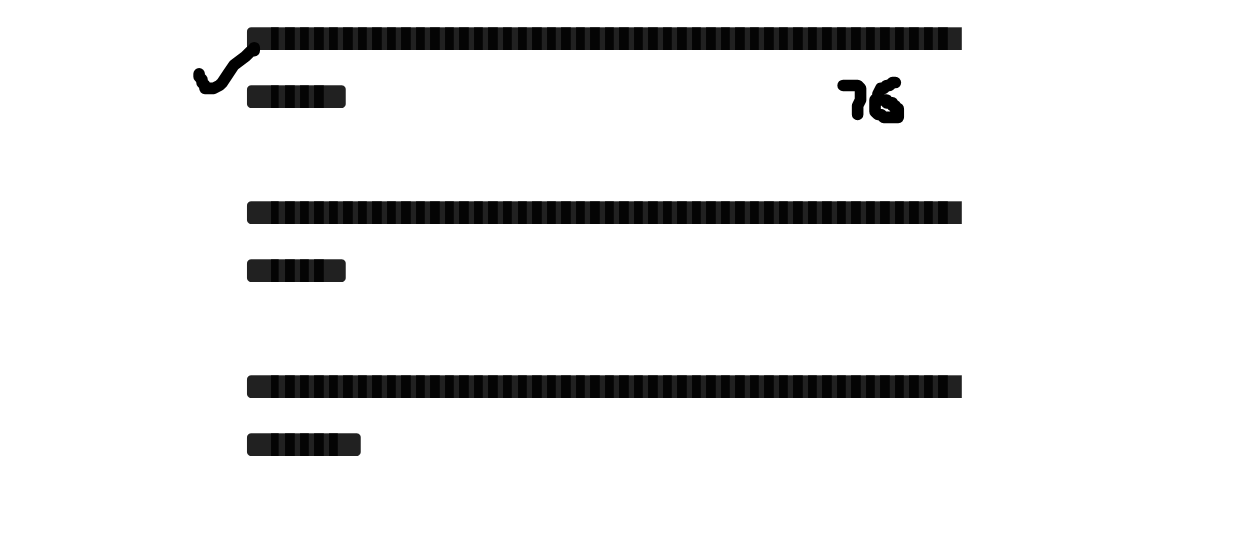 click at bounding box center (621, 789) 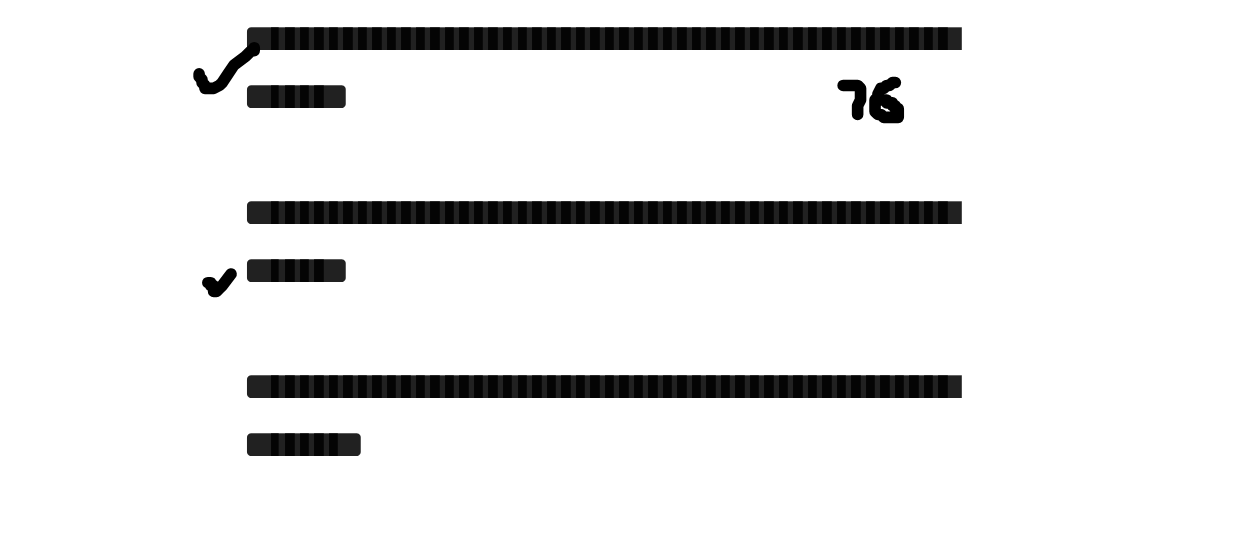 drag, startPoint x: 759, startPoint y: 291, endPoint x: 774, endPoint y: 279, distance: 19.209373 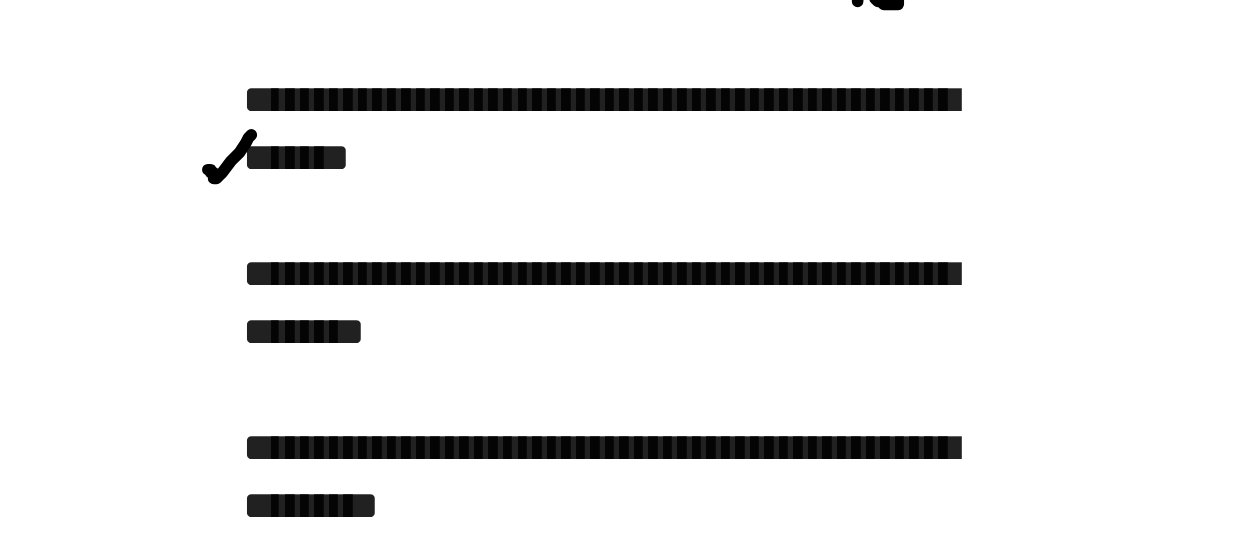 scroll, scrollTop: 2280, scrollLeft: 0, axis: vertical 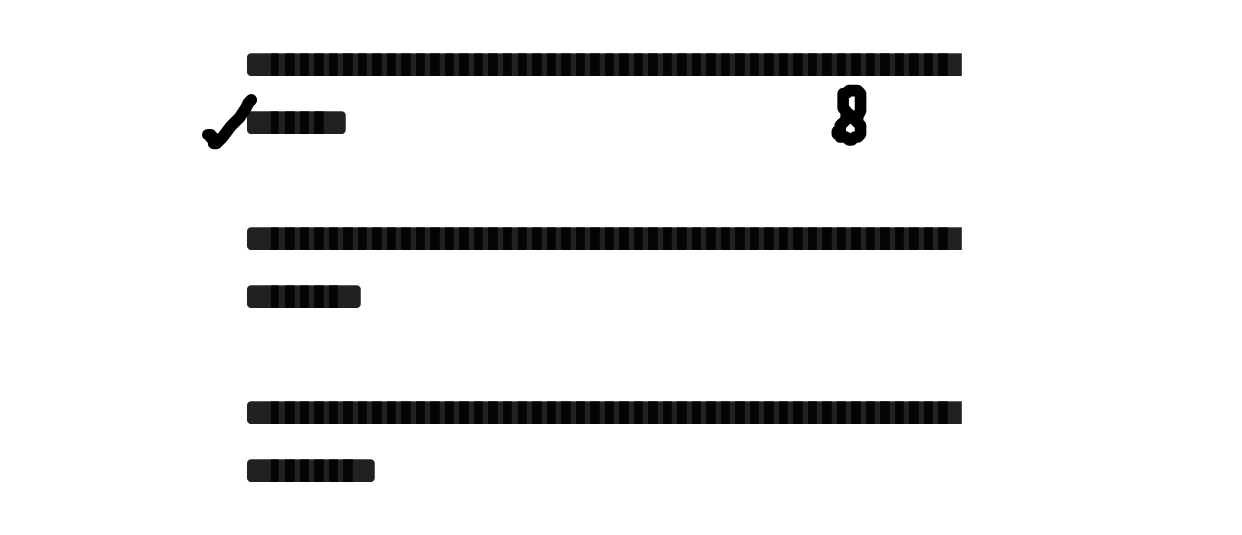 click at bounding box center (621, 738) 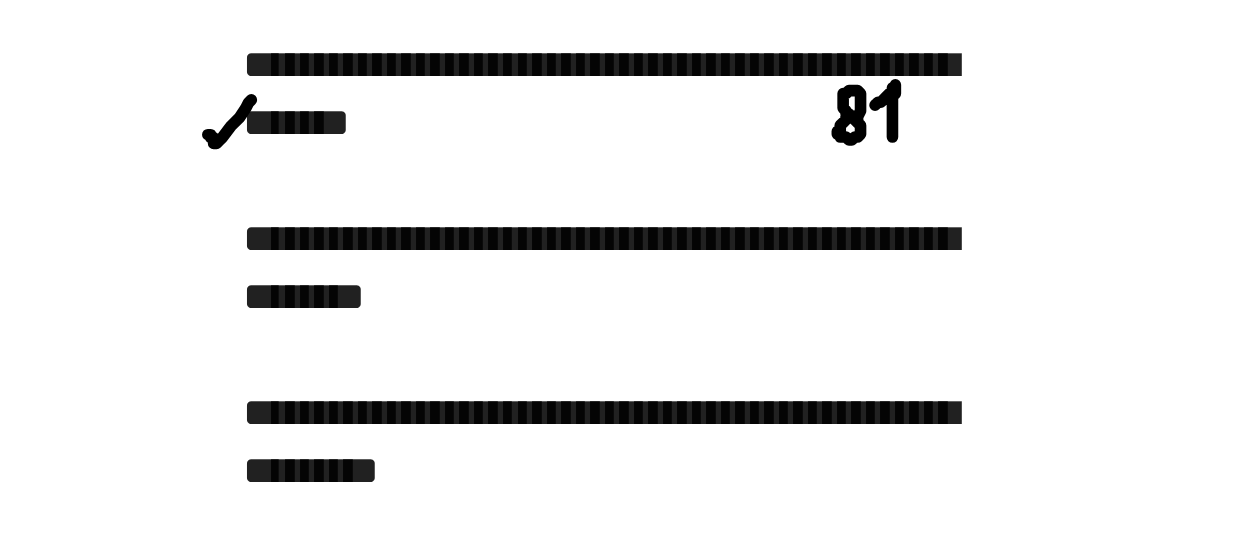 drag, startPoint x: 989, startPoint y: 229, endPoint x: 995, endPoint y: 241, distance: 13.416408 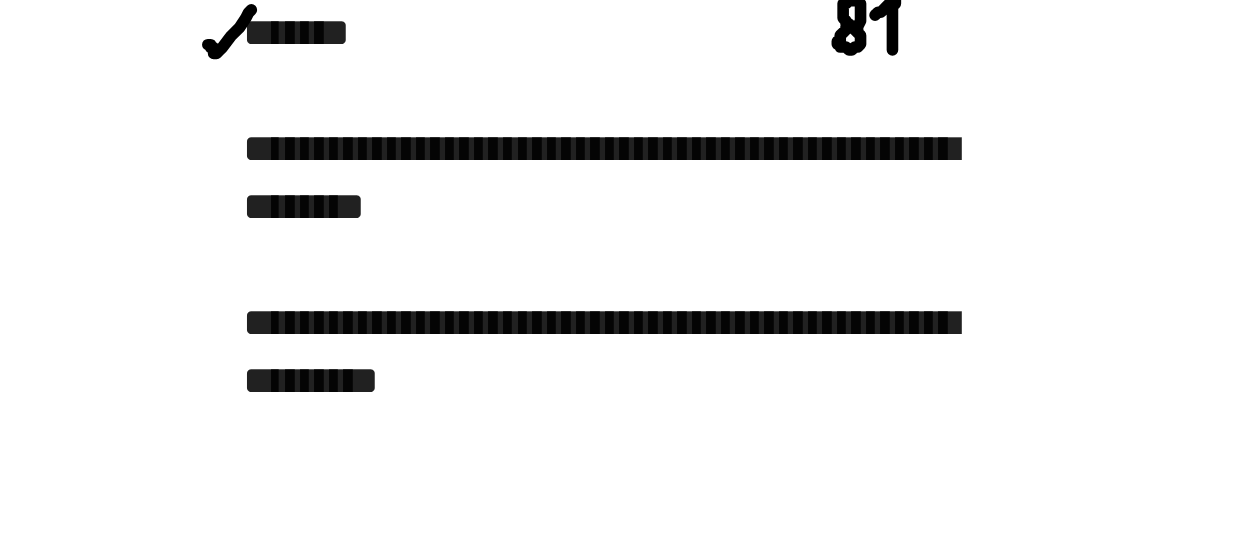 scroll, scrollTop: 2312, scrollLeft: 0, axis: vertical 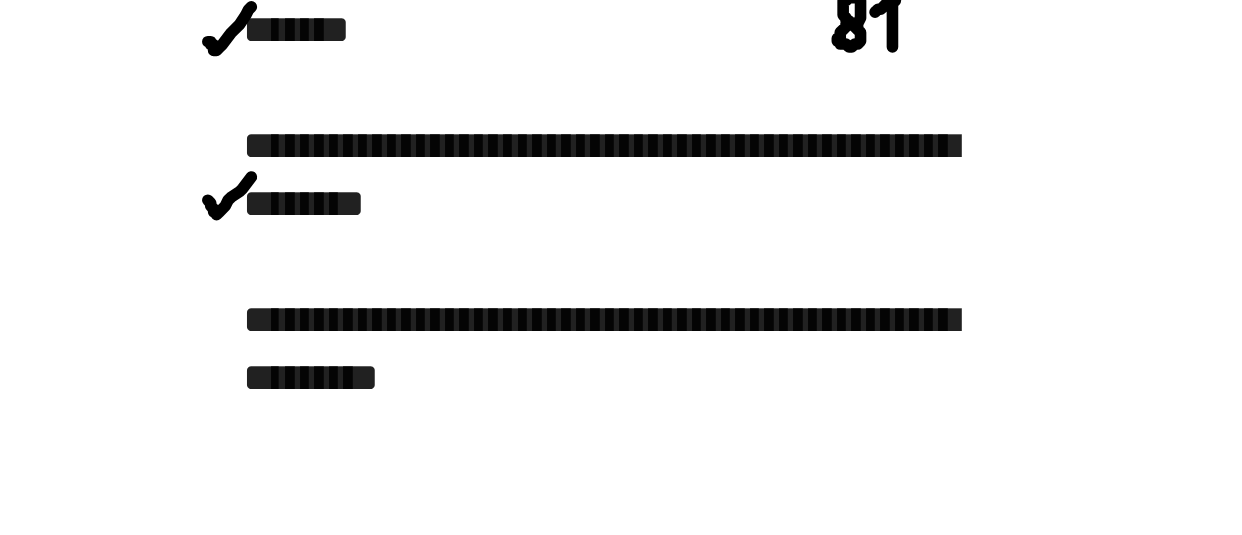 drag, startPoint x: 759, startPoint y: 262, endPoint x: 776, endPoint y: 251, distance: 20.248457 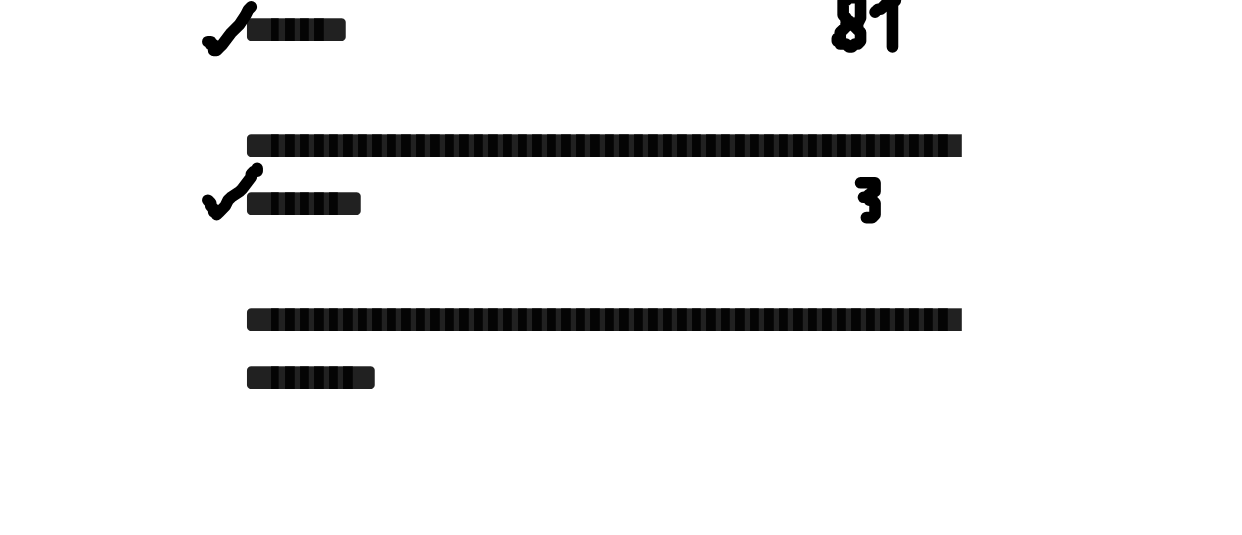 drag, startPoint x: 984, startPoint y: 256, endPoint x: 985, endPoint y: 268, distance: 12.0415945 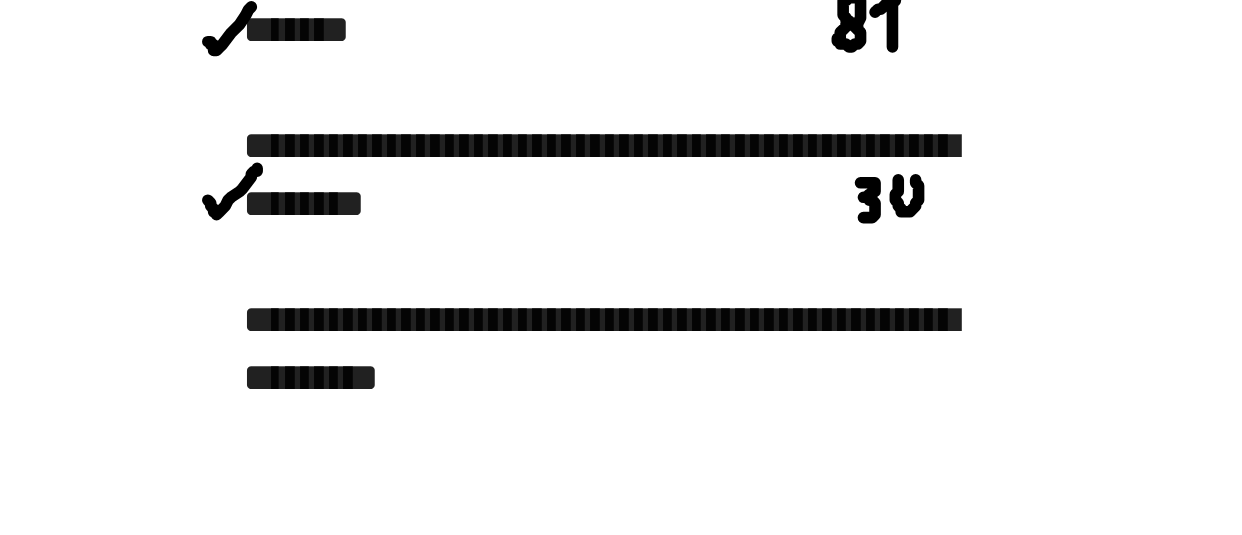 click at bounding box center (621, 706) 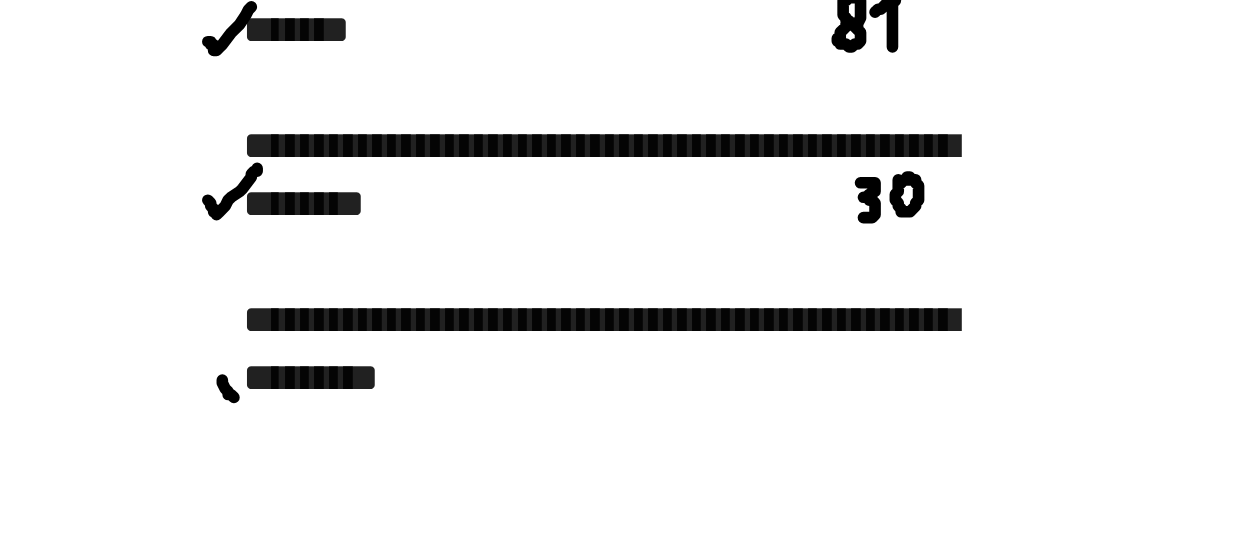 drag, startPoint x: 764, startPoint y: 324, endPoint x: 789, endPoint y: 312, distance: 27.730848 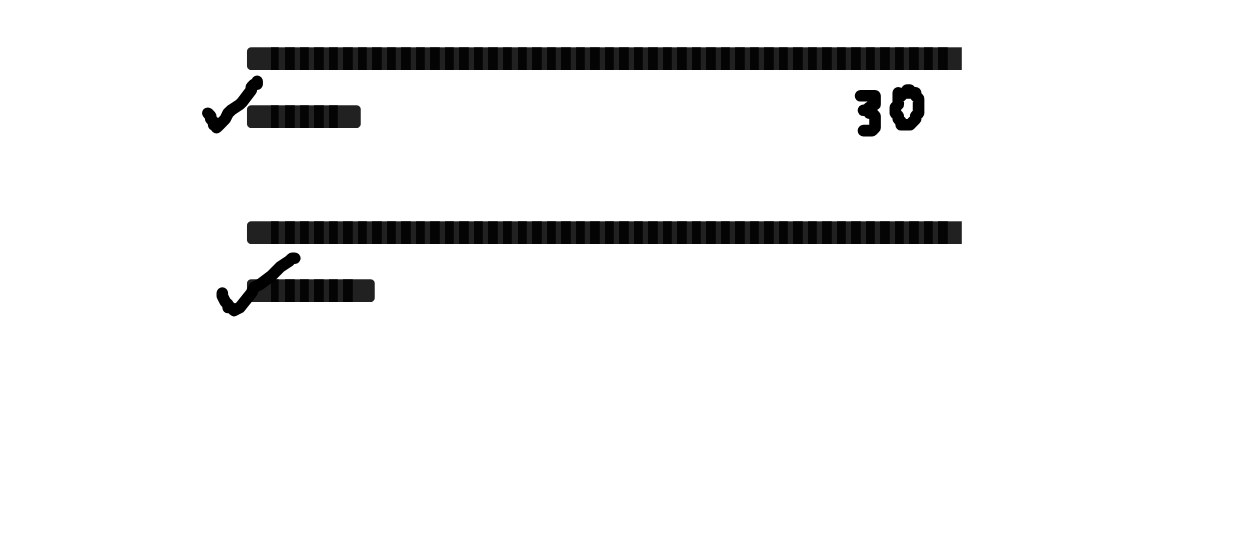 scroll, scrollTop: 2344, scrollLeft: 0, axis: vertical 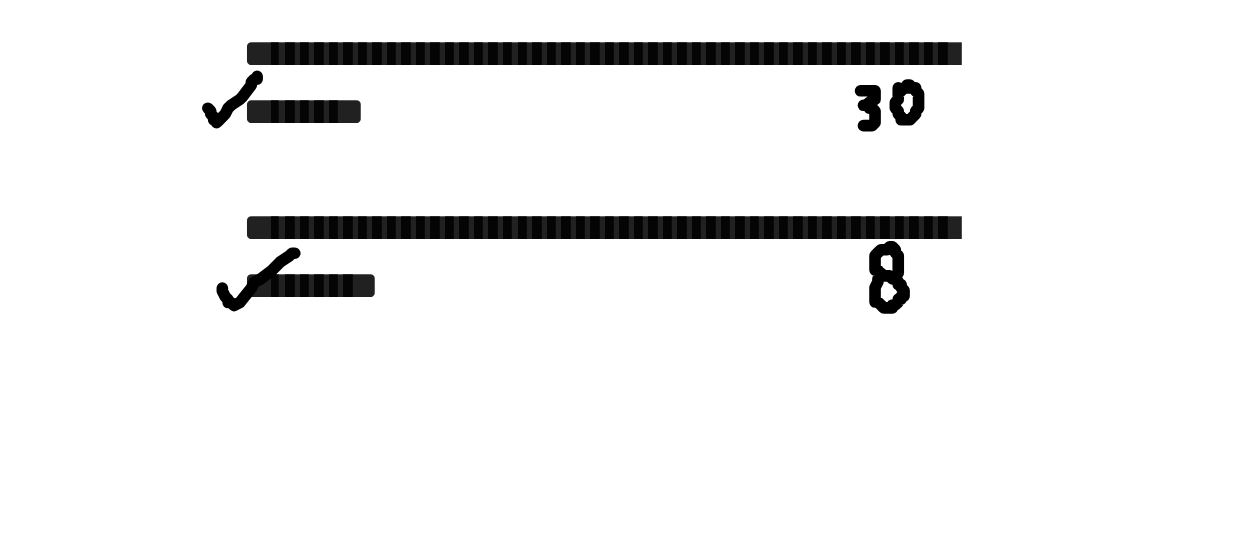 click at bounding box center [621, 674] 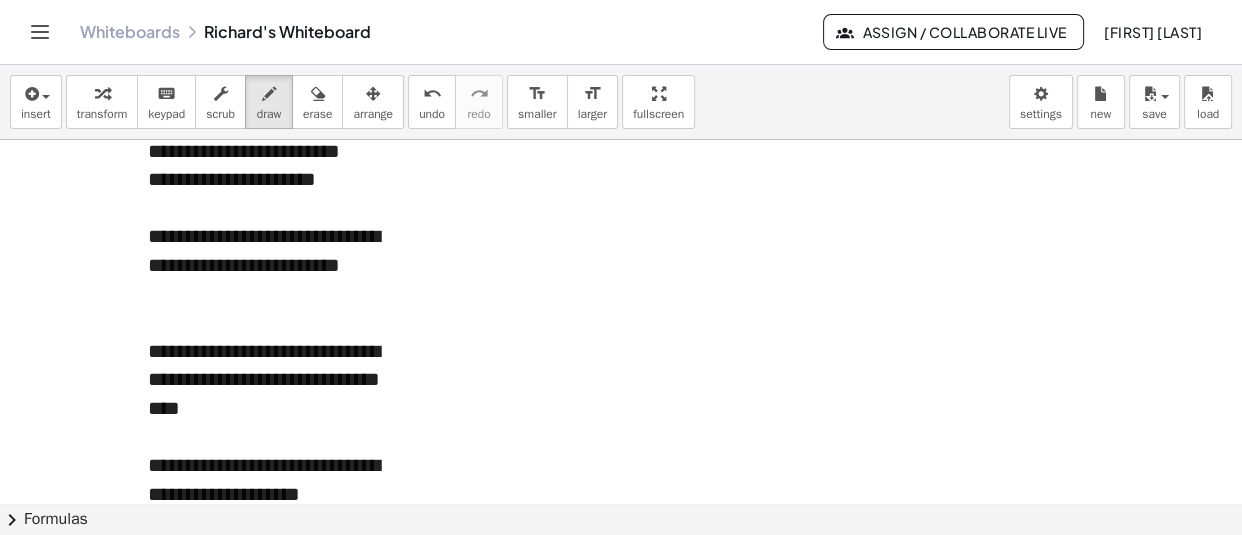 scroll, scrollTop: 5580, scrollLeft: 0, axis: vertical 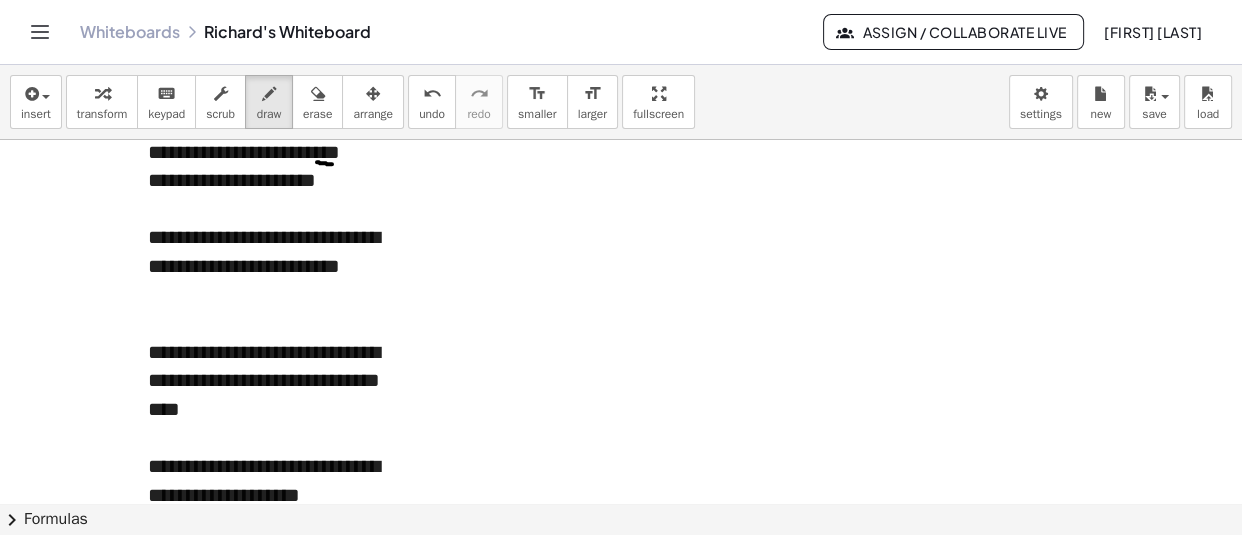 drag, startPoint x: 317, startPoint y: 162, endPoint x: 332, endPoint y: 164, distance: 15.132746 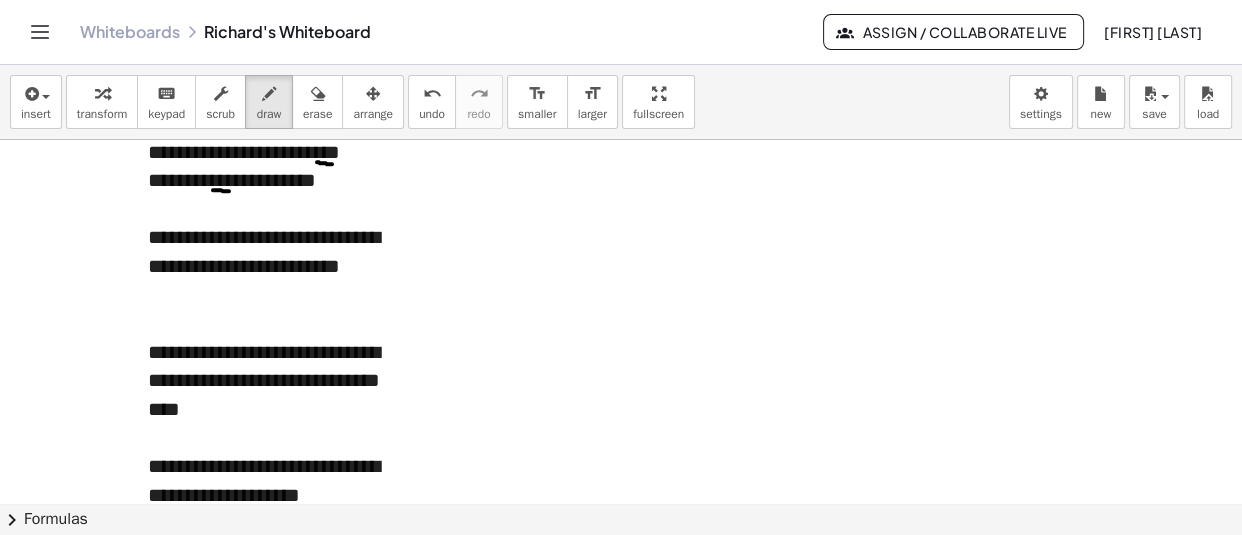 drag, startPoint x: 213, startPoint y: 190, endPoint x: 229, endPoint y: 191, distance: 16.03122 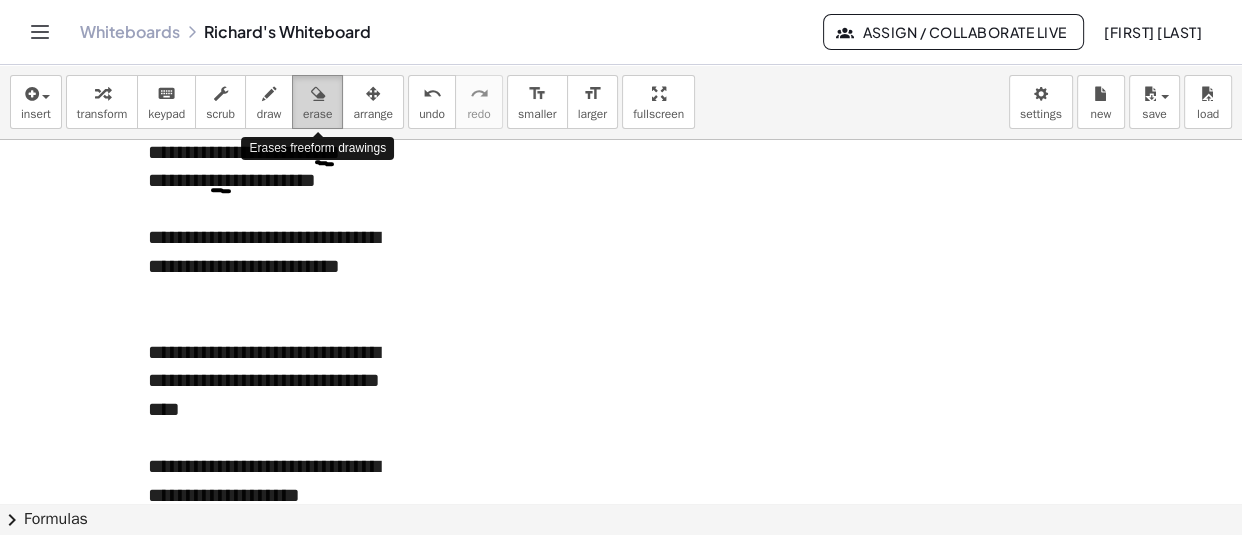 click on "erase" at bounding box center (317, 114) 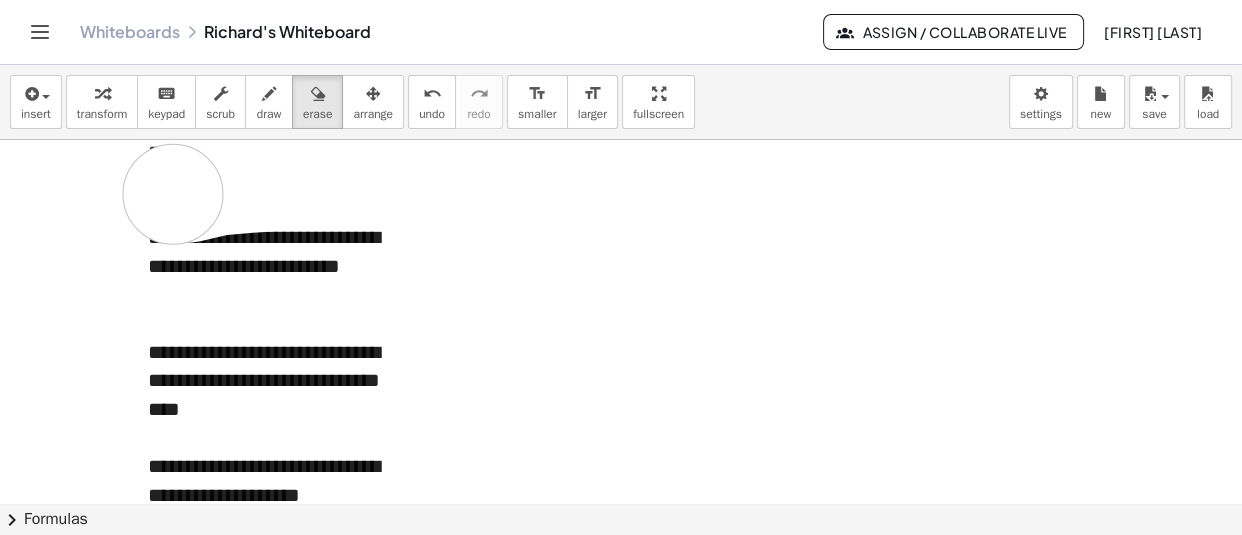 drag, startPoint x: 368, startPoint y: 180, endPoint x: 160, endPoint y: 198, distance: 208.77739 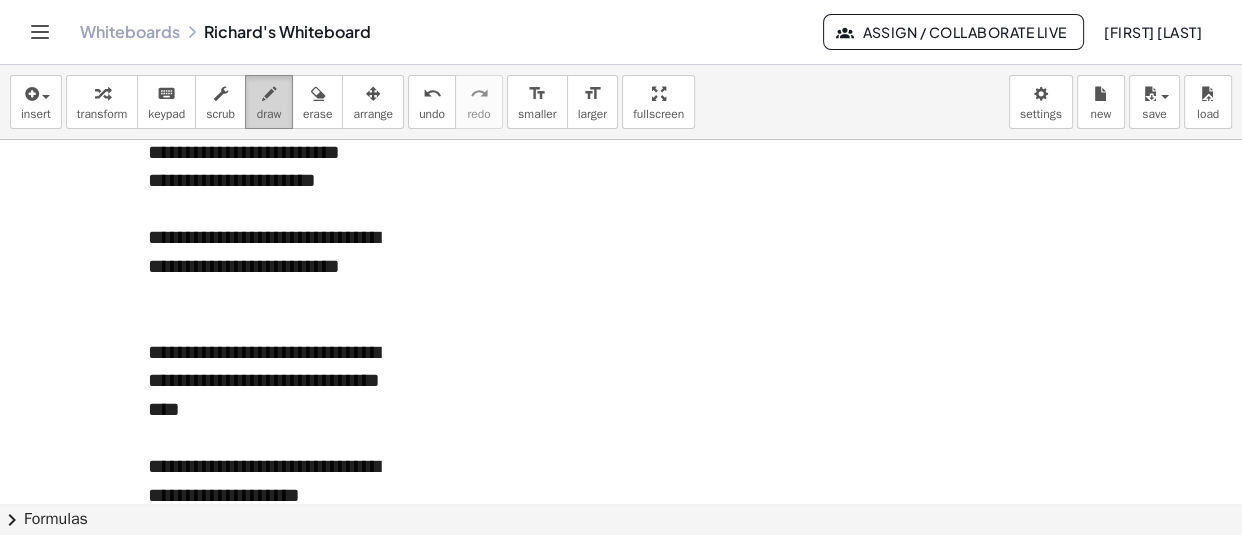 click on "draw" at bounding box center [269, 114] 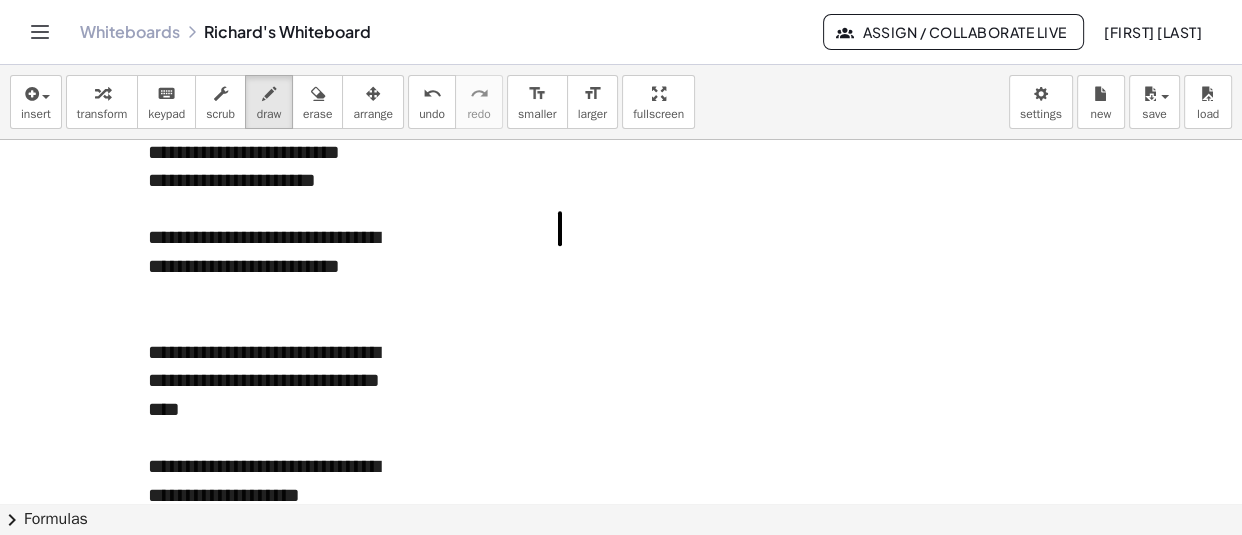 drag, startPoint x: 560, startPoint y: 213, endPoint x: 560, endPoint y: 260, distance: 47 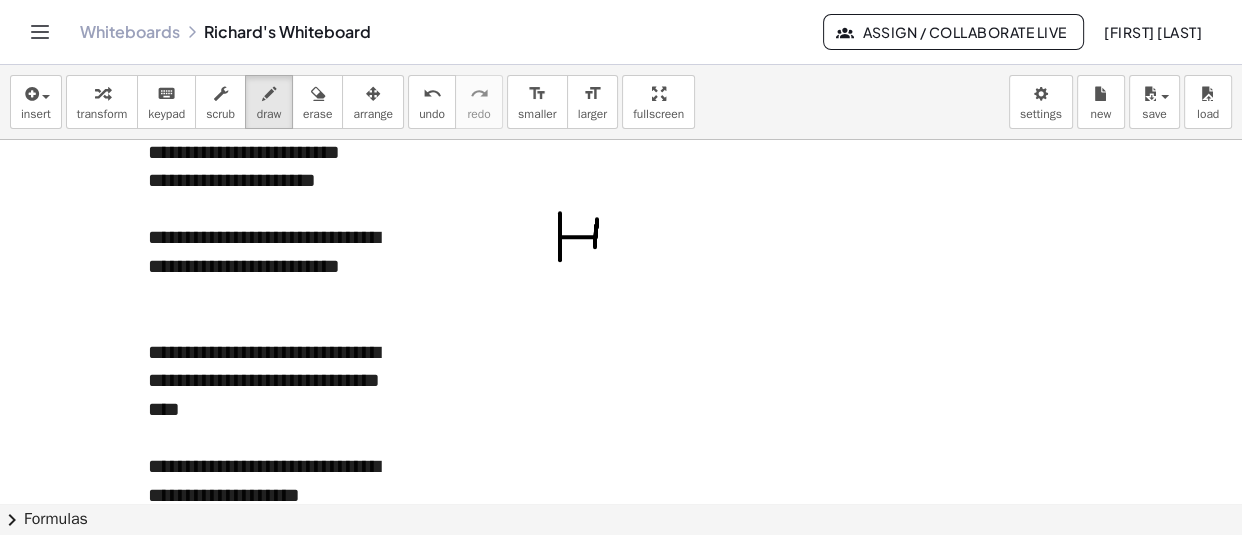 drag, startPoint x: 560, startPoint y: 237, endPoint x: 597, endPoint y: 260, distance: 43.56604 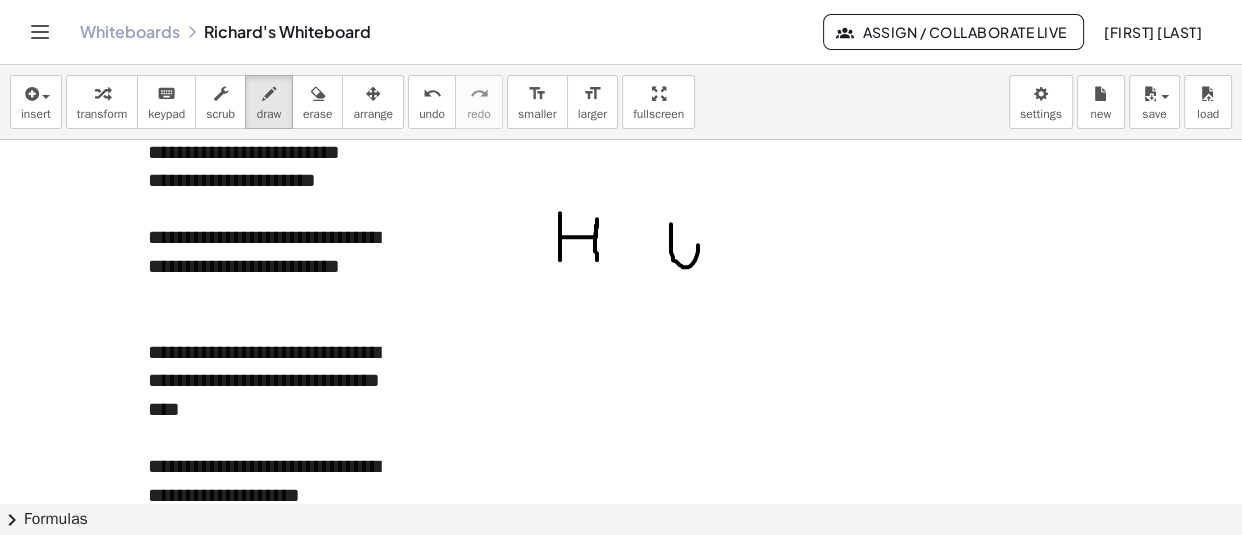 drag, startPoint x: 671, startPoint y: 224, endPoint x: 696, endPoint y: 225, distance: 25.019993 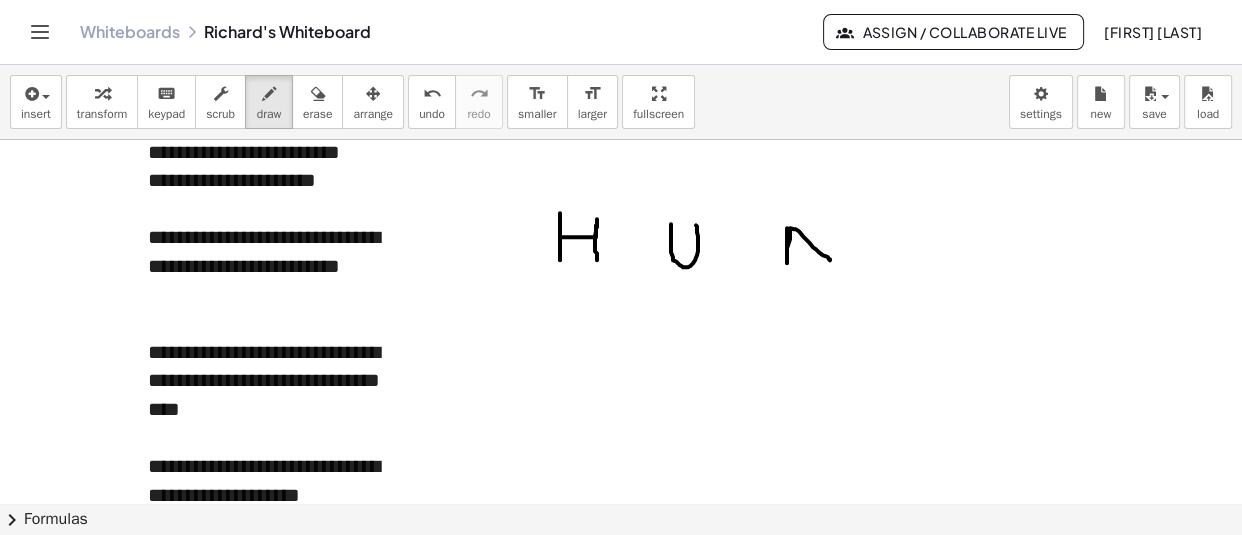 drag, startPoint x: 787, startPoint y: 228, endPoint x: 828, endPoint y: 223, distance: 41.303753 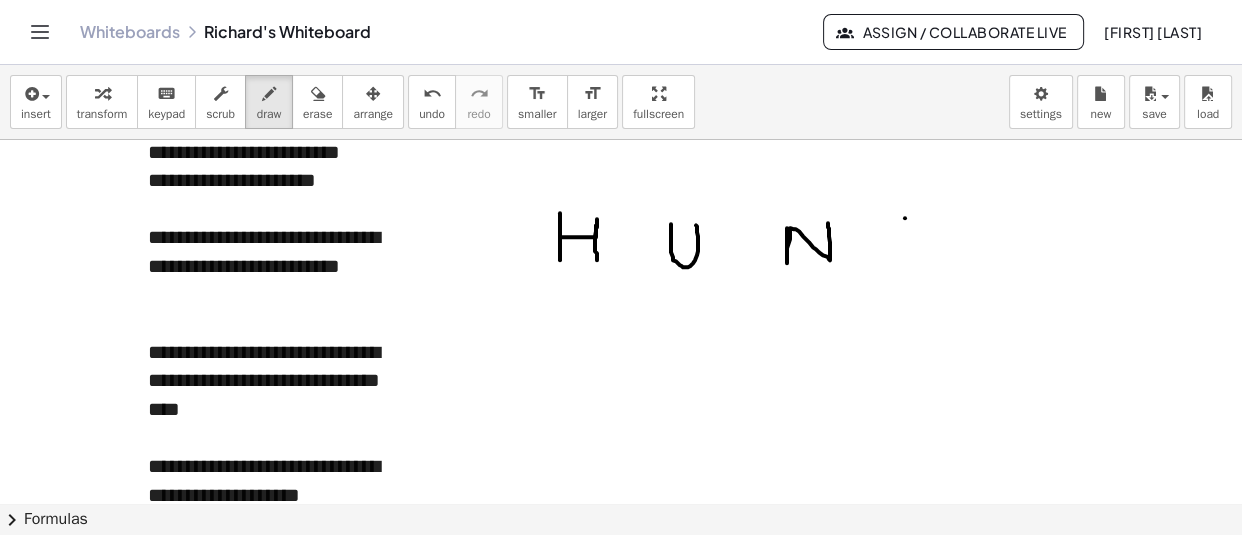 drag, startPoint x: 905, startPoint y: 218, endPoint x: 946, endPoint y: 217, distance: 41.01219 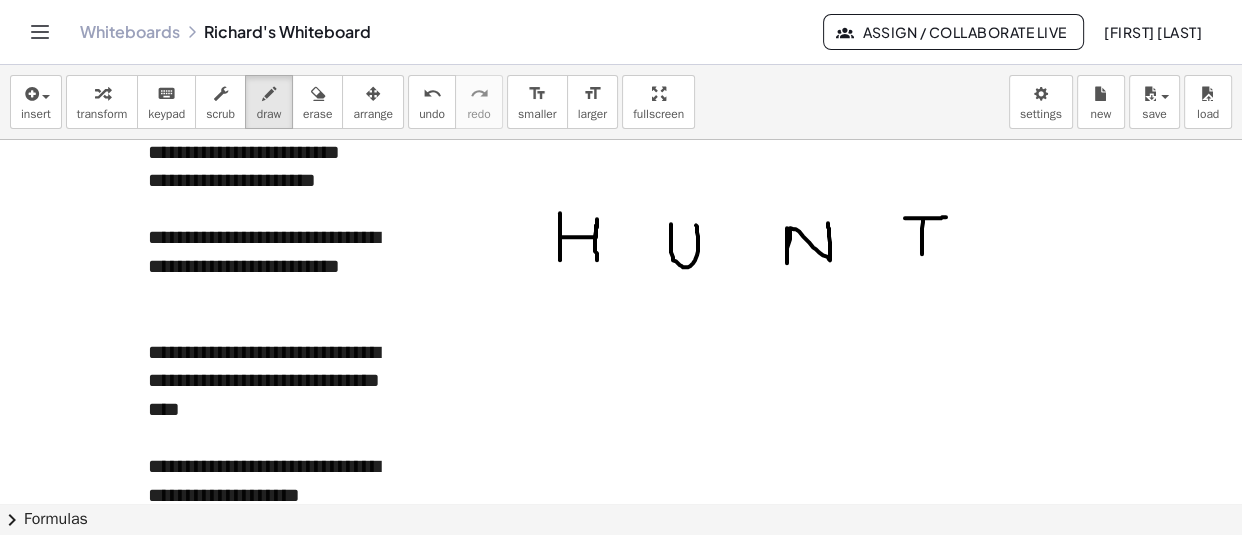 drag, startPoint x: 923, startPoint y: 219, endPoint x: 922, endPoint y: 254, distance: 35.014282 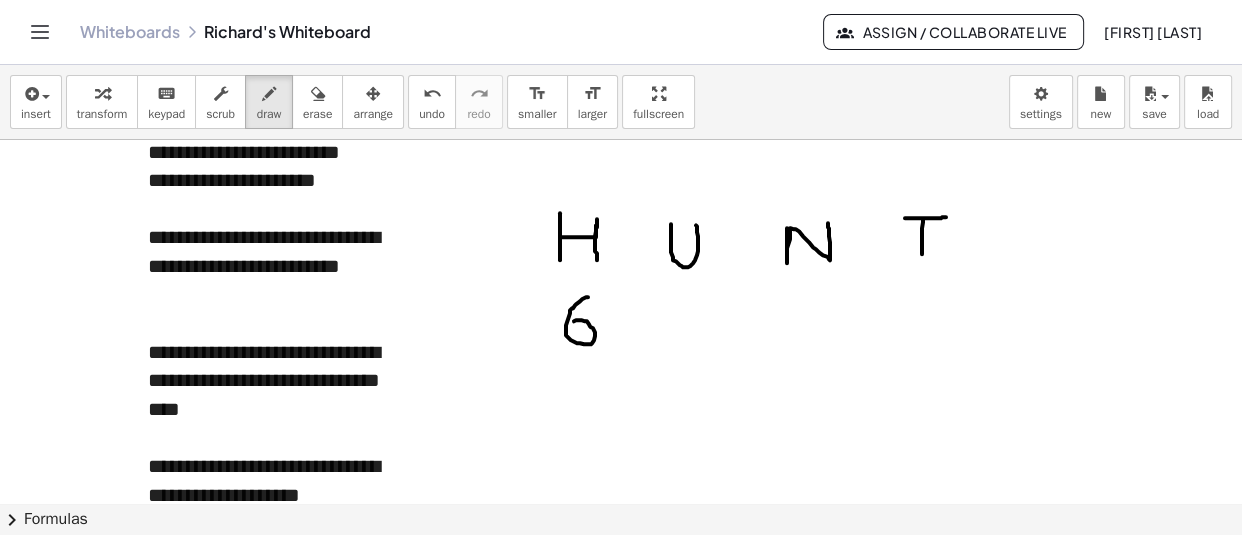 drag, startPoint x: 588, startPoint y: 297, endPoint x: 569, endPoint y: 326, distance: 34.669872 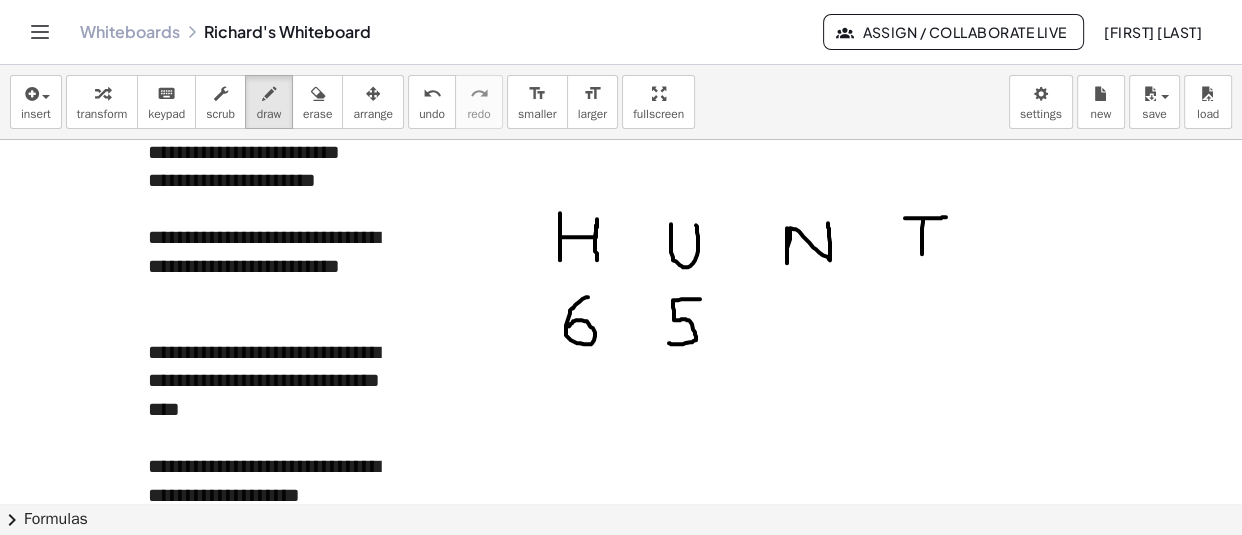 drag, startPoint x: 700, startPoint y: 299, endPoint x: 669, endPoint y: 343, distance: 53.823788 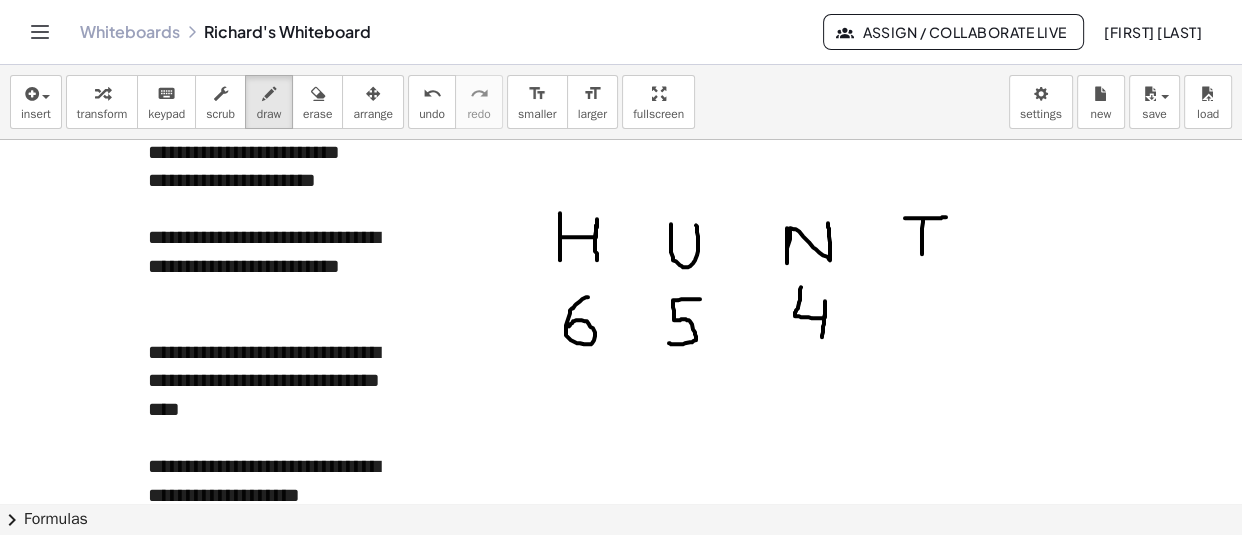 drag, startPoint x: 801, startPoint y: 287, endPoint x: 822, endPoint y: 337, distance: 54.230988 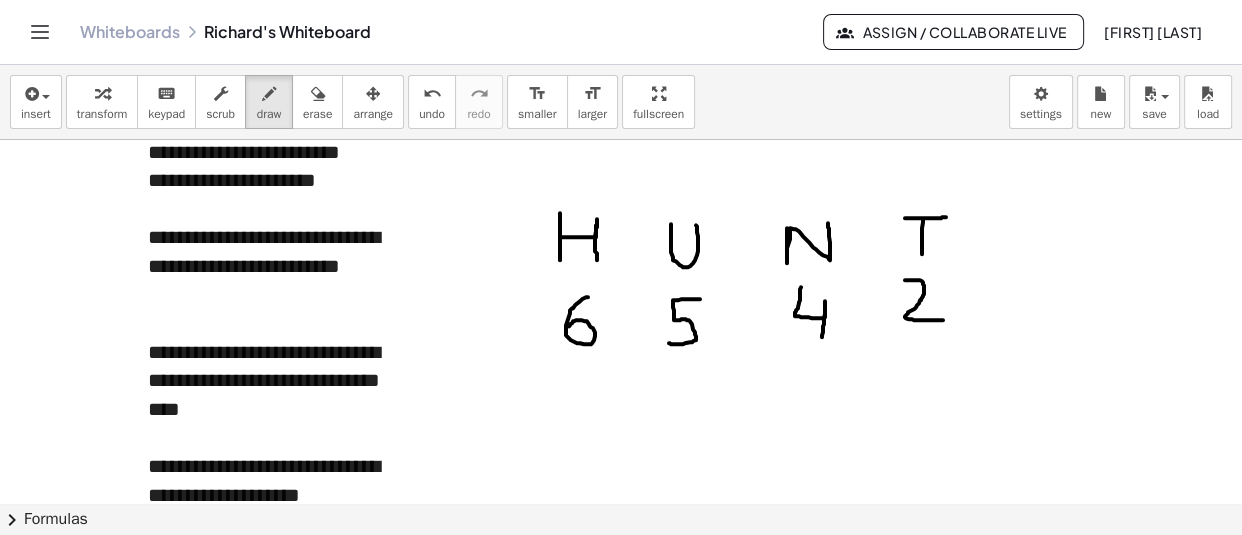 drag, startPoint x: 905, startPoint y: 280, endPoint x: 943, endPoint y: 320, distance: 55.17246 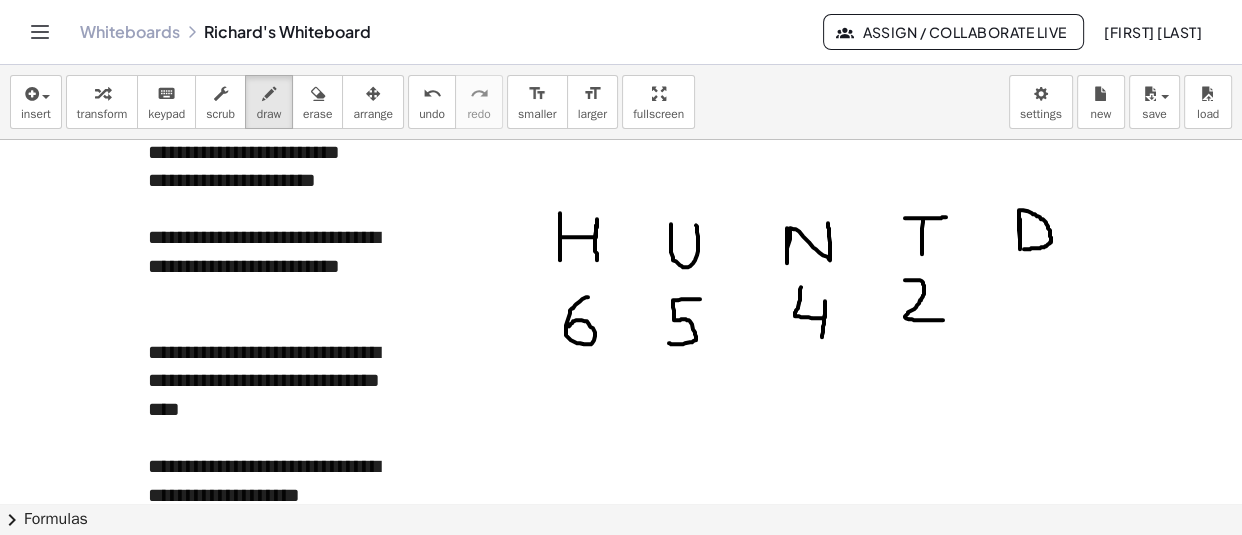 drag, startPoint x: 1019, startPoint y: 215, endPoint x: 1021, endPoint y: 249, distance: 34.058773 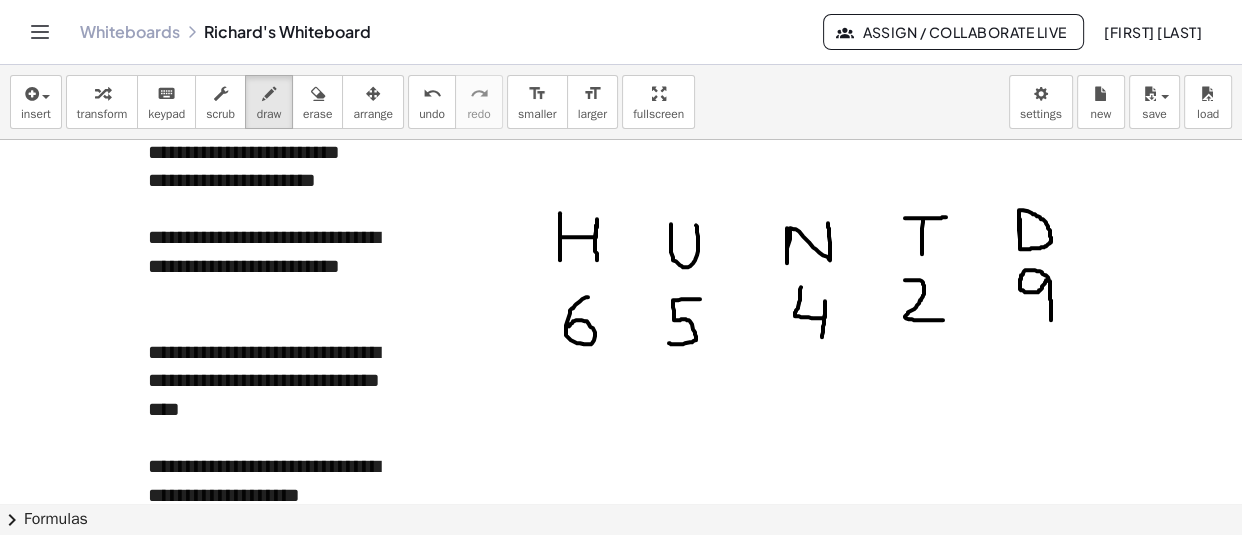 drag, startPoint x: 1050, startPoint y: 282, endPoint x: 1051, endPoint y: 320, distance: 38.013157 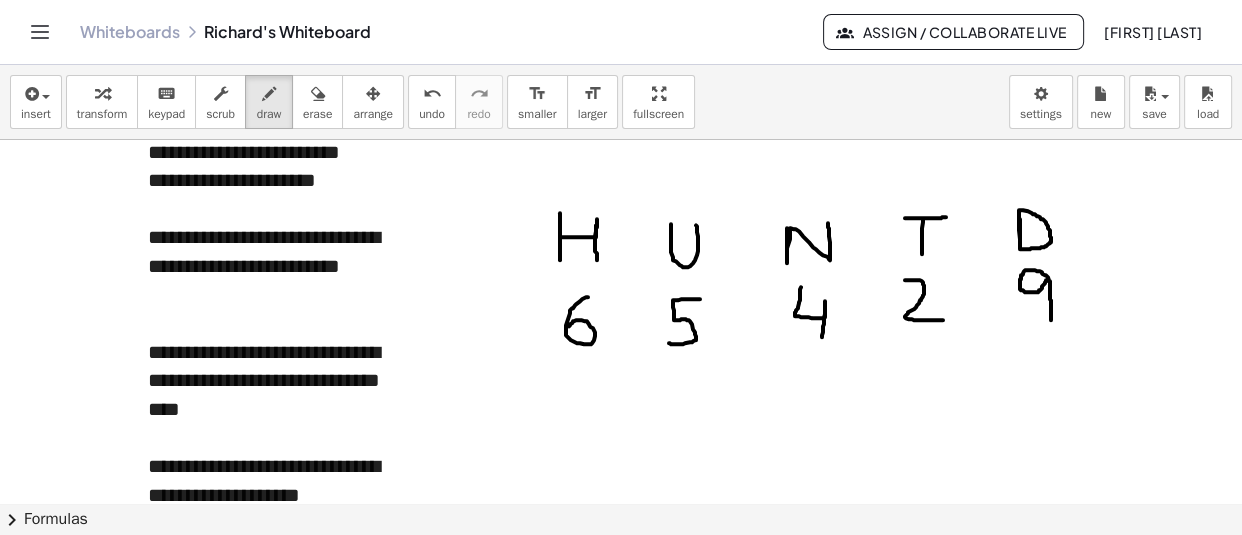 scroll, scrollTop: 5579, scrollLeft: 0, axis: vertical 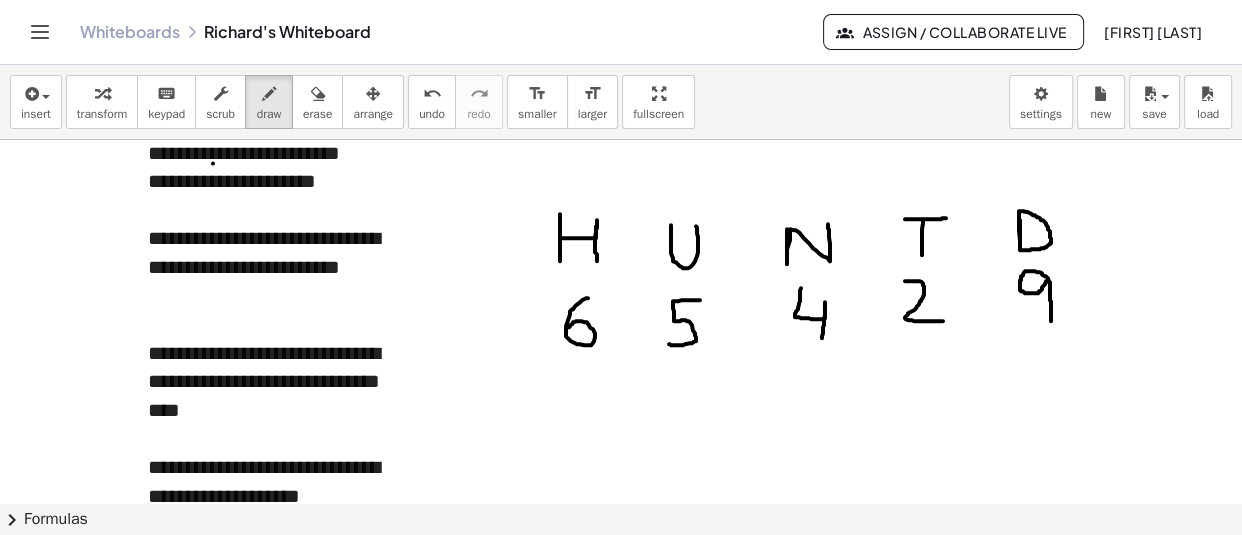 drag, startPoint x: 213, startPoint y: 164, endPoint x: 224, endPoint y: 163, distance: 11.045361 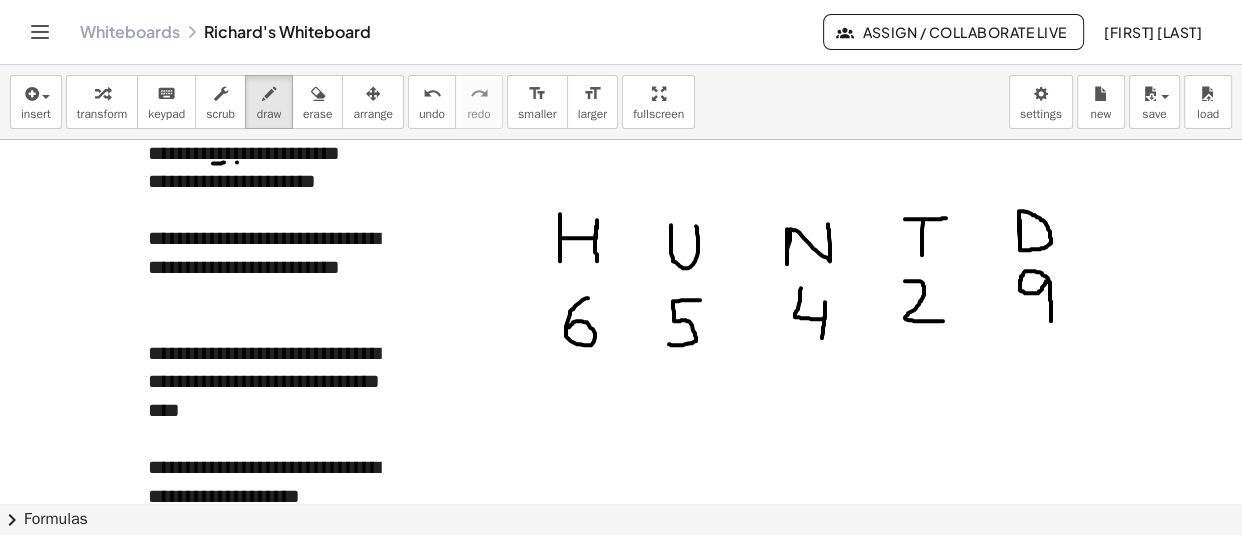 drag, startPoint x: 237, startPoint y: 163, endPoint x: 248, endPoint y: 165, distance: 11.18034 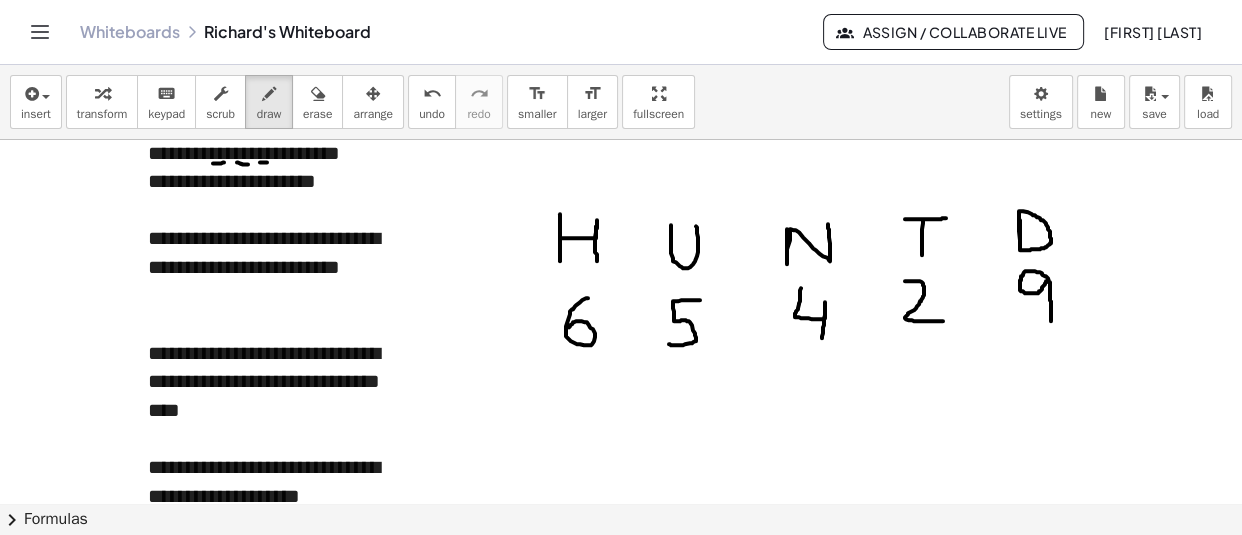 click at bounding box center (621, -2346) 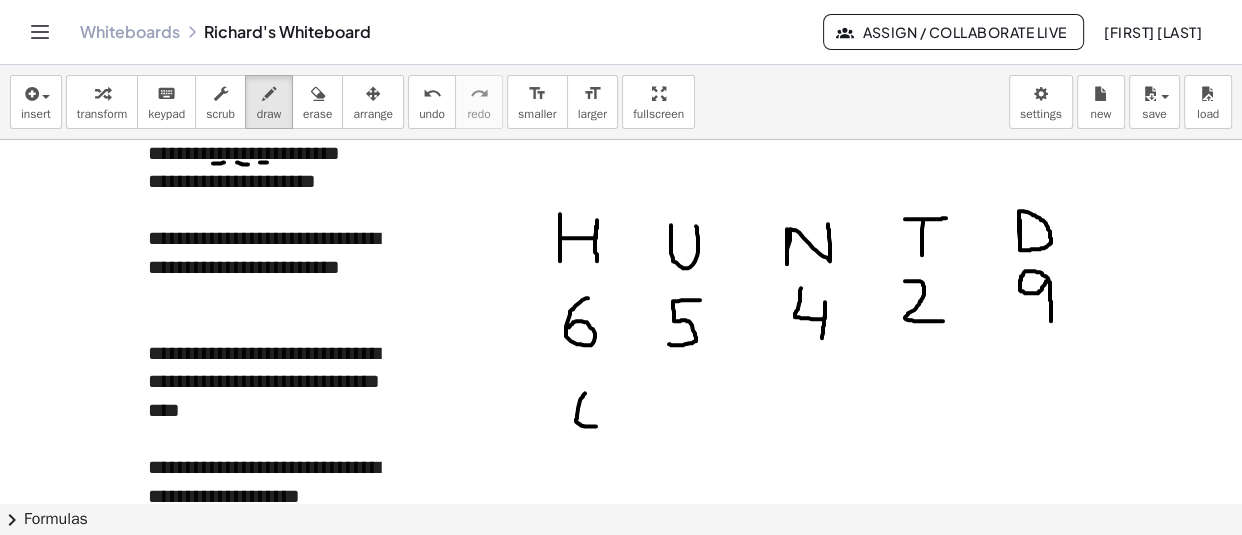 drag, startPoint x: 585, startPoint y: 394, endPoint x: 605, endPoint y: 424, distance: 36.05551 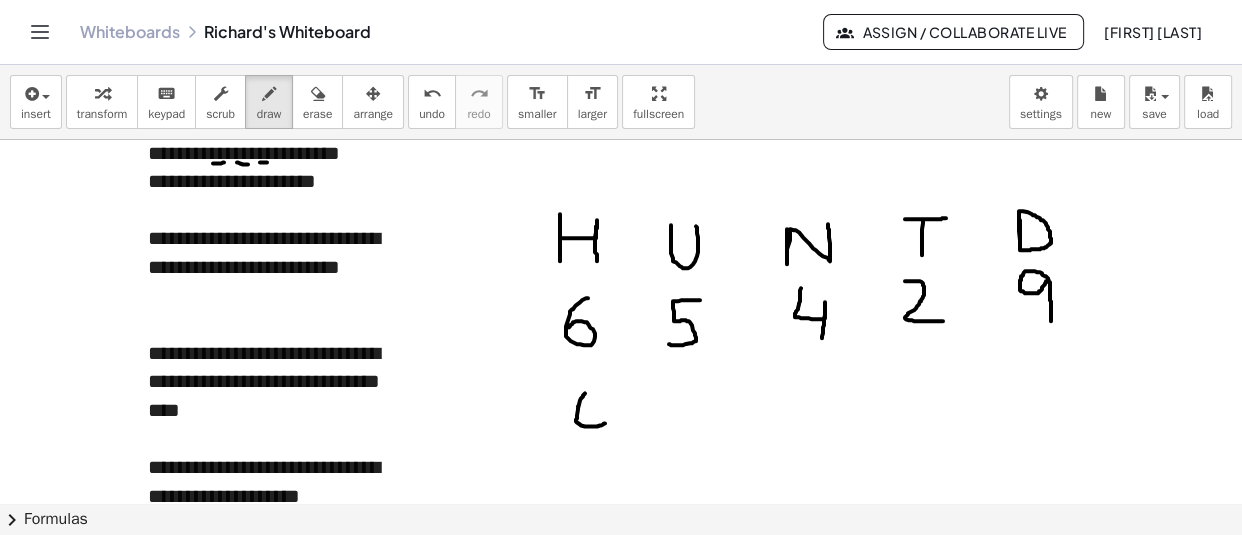 drag, startPoint x: 578, startPoint y: 407, endPoint x: 603, endPoint y: 405, distance: 25.079872 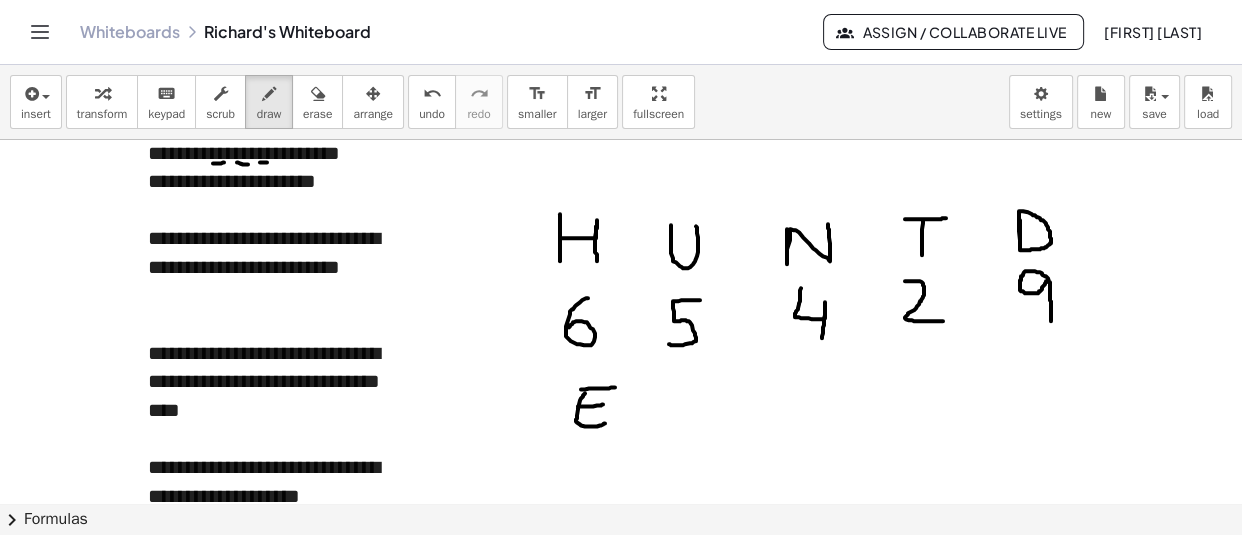 drag, startPoint x: 581, startPoint y: 390, endPoint x: 616, endPoint y: 388, distance: 35.057095 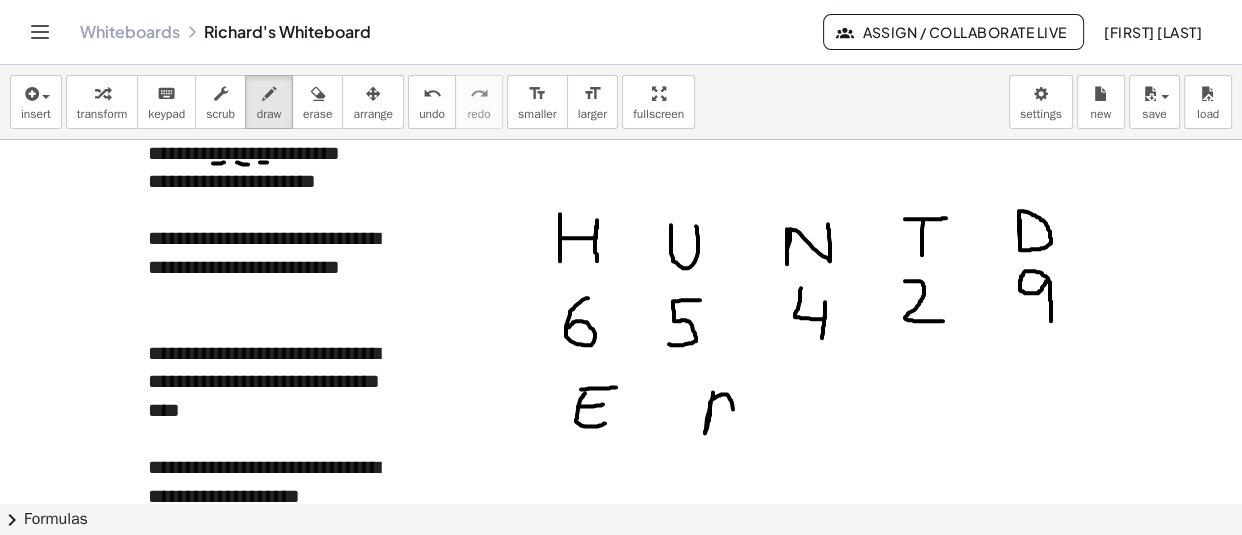 drag, startPoint x: 713, startPoint y: 393, endPoint x: 738, endPoint y: 433, distance: 47.169907 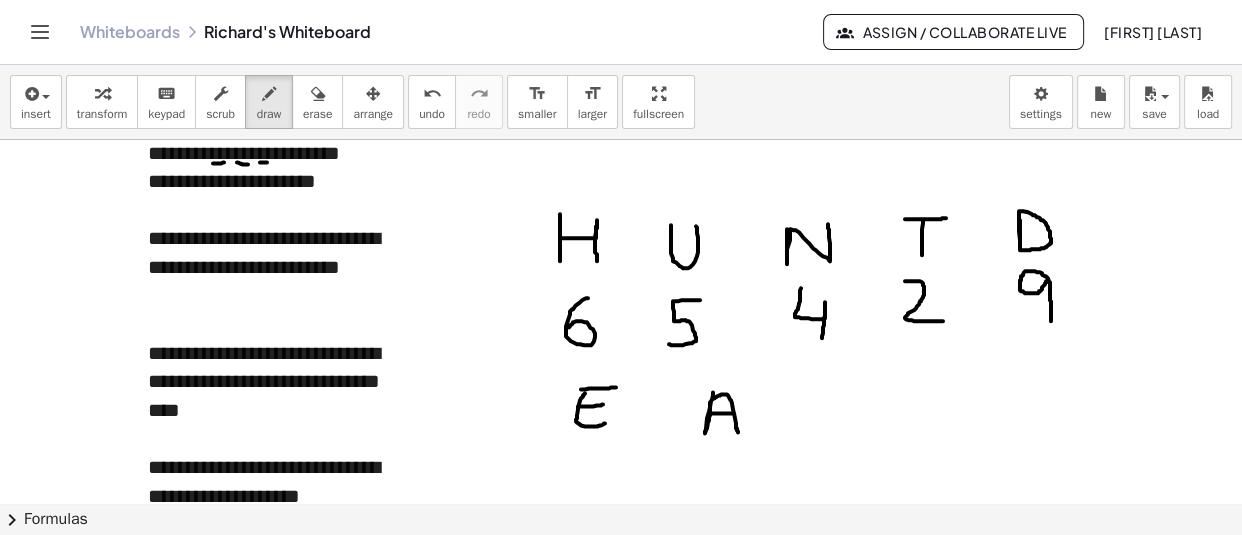 drag, startPoint x: 711, startPoint y: 414, endPoint x: 732, endPoint y: 414, distance: 21 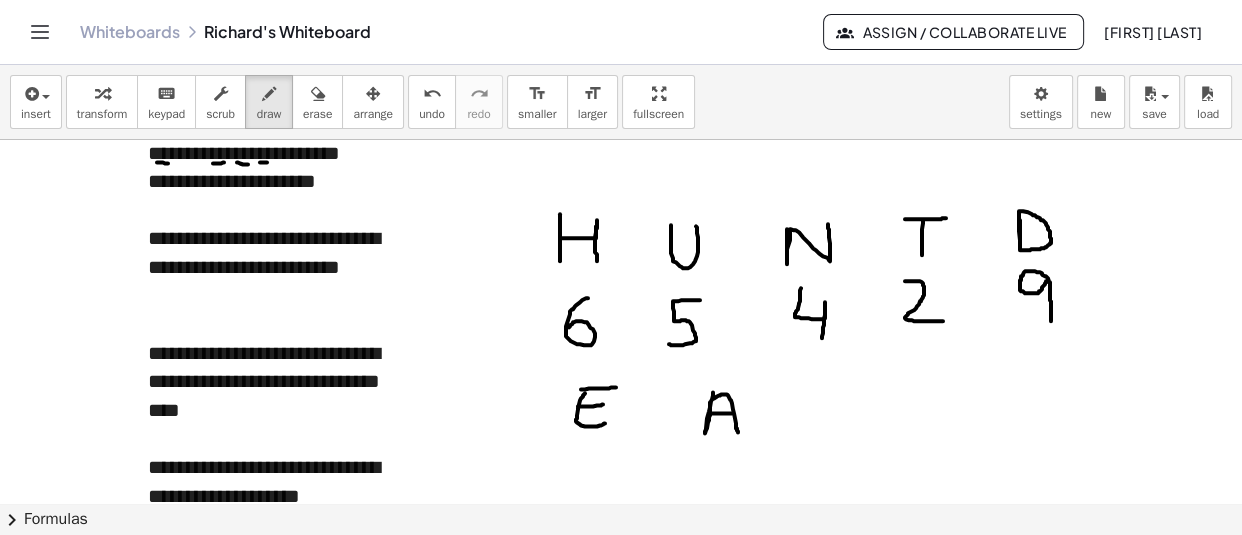 drag, startPoint x: 157, startPoint y: 163, endPoint x: 168, endPoint y: 164, distance: 11.045361 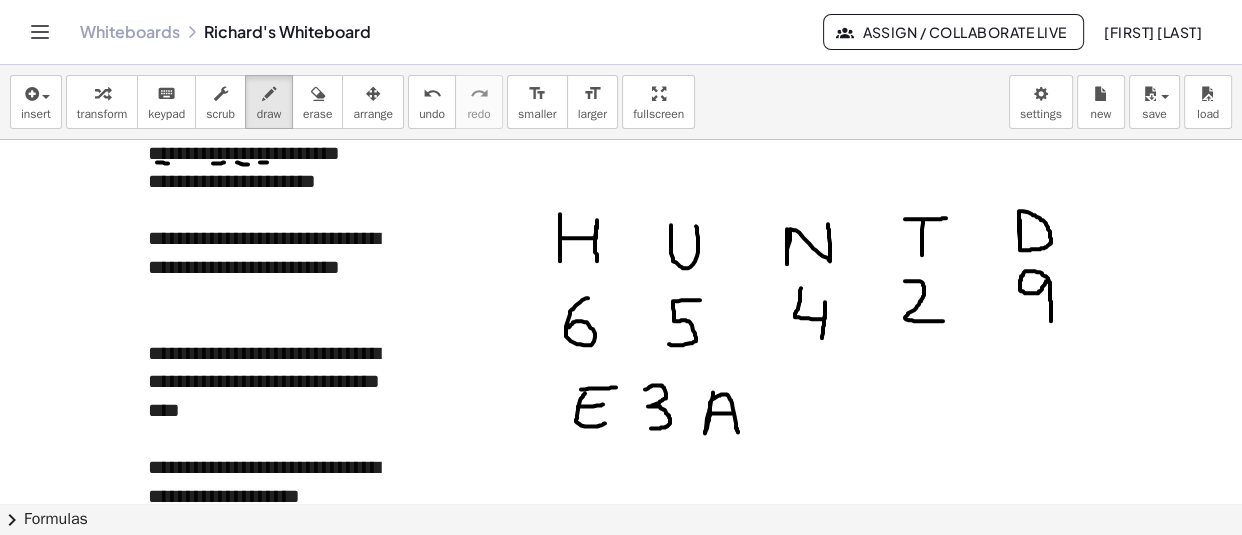 drag, startPoint x: 645, startPoint y: 390, endPoint x: 649, endPoint y: 429, distance: 39.20459 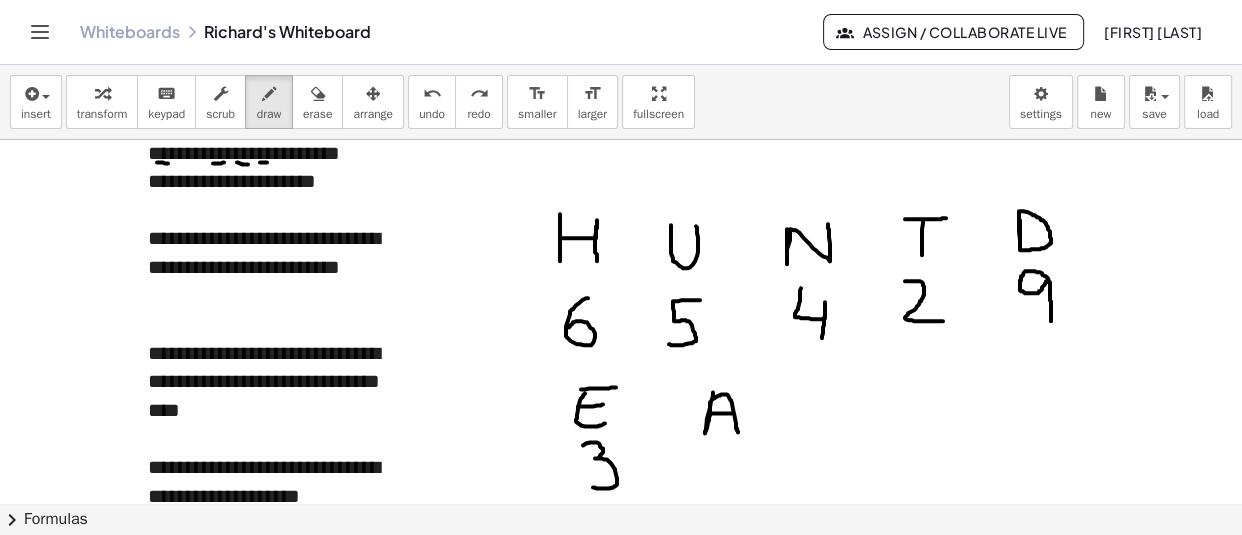 drag, startPoint x: 583, startPoint y: 446, endPoint x: 590, endPoint y: 487, distance: 41.59327 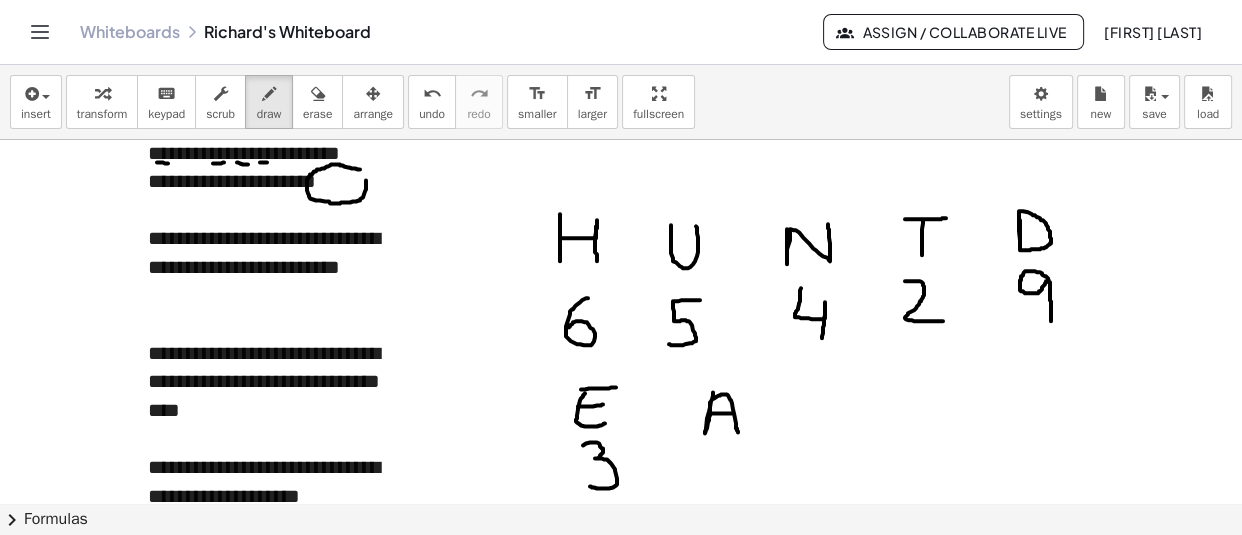 click at bounding box center [621, -2346] 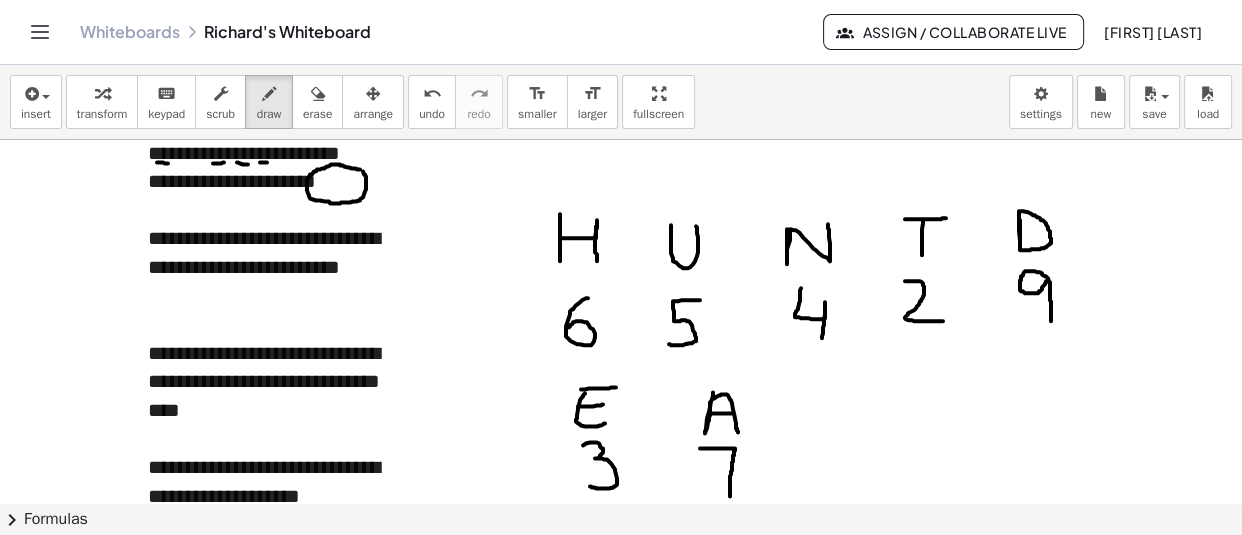 drag, startPoint x: 700, startPoint y: 449, endPoint x: 730, endPoint y: 497, distance: 56.603886 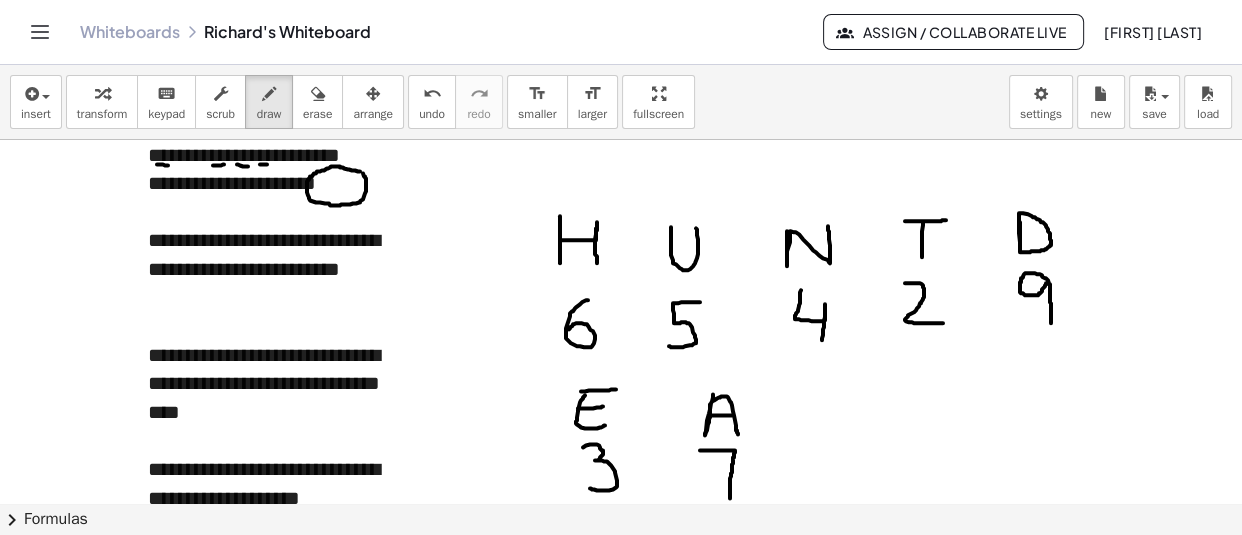 scroll, scrollTop: 5576, scrollLeft: 0, axis: vertical 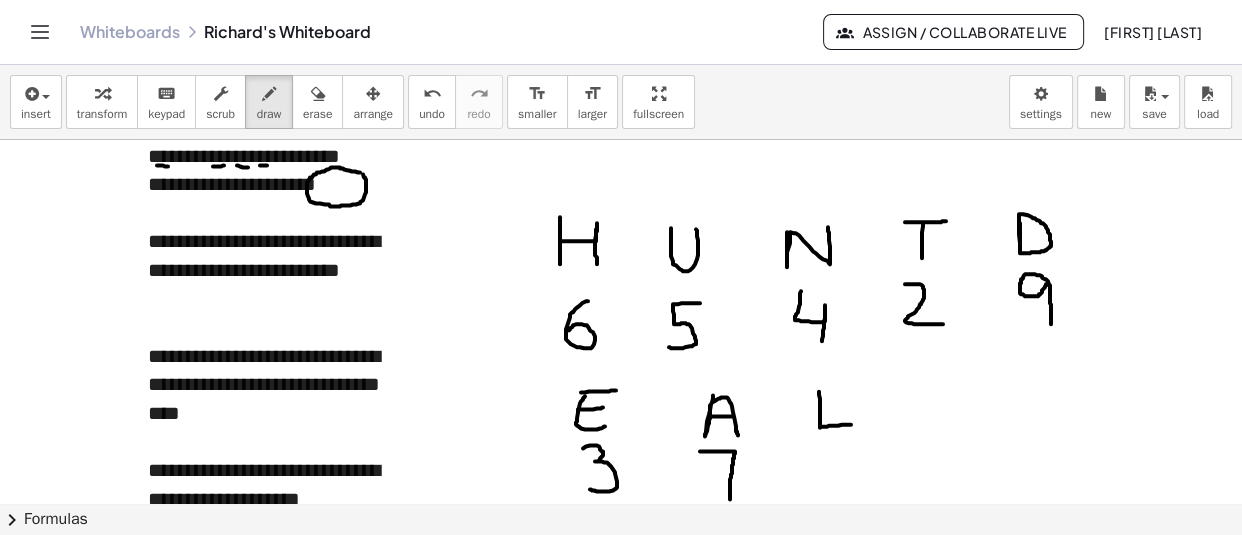 drag, startPoint x: 819, startPoint y: 392, endPoint x: 851, endPoint y: 425, distance: 45.96738 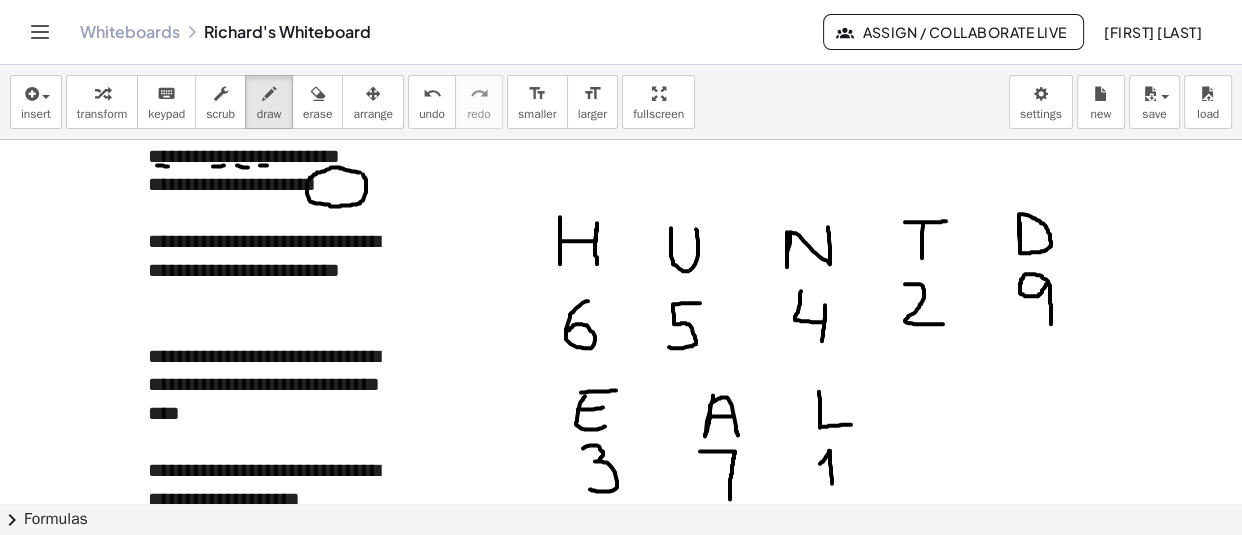 drag, startPoint x: 820, startPoint y: 464, endPoint x: 832, endPoint y: 488, distance: 26.832815 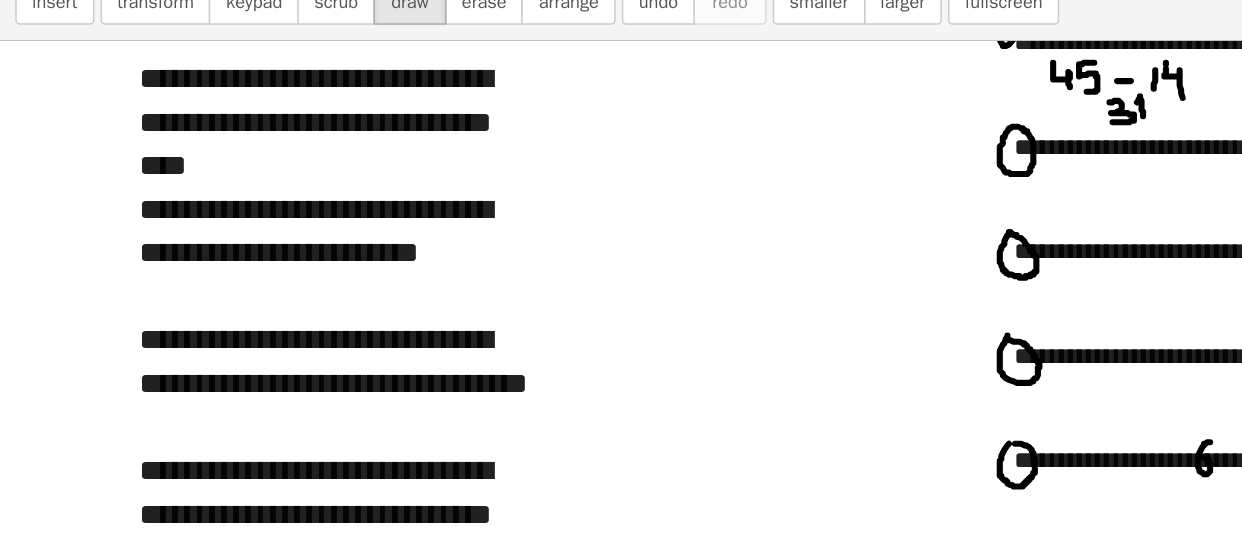 scroll, scrollTop: 834, scrollLeft: 0, axis: vertical 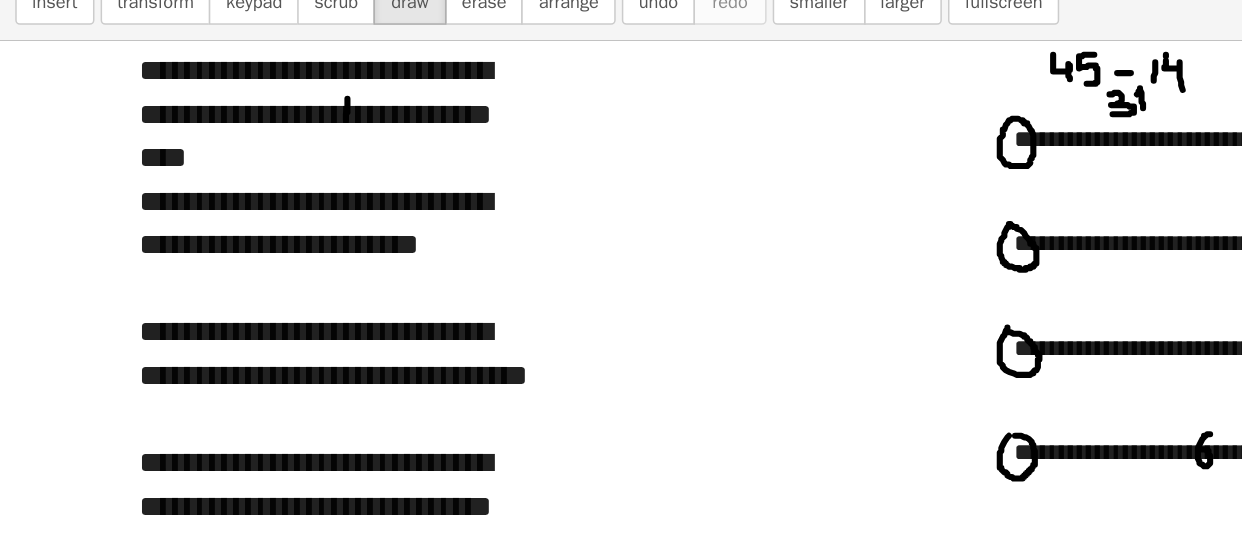 drag, startPoint x: 228, startPoint y: 177, endPoint x: 227, endPoint y: 195, distance: 18.027756 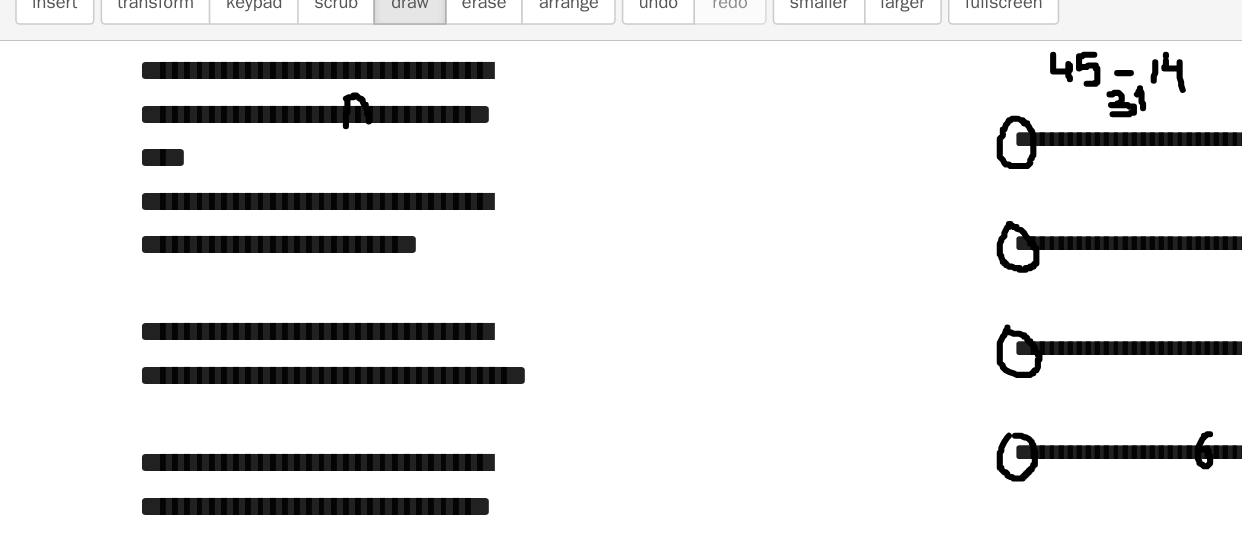 drag, startPoint x: 227, startPoint y: 177, endPoint x: 242, endPoint y: 195, distance: 23.43075 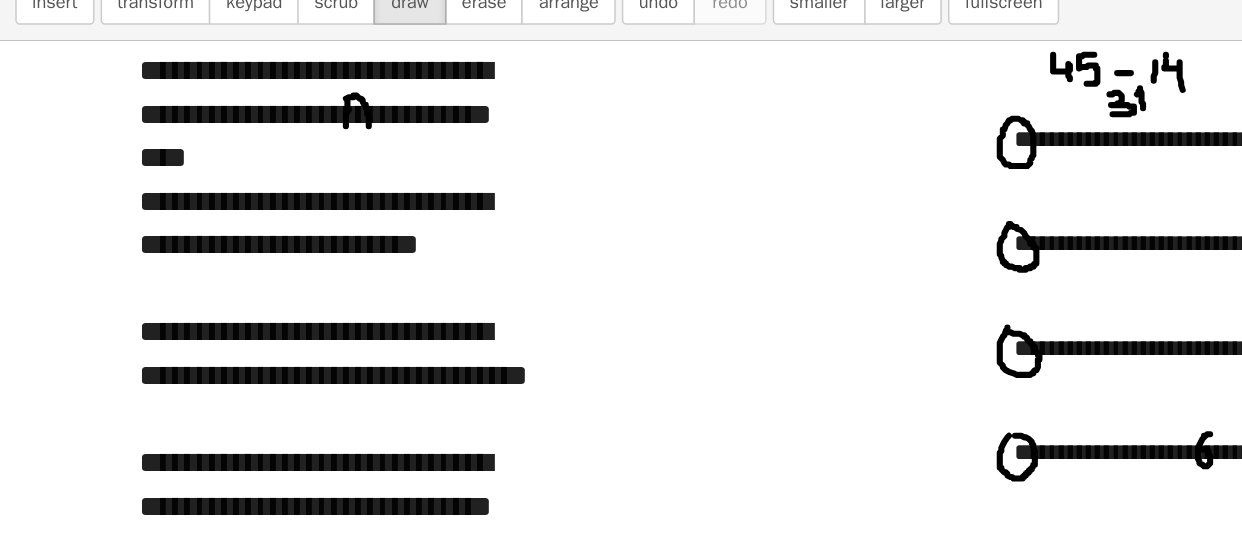 drag, startPoint x: 228, startPoint y: 184, endPoint x: 241, endPoint y: 184, distance: 13 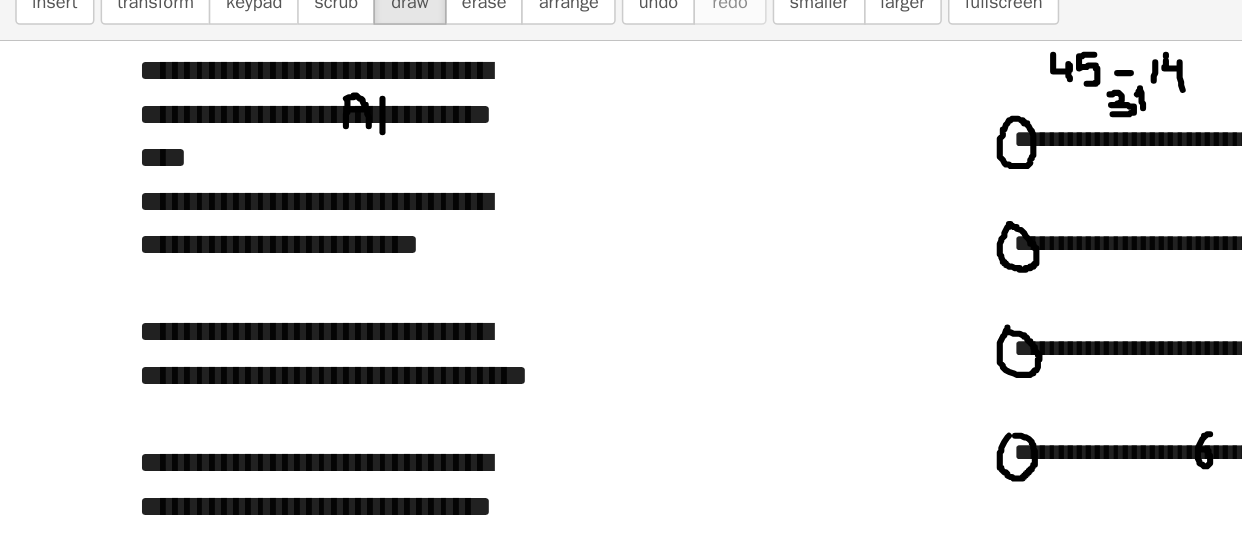 drag, startPoint x: 251, startPoint y: 177, endPoint x: 251, endPoint y: 199, distance: 22 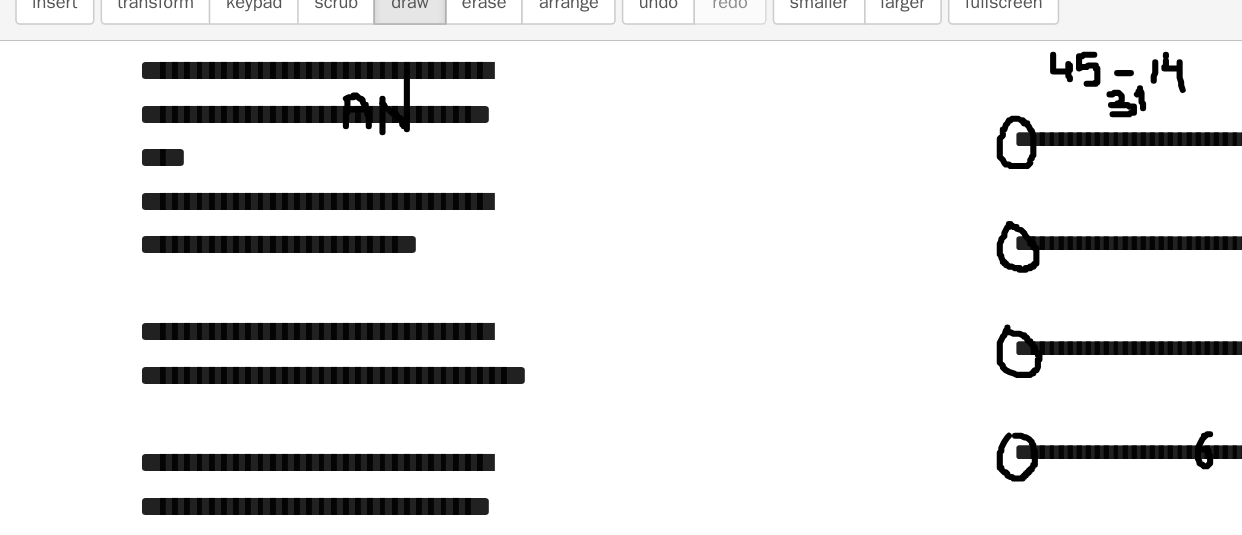 drag, startPoint x: 251, startPoint y: 180, endPoint x: 267, endPoint y: 155, distance: 29.681644 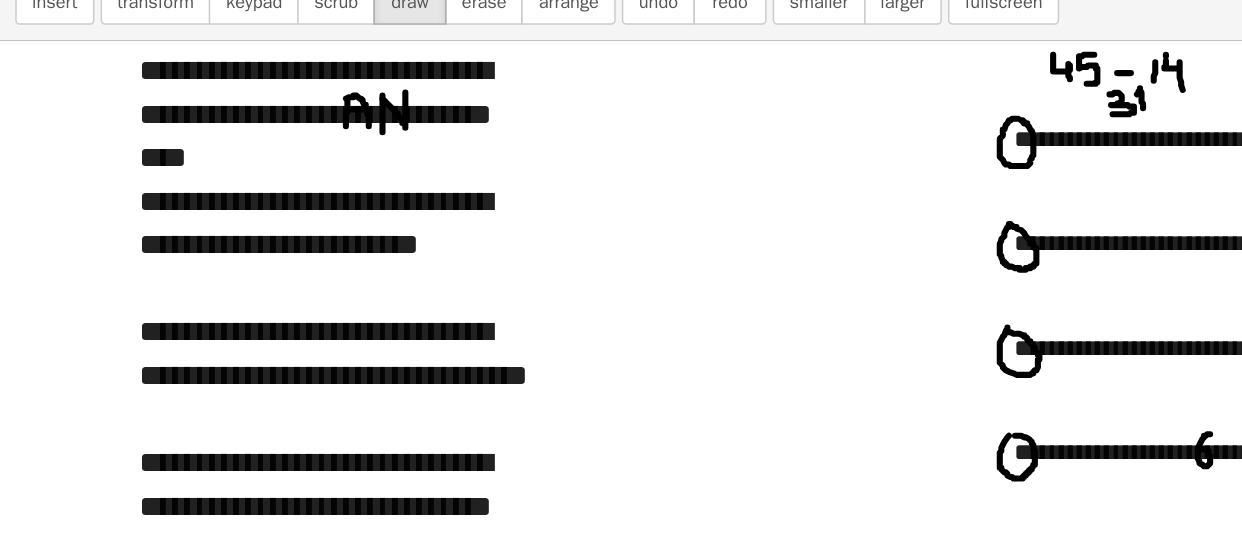 drag, startPoint x: 251, startPoint y: 175, endPoint x: 266, endPoint y: 173, distance: 15.132746 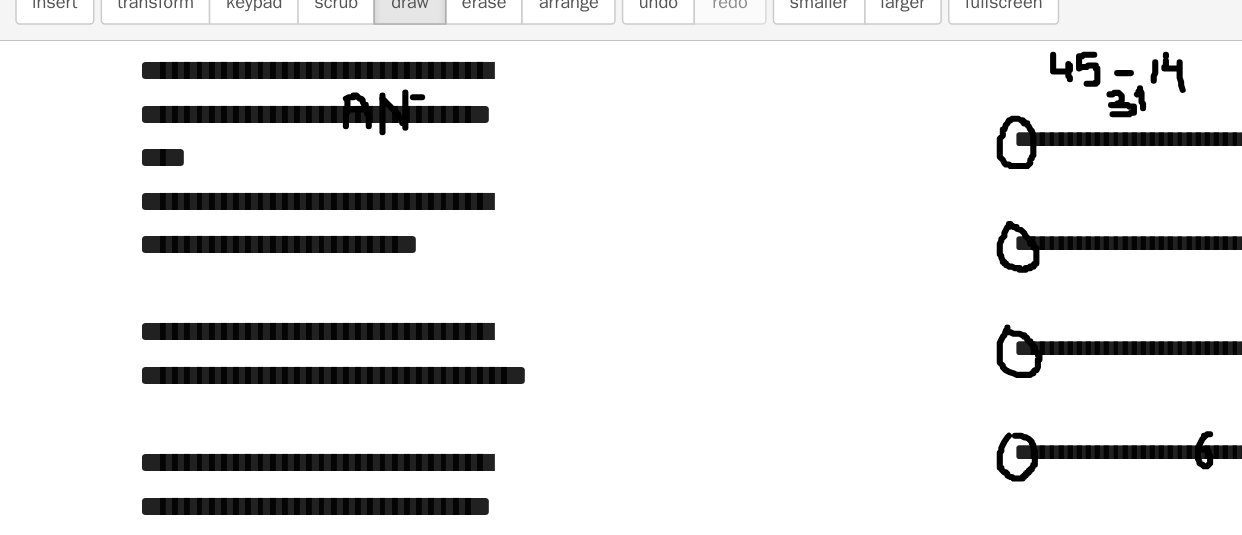 drag, startPoint x: 271, startPoint y: 176, endPoint x: 292, endPoint y: 177, distance: 21.023796 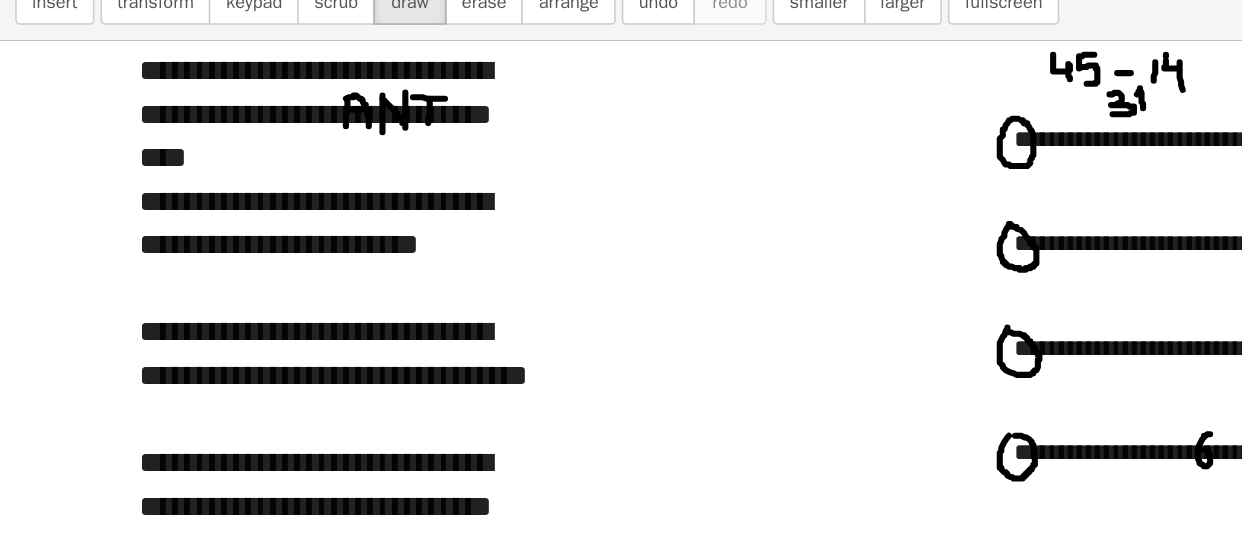 drag, startPoint x: 282, startPoint y: 177, endPoint x: 281, endPoint y: 195, distance: 18.027756 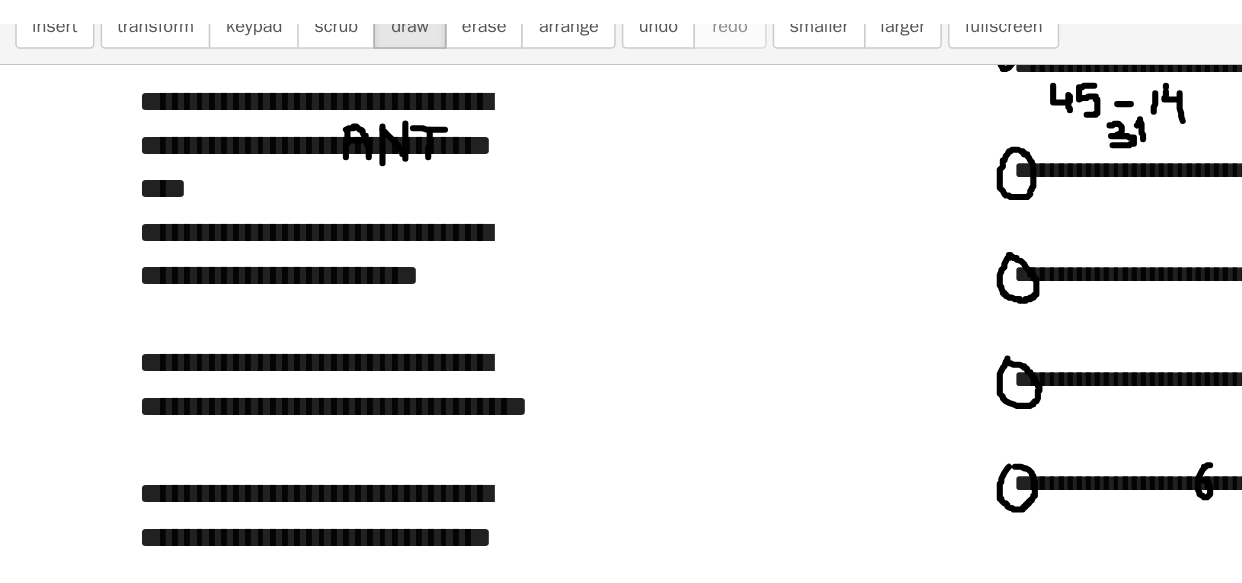 scroll, scrollTop: 830, scrollLeft: 0, axis: vertical 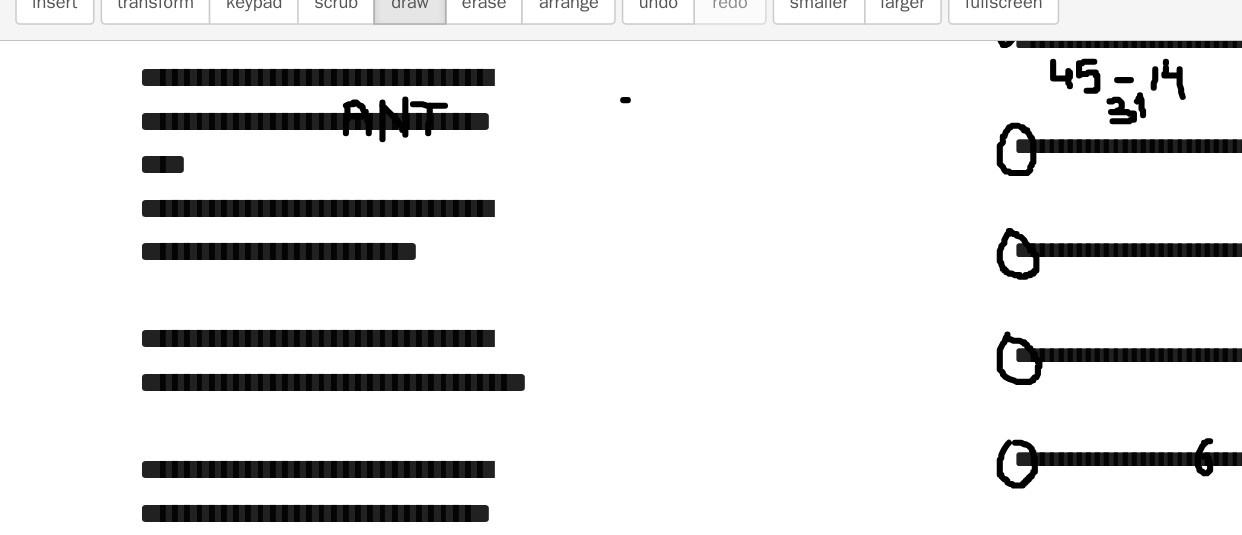 drag, startPoint x: 409, startPoint y: 177, endPoint x: 443, endPoint y: 178, distance: 34.0147 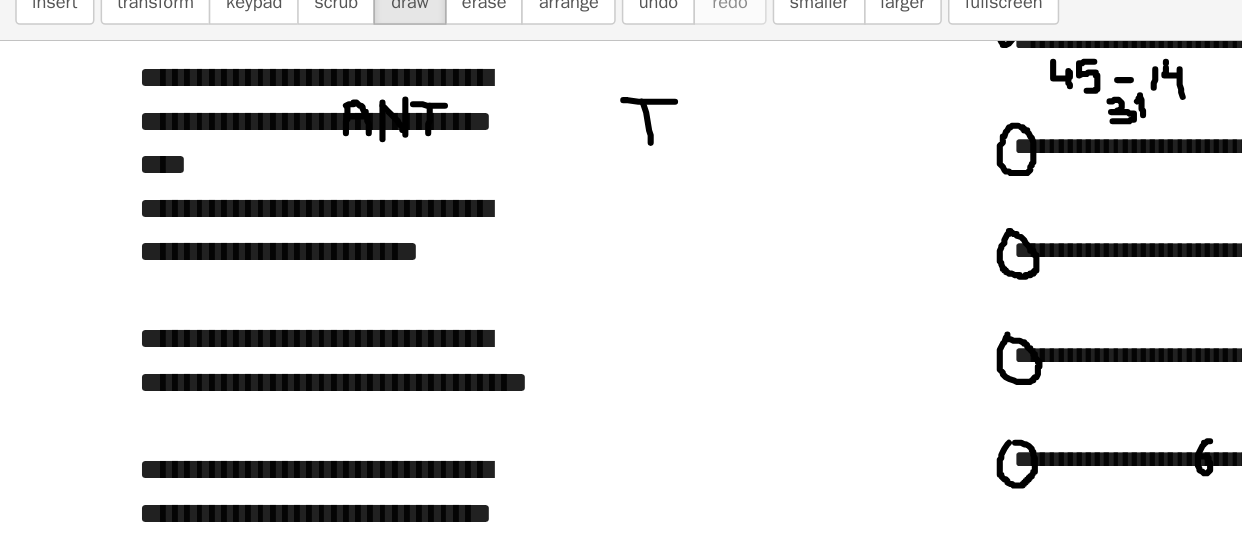 drag, startPoint x: 421, startPoint y: 178, endPoint x: 427, endPoint y: 209, distance: 31.575306 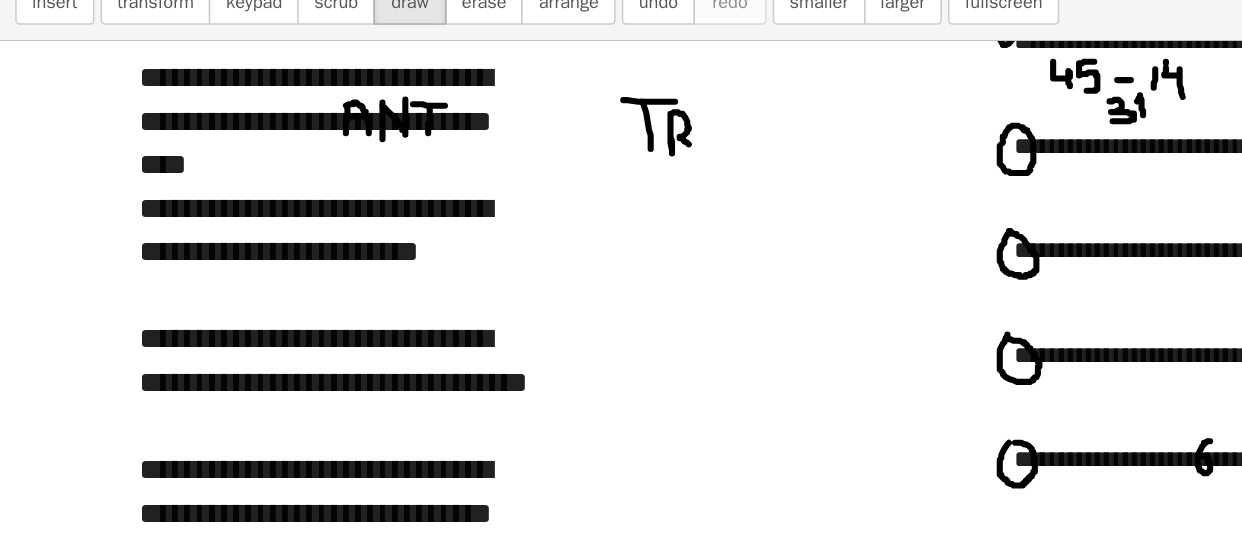 drag, startPoint x: 440, startPoint y: 196, endPoint x: 452, endPoint y: 206, distance: 15.6205 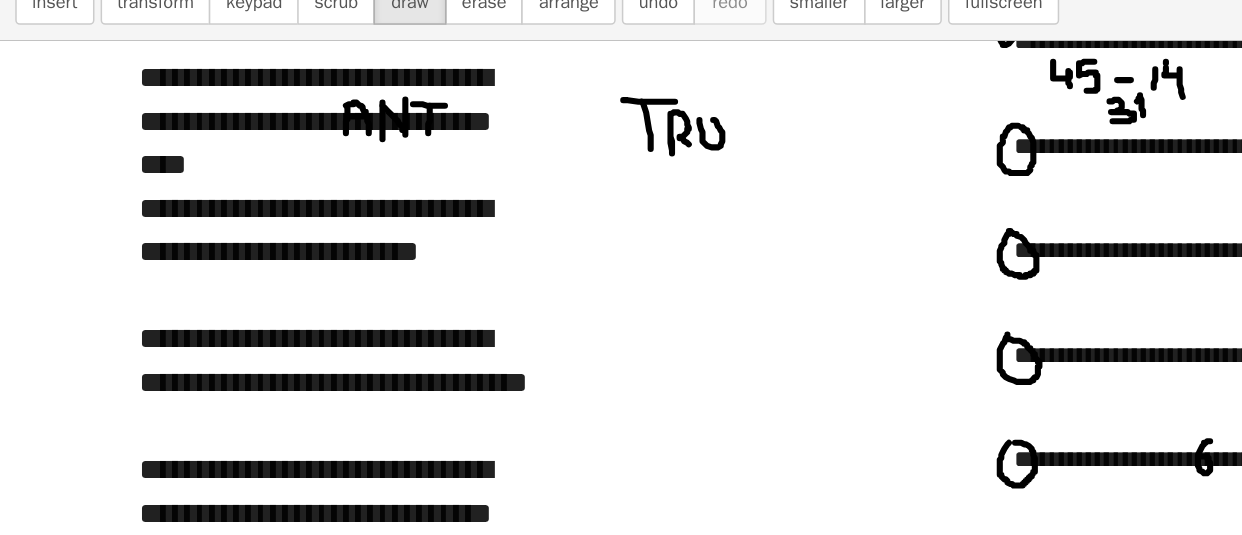 click at bounding box center [621, 2403] 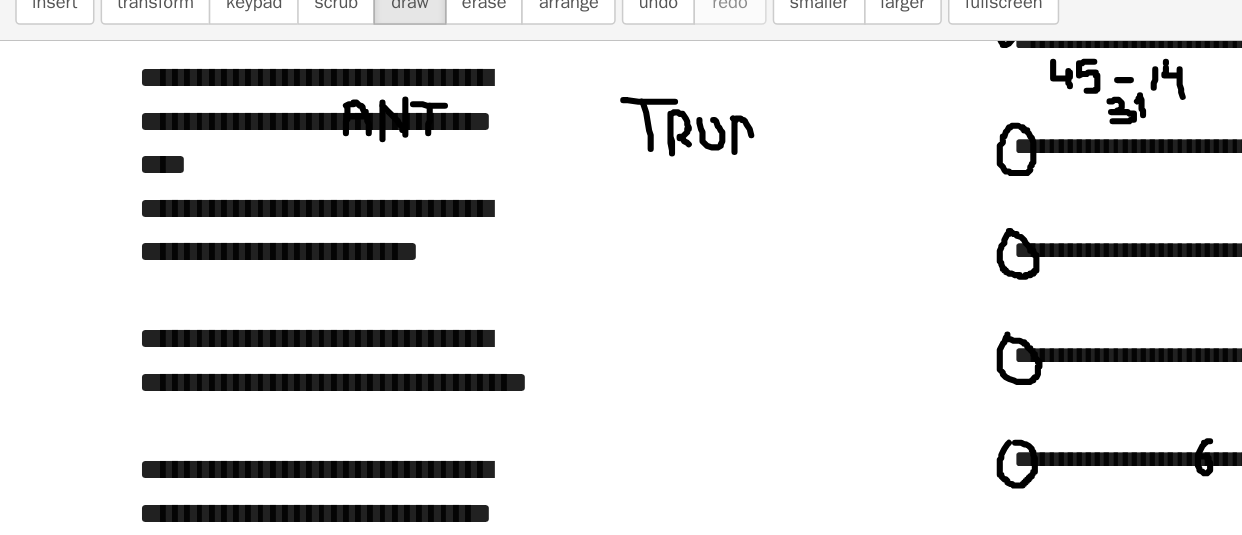 drag, startPoint x: 481, startPoint y: 189, endPoint x: 495, endPoint y: 209, distance: 24.41311 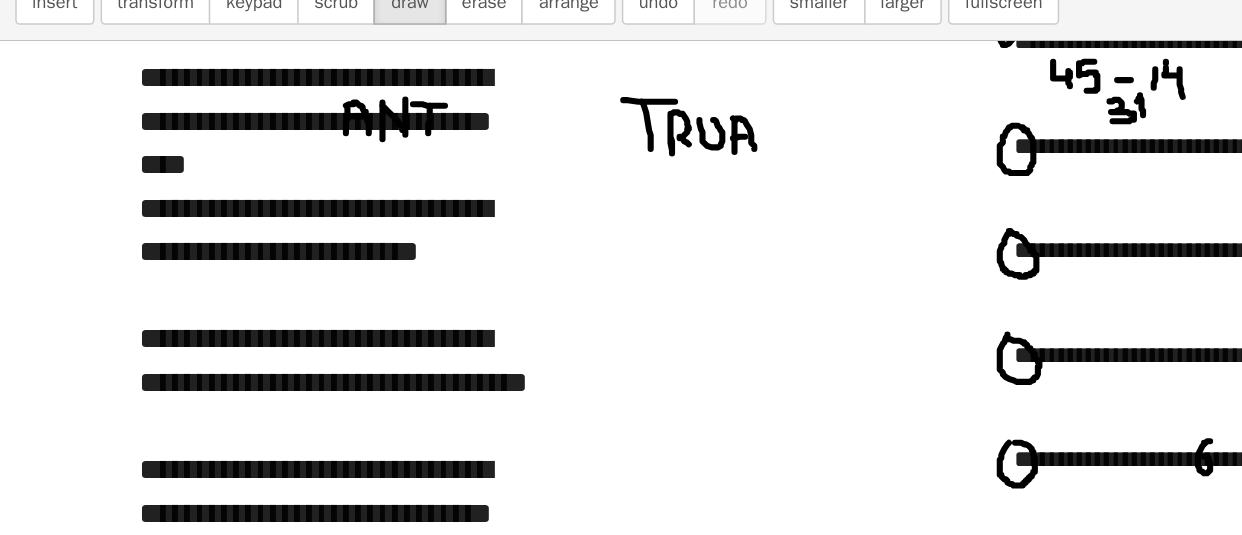 click at bounding box center (621, 2403) 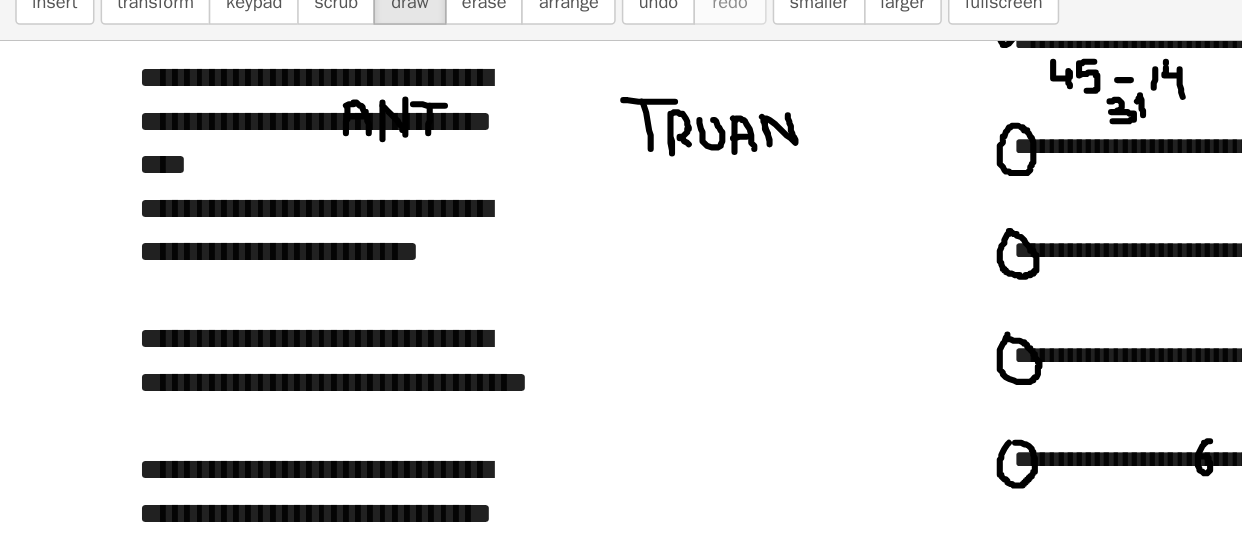 drag, startPoint x: 500, startPoint y: 188, endPoint x: 517, endPoint y: 187, distance: 17.029387 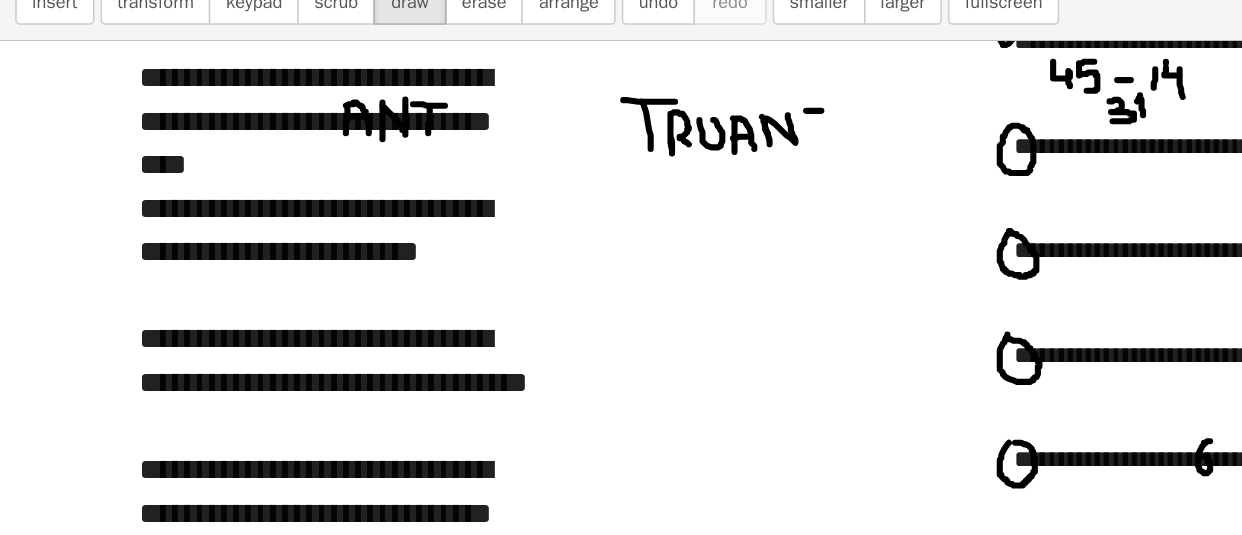 drag, startPoint x: 529, startPoint y: 184, endPoint x: 551, endPoint y: 183, distance: 22.022715 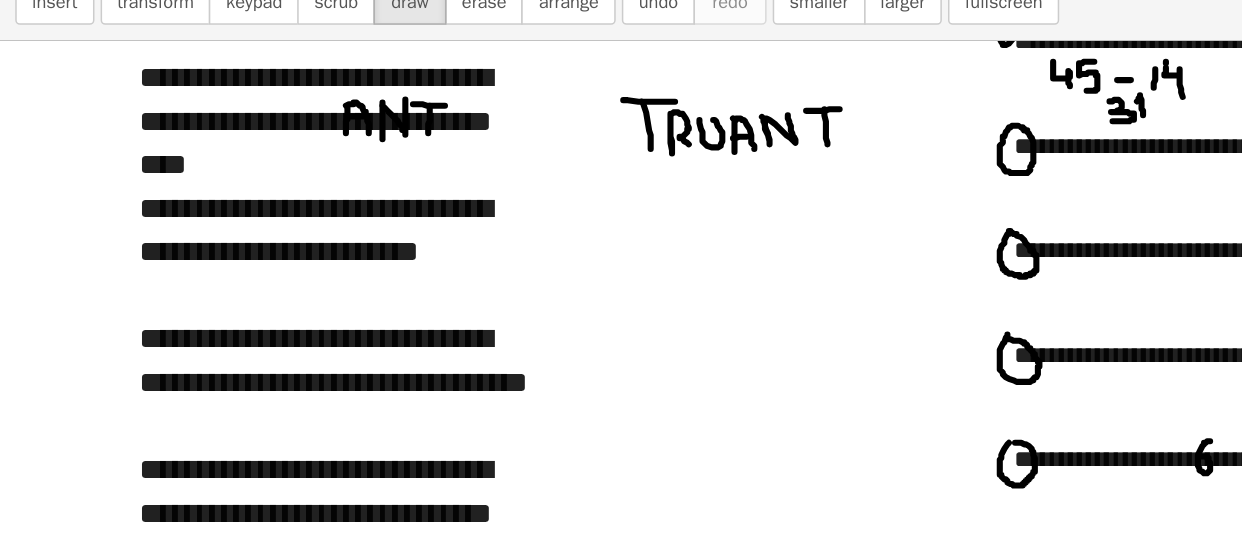 drag, startPoint x: 541, startPoint y: 183, endPoint x: 543, endPoint y: 206, distance: 23.086792 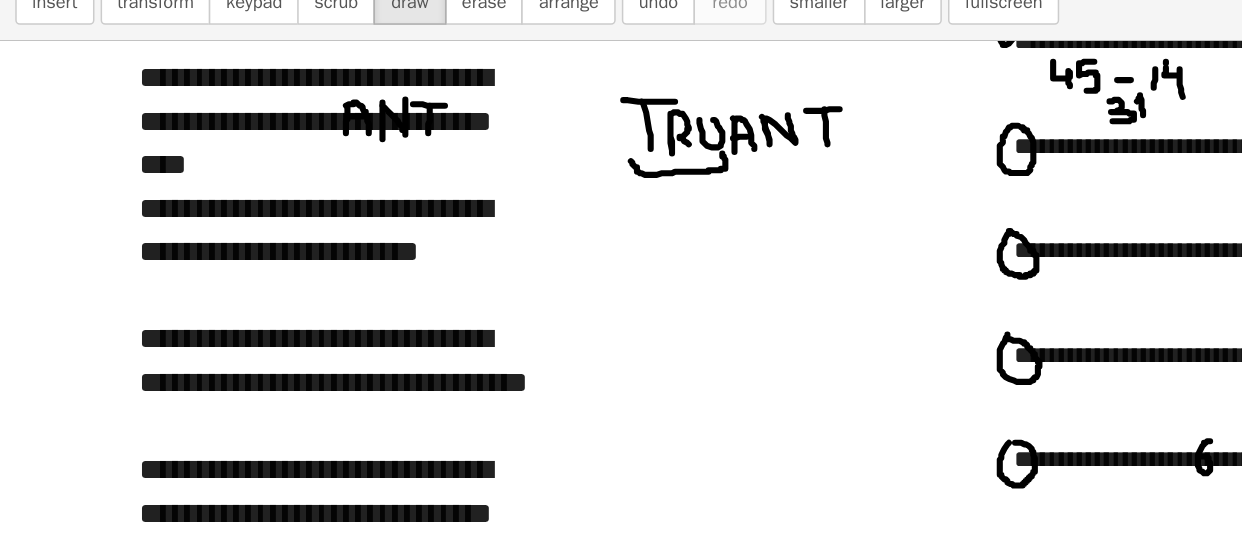 drag, startPoint x: 414, startPoint y: 217, endPoint x: 474, endPoint y: 212, distance: 60.207973 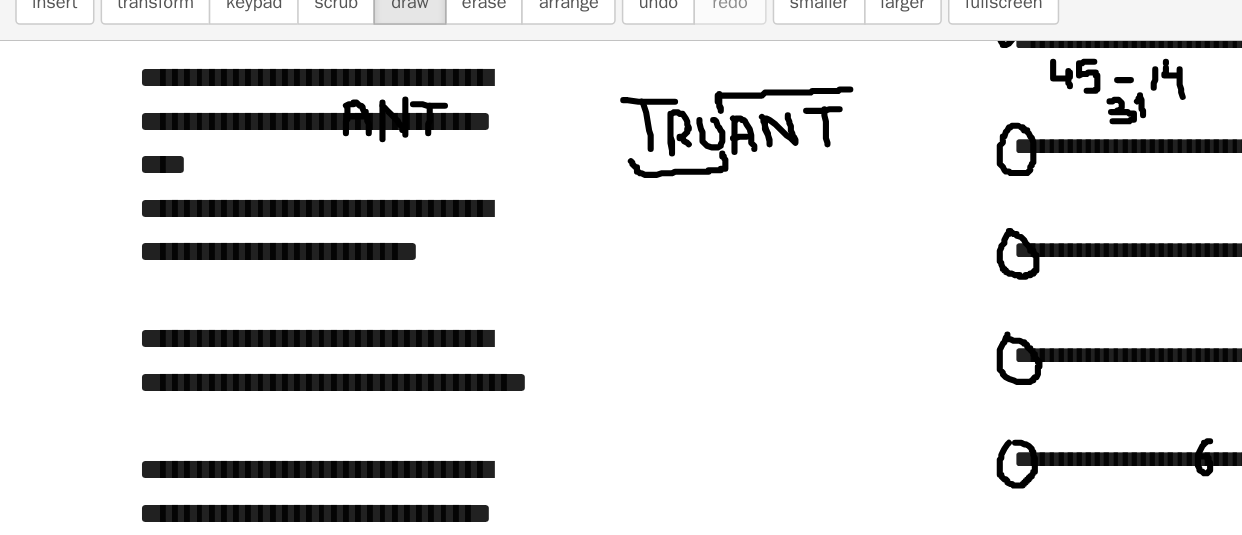 drag, startPoint x: 472, startPoint y: 173, endPoint x: 558, endPoint y: 178, distance: 86.145226 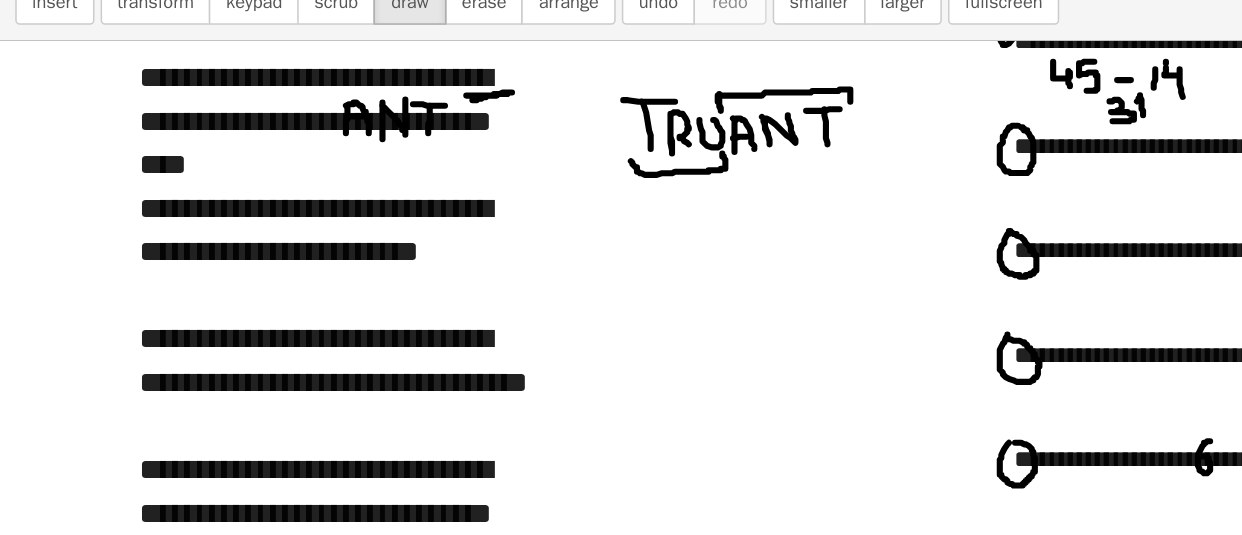 click at bounding box center [621, 2403] 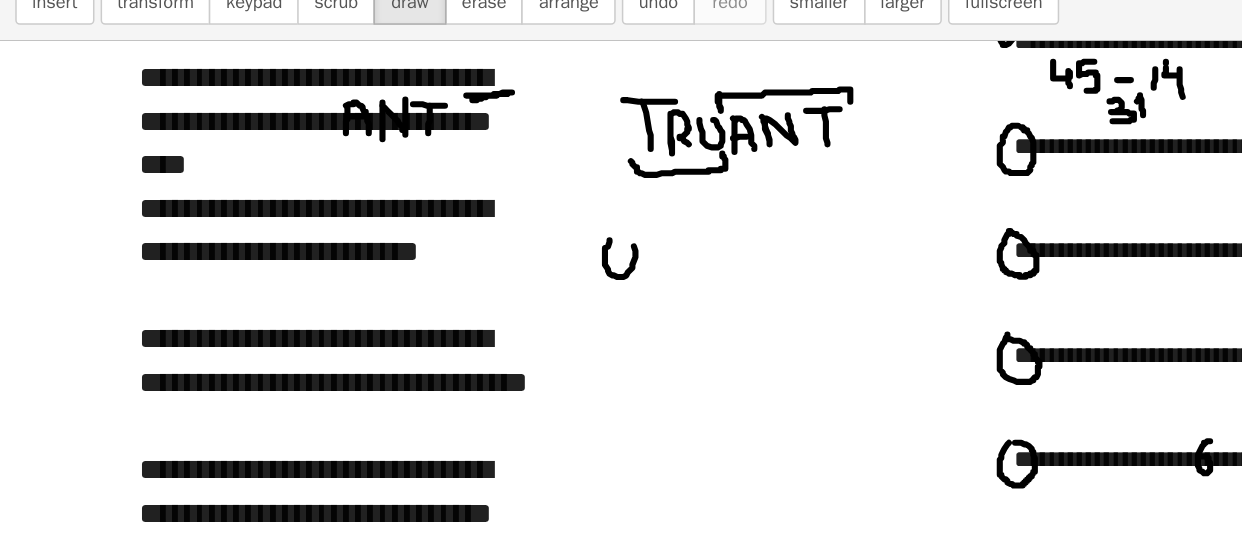 click at bounding box center (621, 2403) 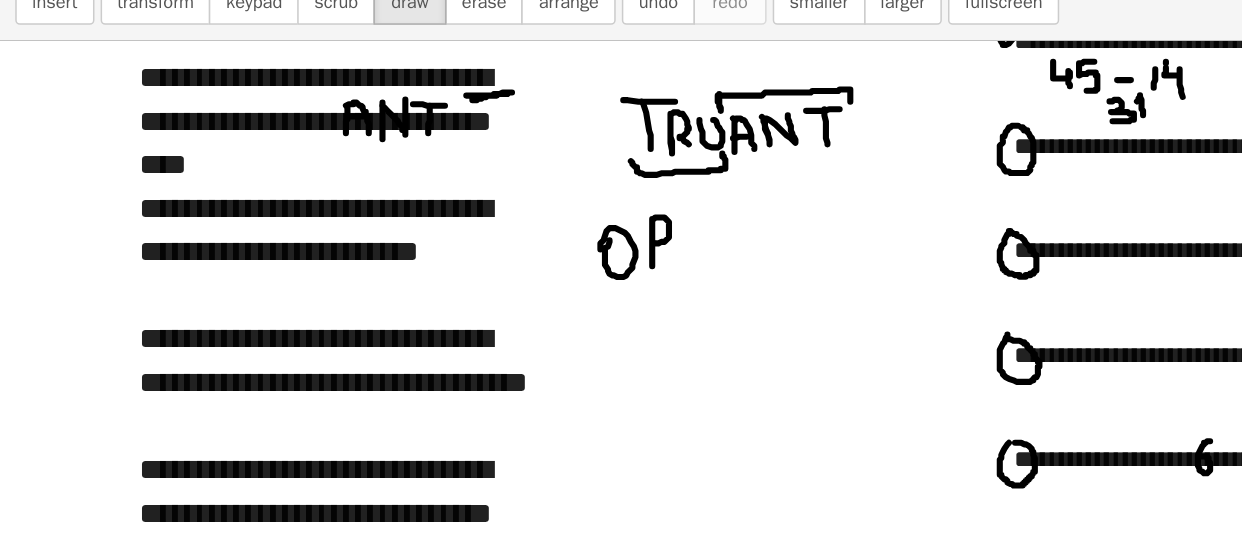 drag, startPoint x: 428, startPoint y: 266, endPoint x: 441, endPoint y: 285, distance: 23.021729 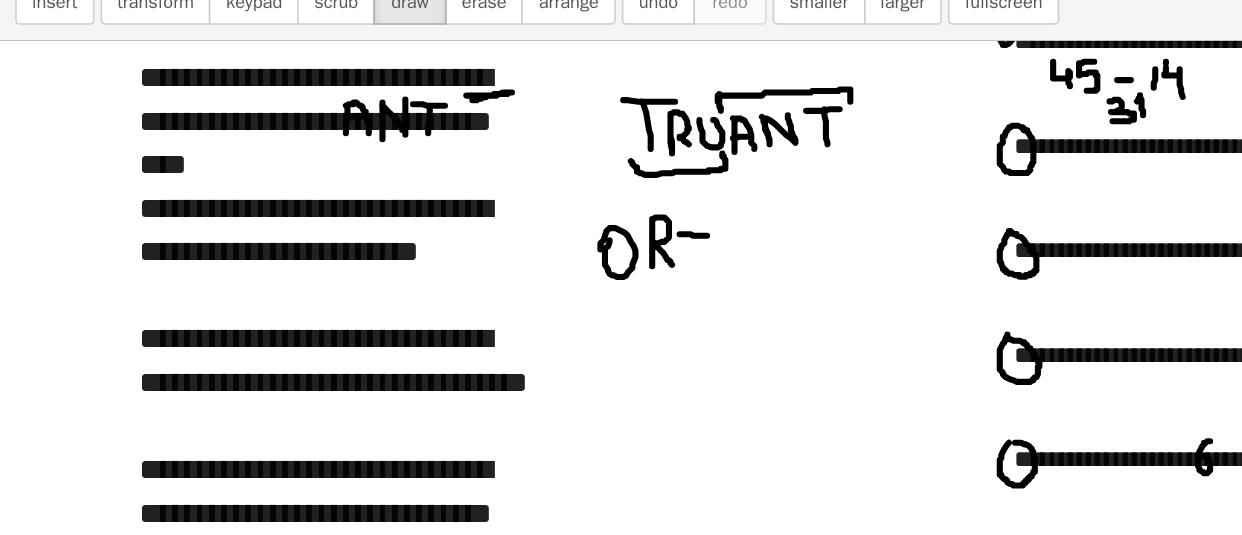 drag, startPoint x: 446, startPoint y: 265, endPoint x: 465, endPoint y: 266, distance: 19.026299 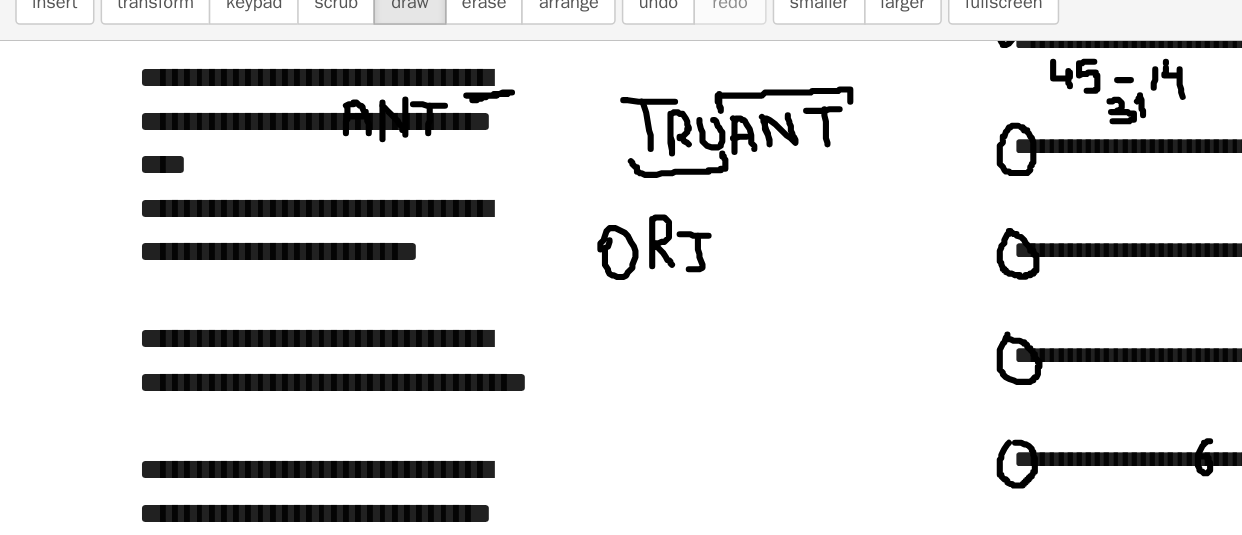 drag, startPoint x: 458, startPoint y: 266, endPoint x: 474, endPoint y: 289, distance: 28.01785 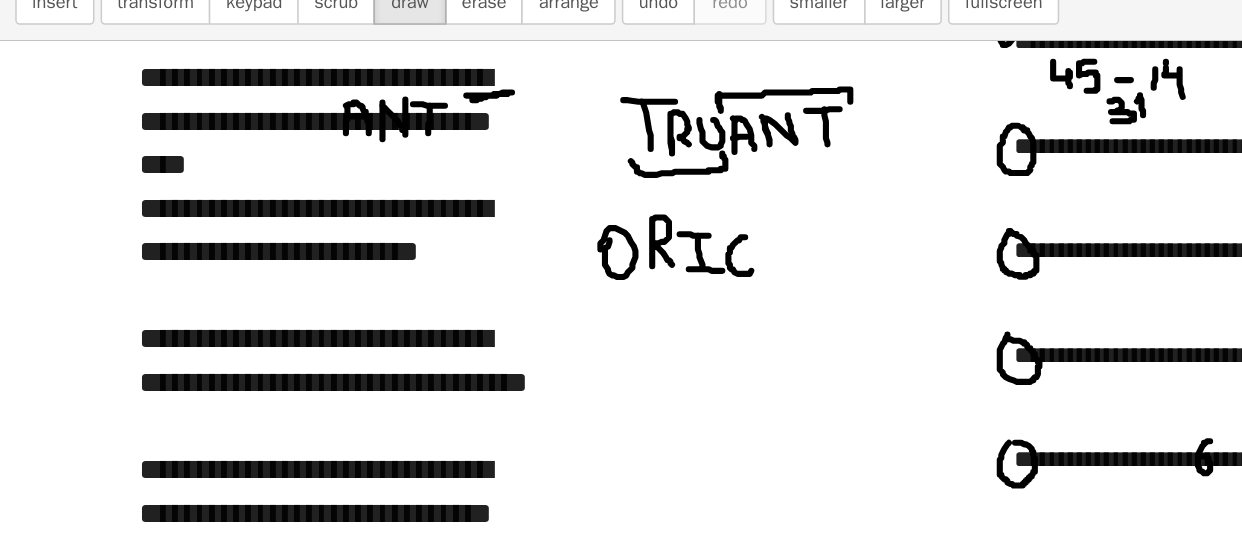 drag, startPoint x: 489, startPoint y: 267, endPoint x: 493, endPoint y: 289, distance: 22.36068 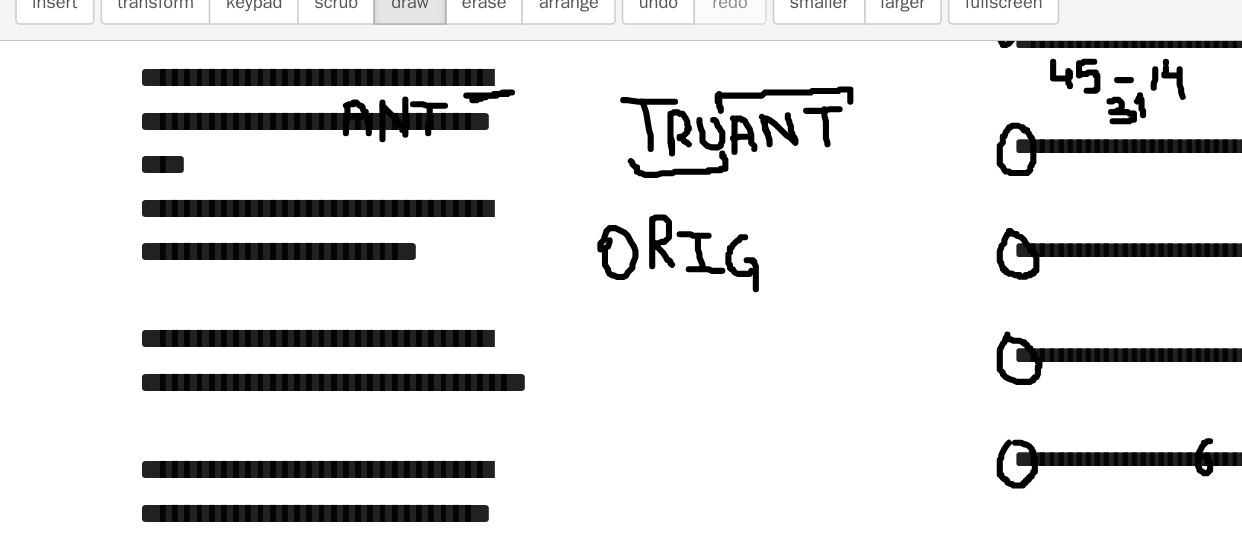 drag, startPoint x: 490, startPoint y: 282, endPoint x: 496, endPoint y: 304, distance: 22.803509 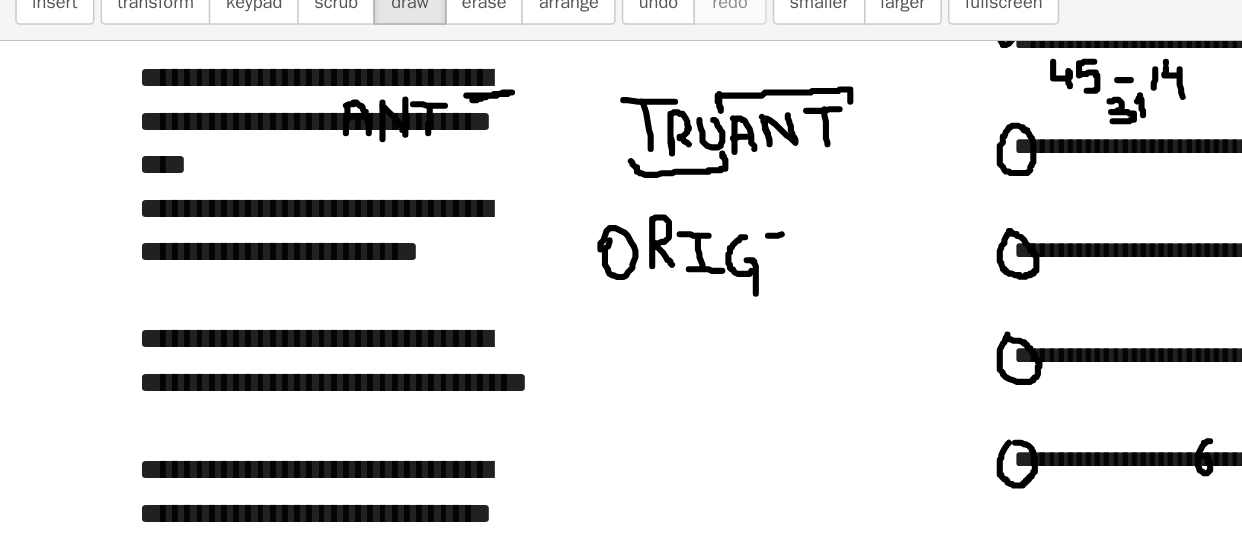 drag, startPoint x: 504, startPoint y: 266, endPoint x: 515, endPoint y: 265, distance: 11.045361 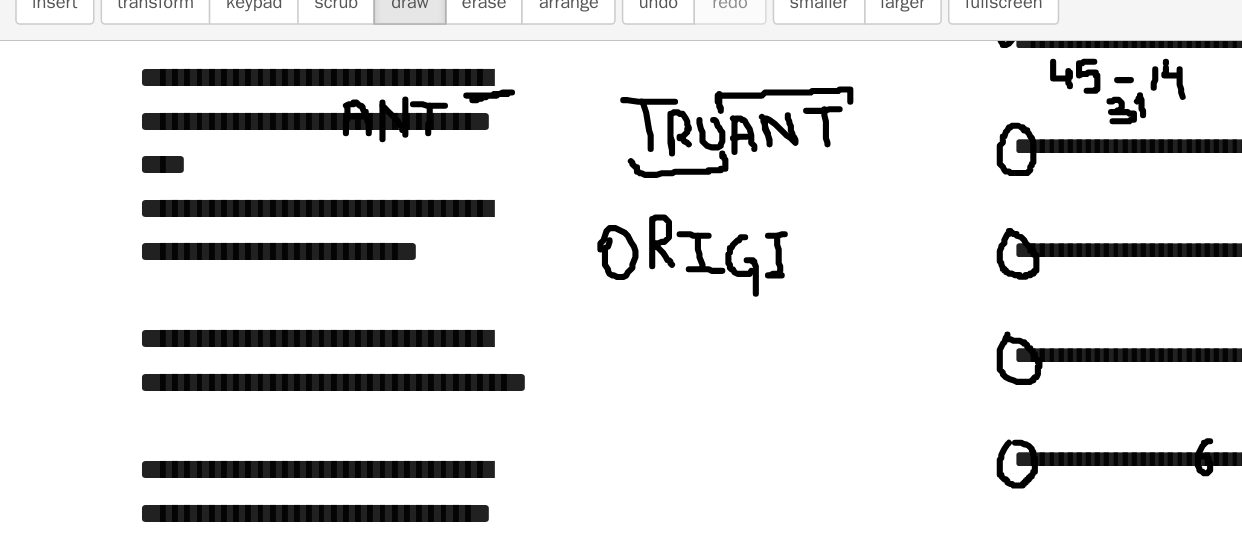 drag, startPoint x: 510, startPoint y: 266, endPoint x: 516, endPoint y: 292, distance: 26.683329 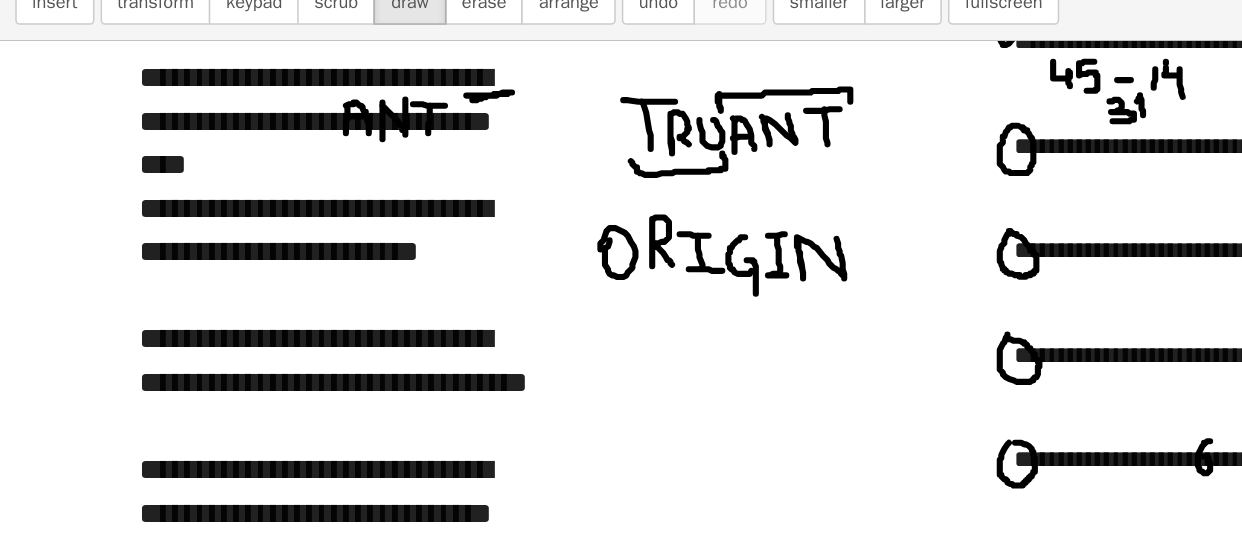 drag, startPoint x: 523, startPoint y: 267, endPoint x: 548, endPoint y: 260, distance: 25.96151 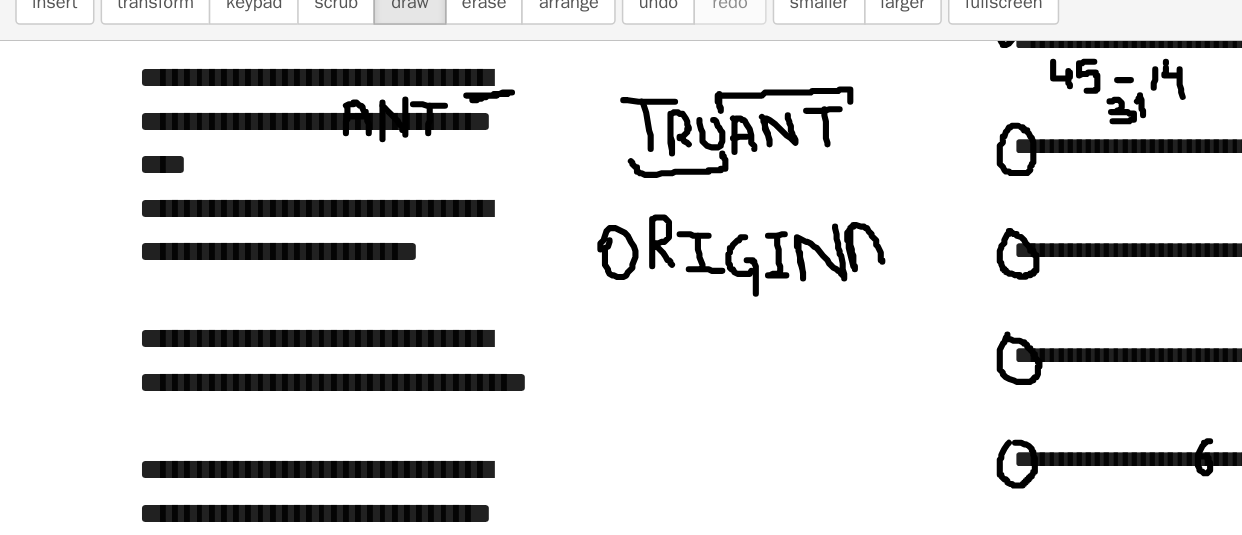 drag, startPoint x: 558, startPoint y: 261, endPoint x: 580, endPoint y: 283, distance: 31.112698 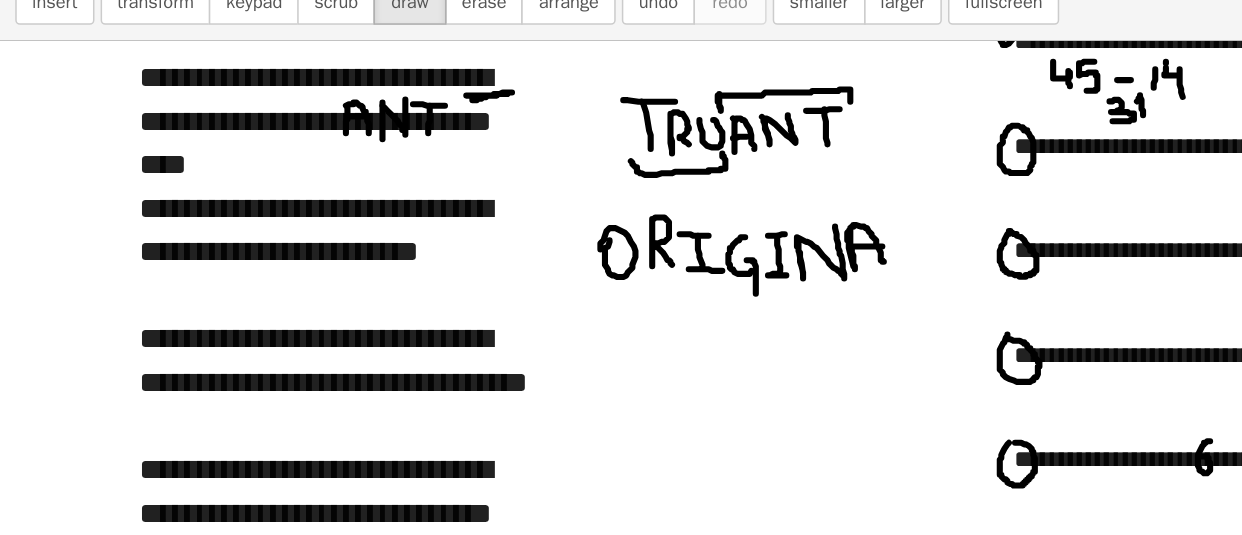 drag, startPoint x: 560, startPoint y: 273, endPoint x: 580, endPoint y: 273, distance: 20 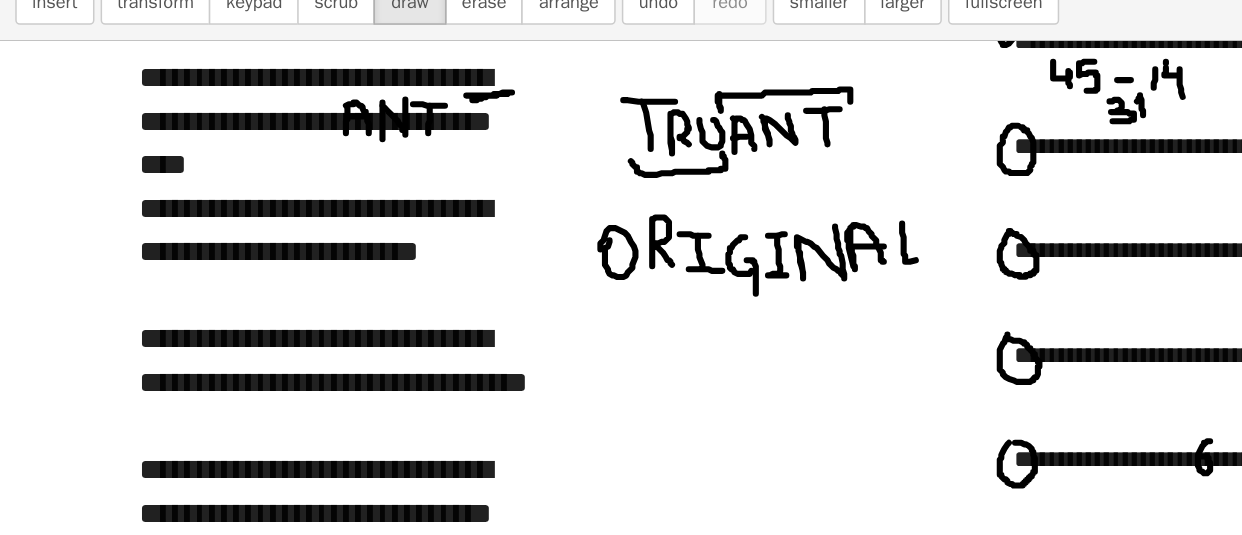 drag, startPoint x: 592, startPoint y: 258, endPoint x: 618, endPoint y: 282, distance: 35.383614 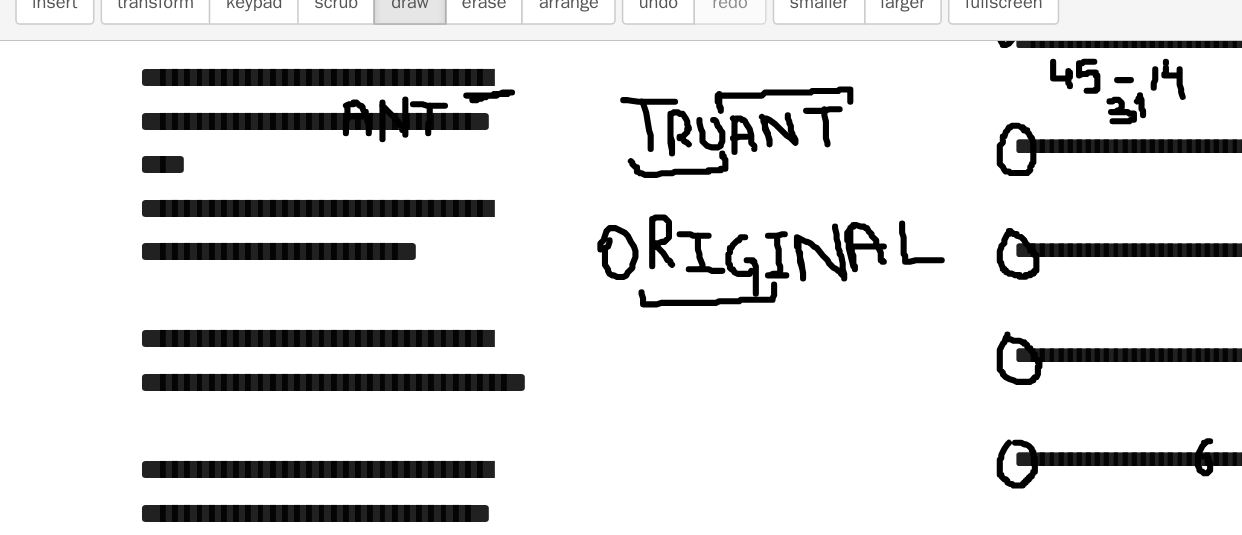drag, startPoint x: 421, startPoint y: 303, endPoint x: 508, endPoint y: 298, distance: 87.14356 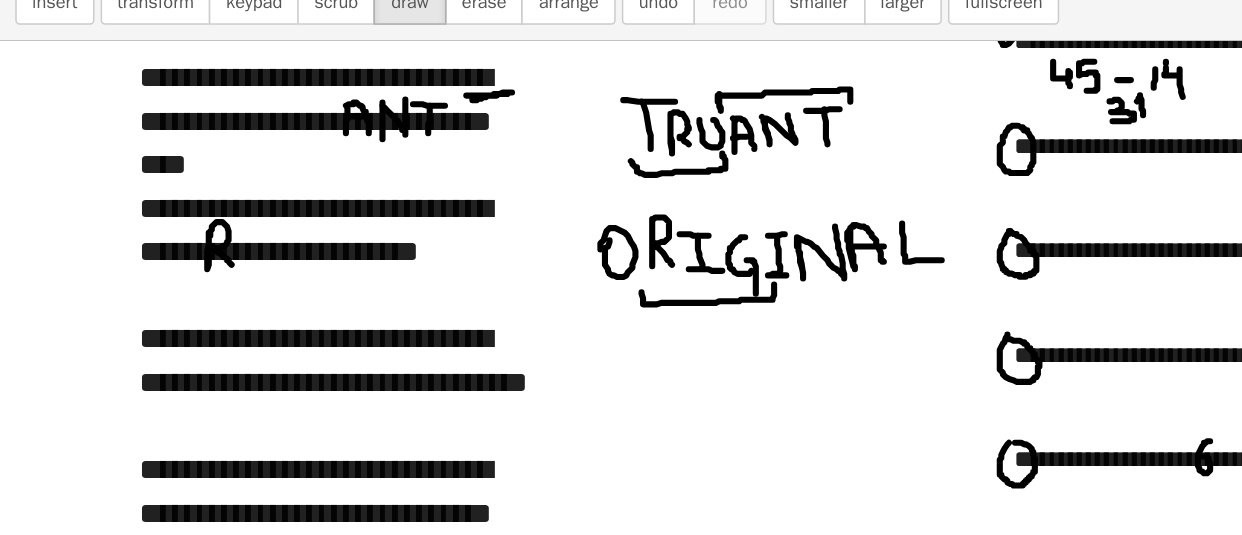 drag, startPoint x: 137, startPoint y: 264, endPoint x: 156, endPoint y: 281, distance: 25.495098 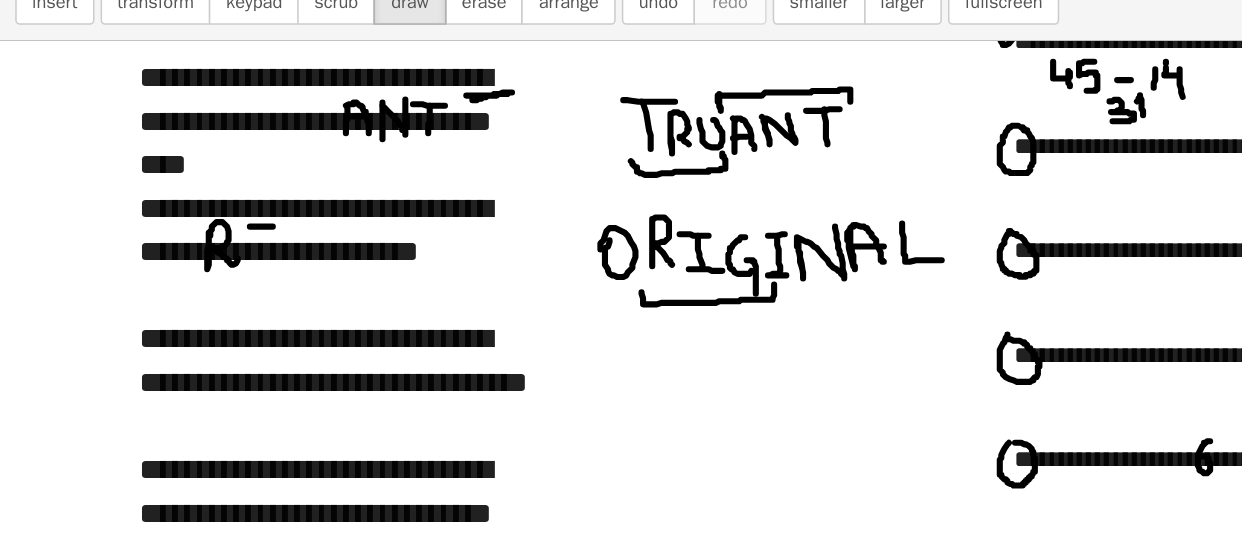drag, startPoint x: 164, startPoint y: 260, endPoint x: 180, endPoint y: 260, distance: 16 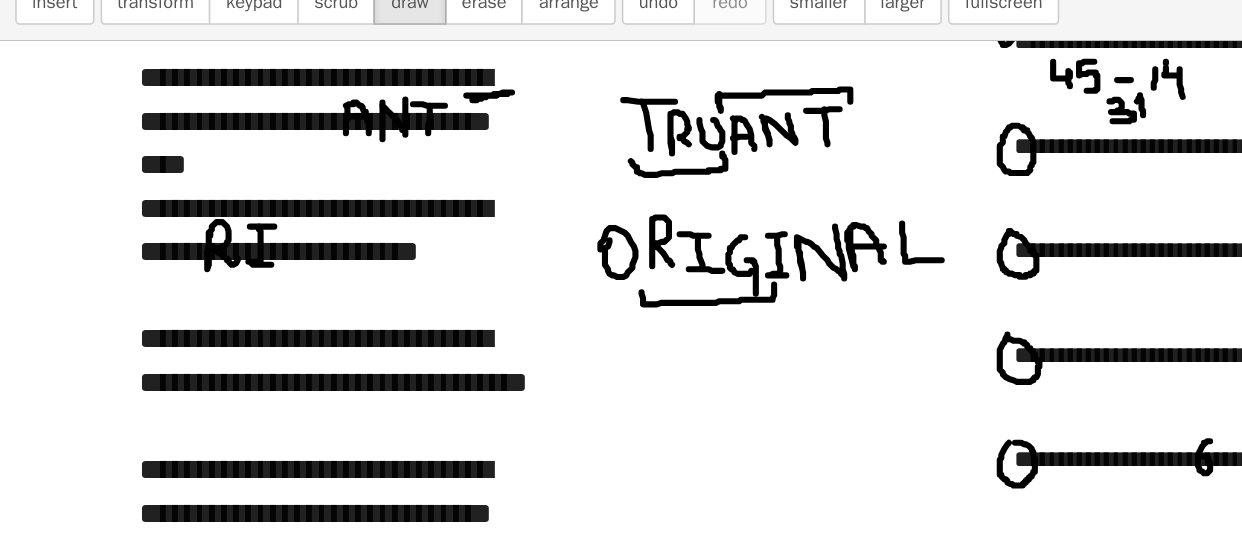drag, startPoint x: 170, startPoint y: 260, endPoint x: 178, endPoint y: 285, distance: 26.24881 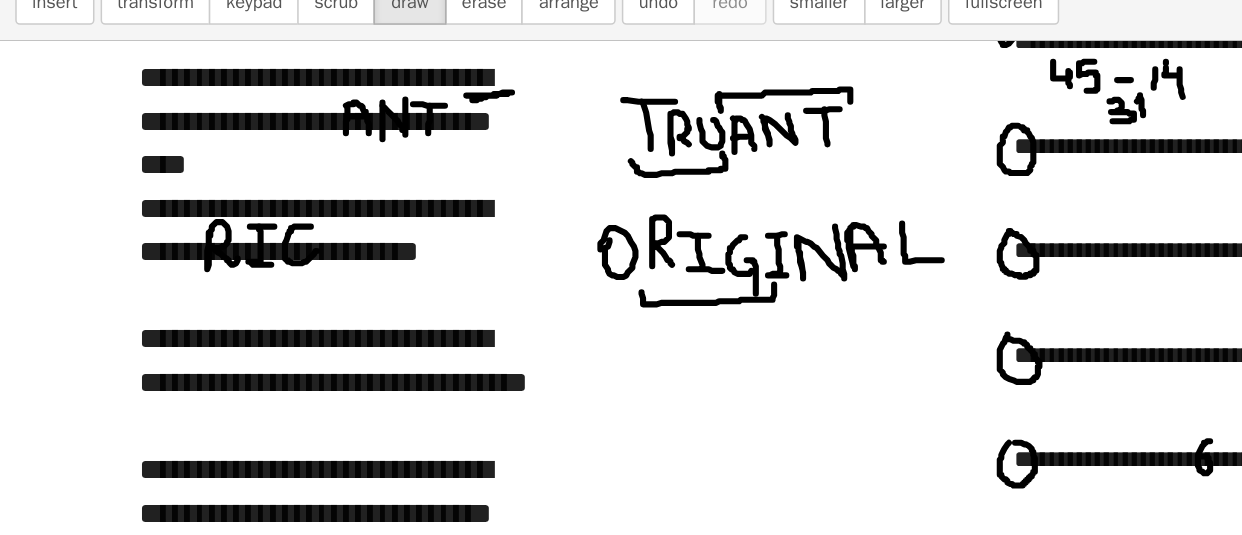 drag, startPoint x: 204, startPoint y: 260, endPoint x: 208, endPoint y: 276, distance: 16.492422 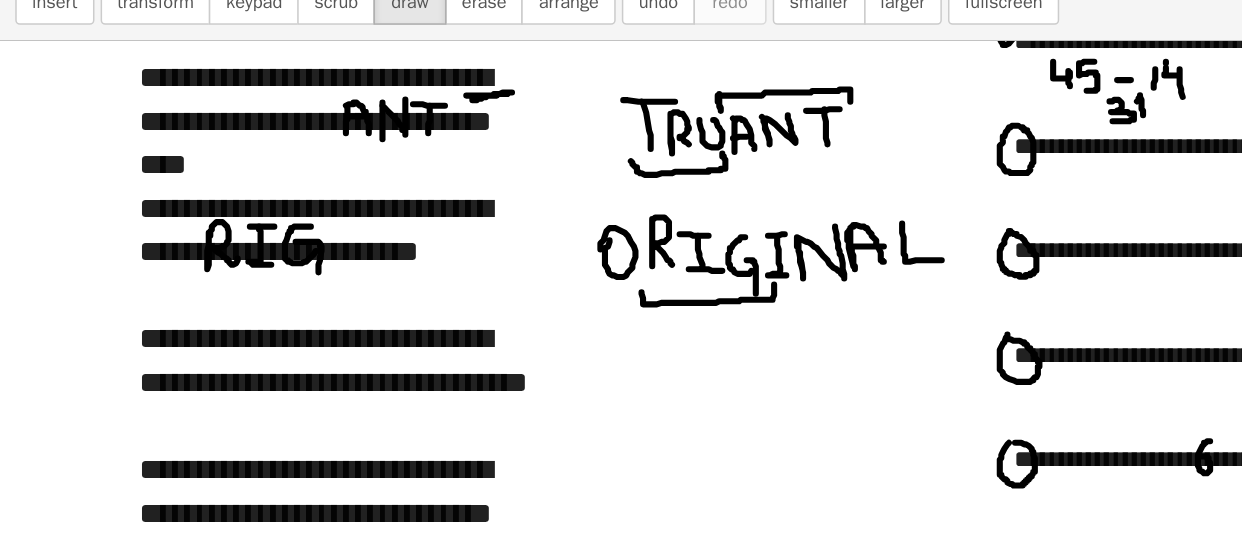 drag, startPoint x: 194, startPoint y: 270, endPoint x: 209, endPoint y: 304, distance: 37.161808 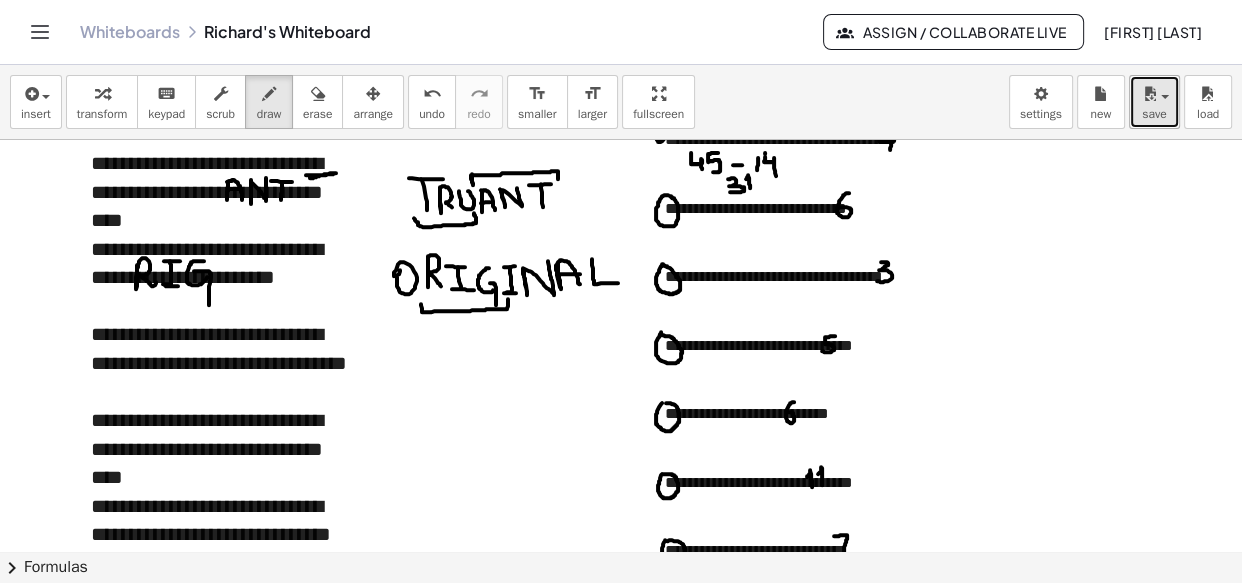 click at bounding box center (1154, 93) 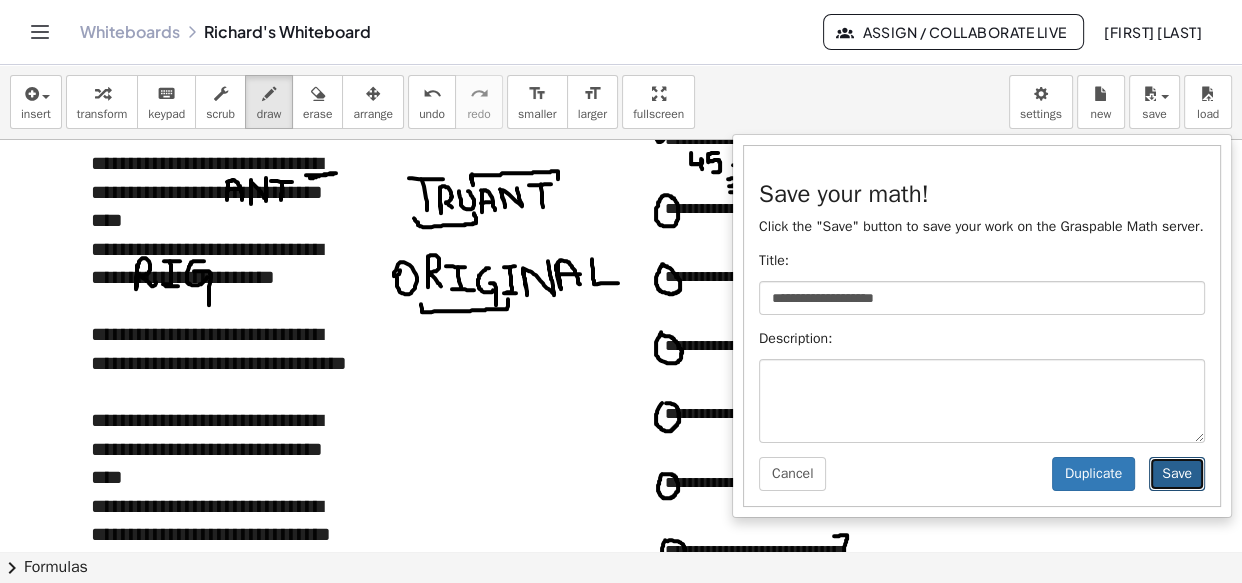 click on "Save" at bounding box center (1177, 474) 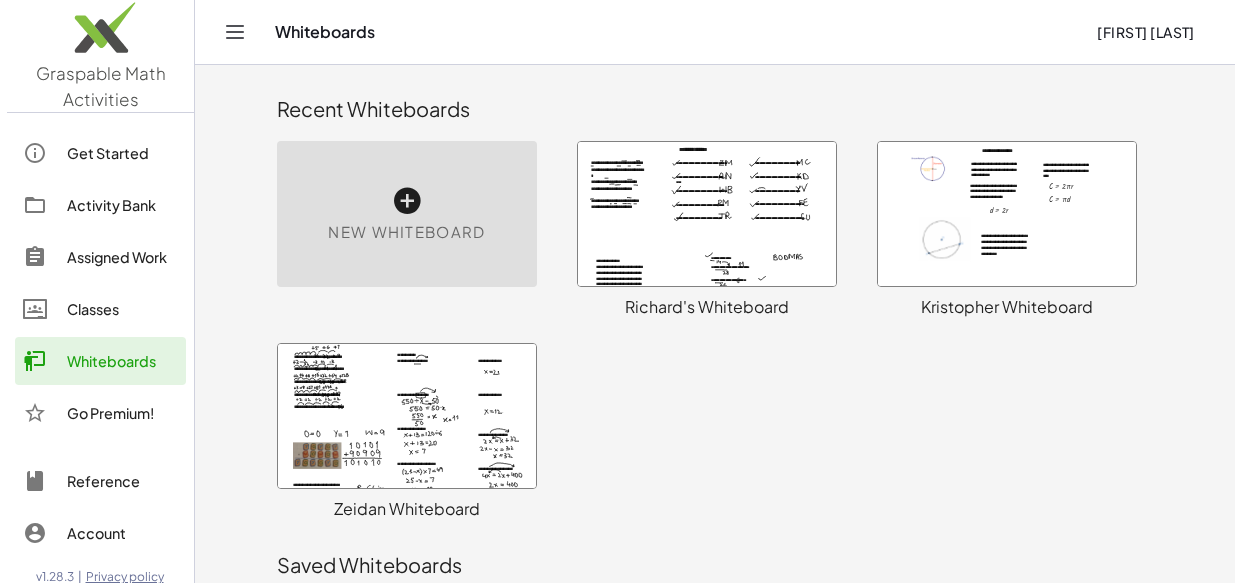 scroll, scrollTop: 0, scrollLeft: 0, axis: both 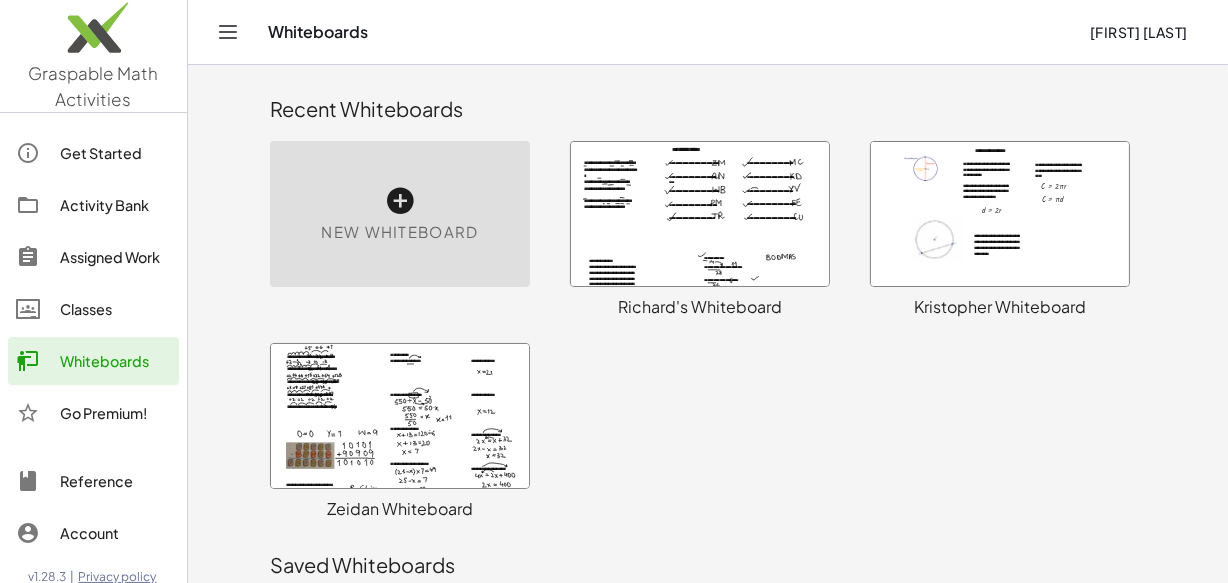 click at bounding box center (400, 201) 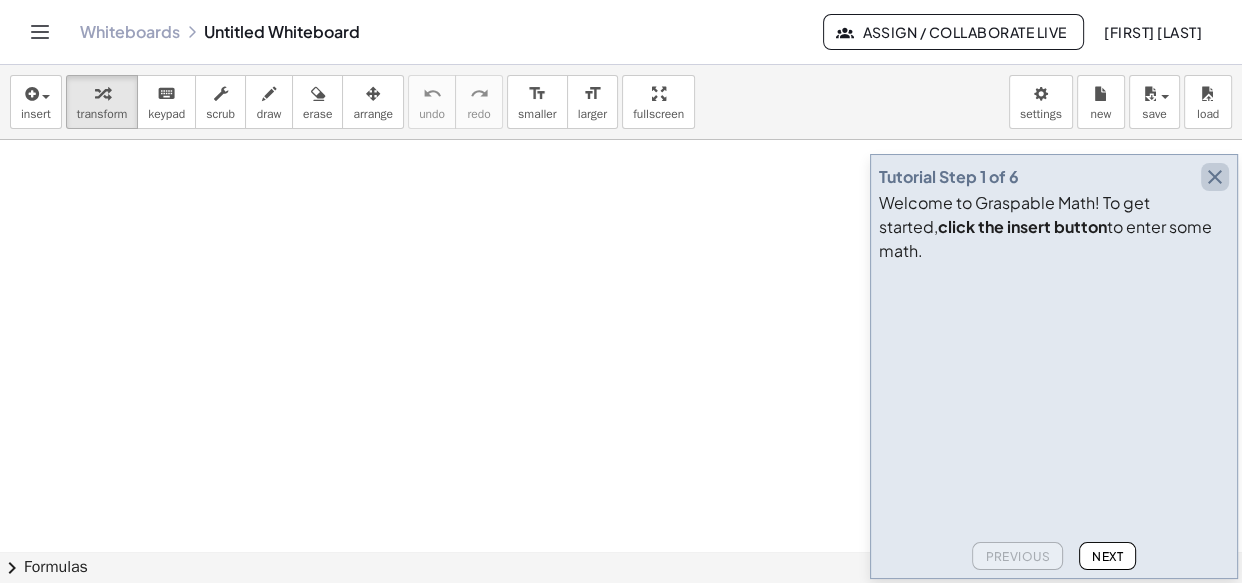 click at bounding box center (1215, 177) 